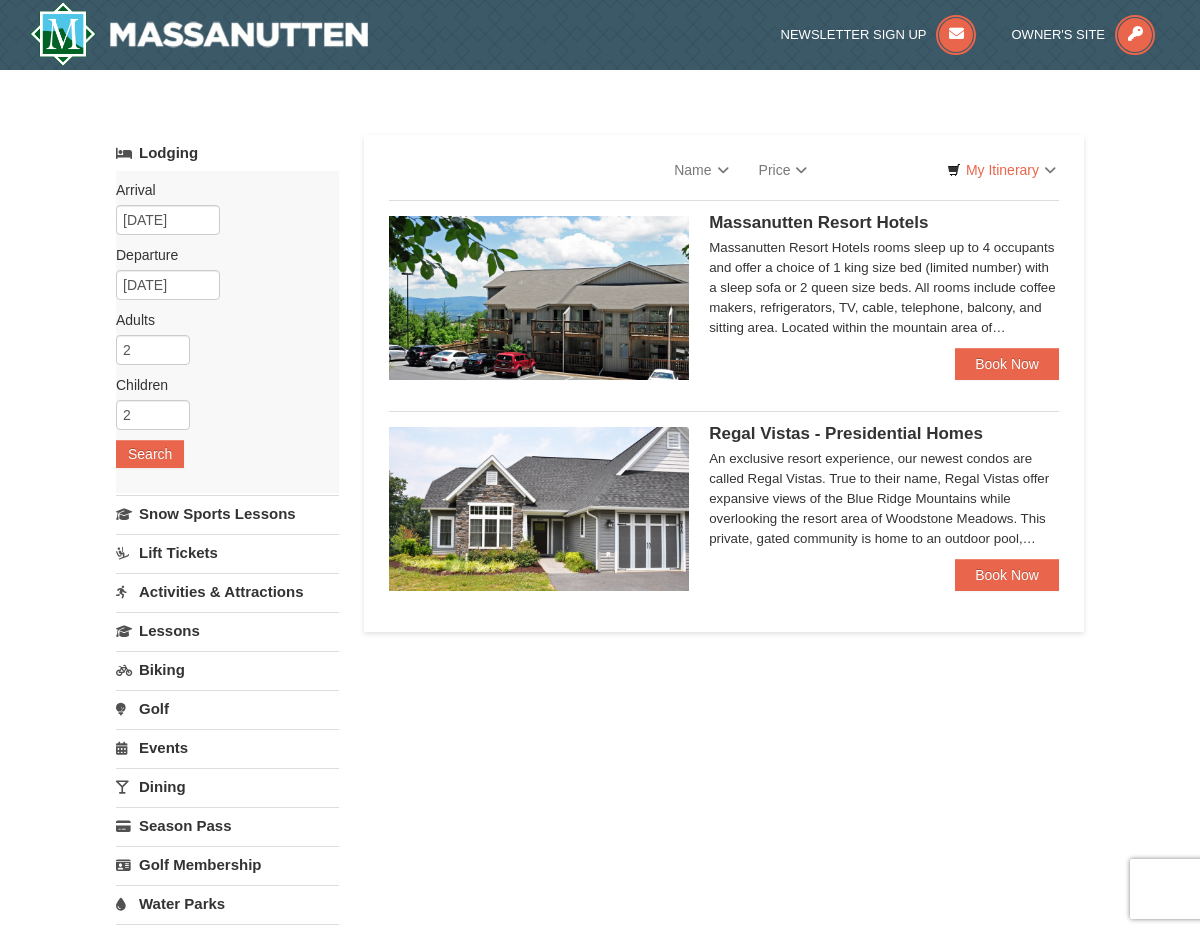 scroll, scrollTop: 0, scrollLeft: 0, axis: both 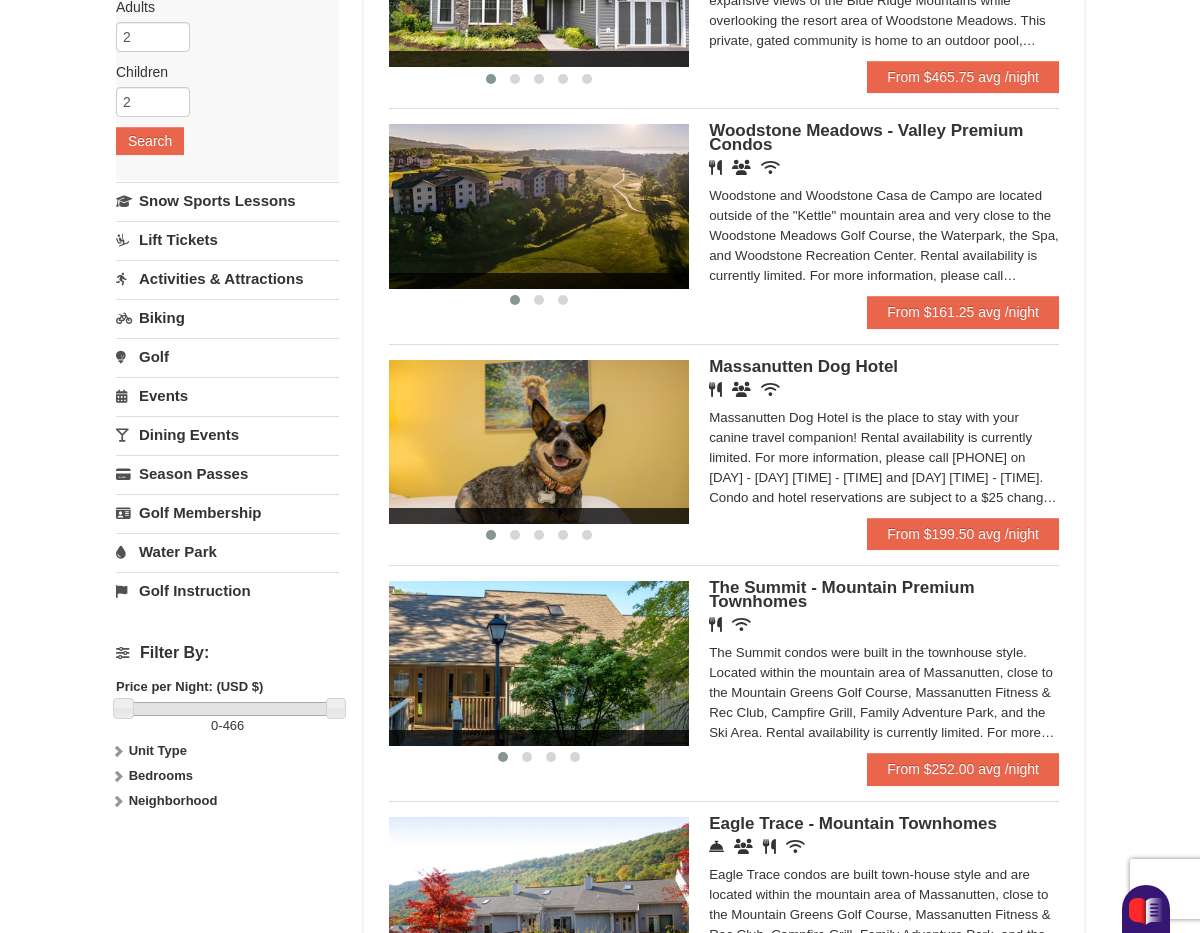 click at bounding box center (118, 751) 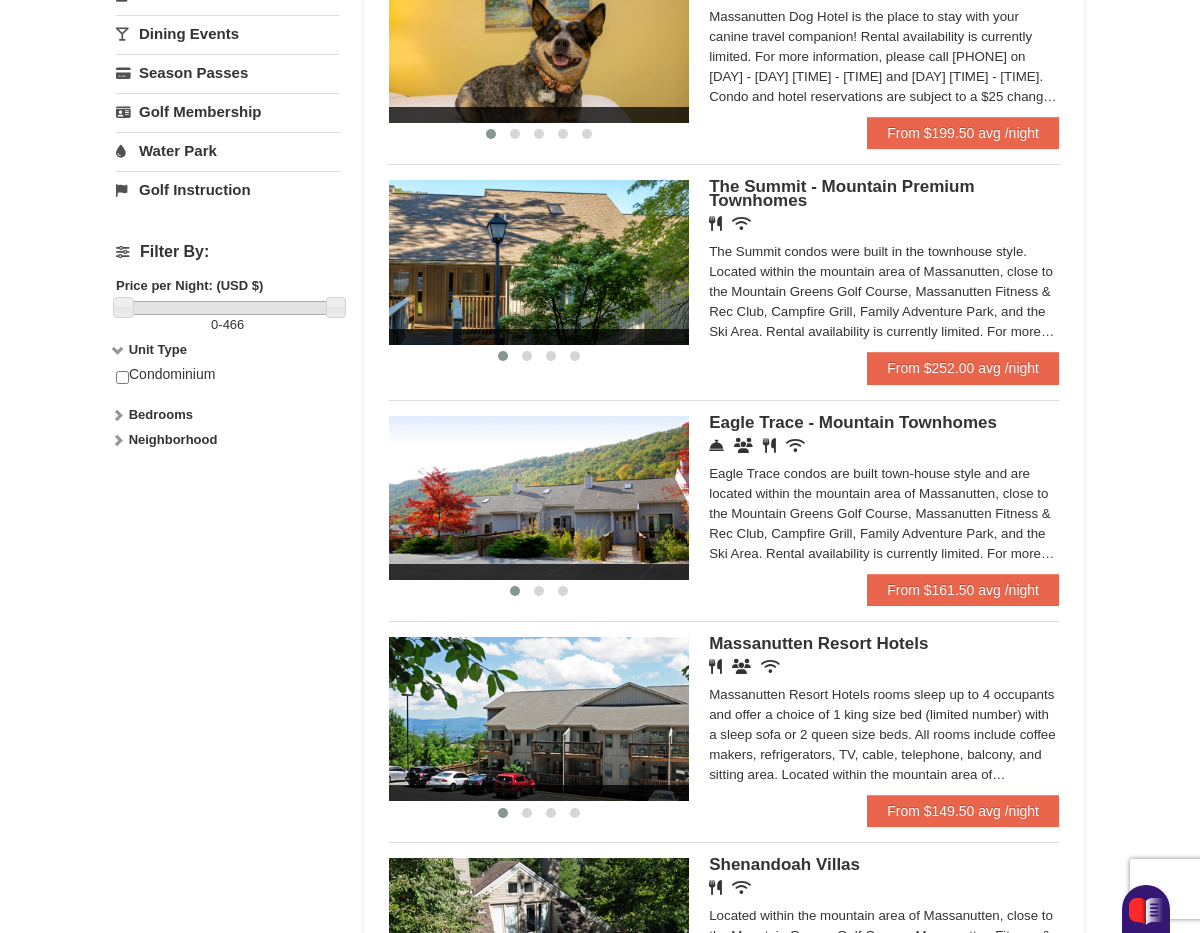 scroll, scrollTop: 726, scrollLeft: 0, axis: vertical 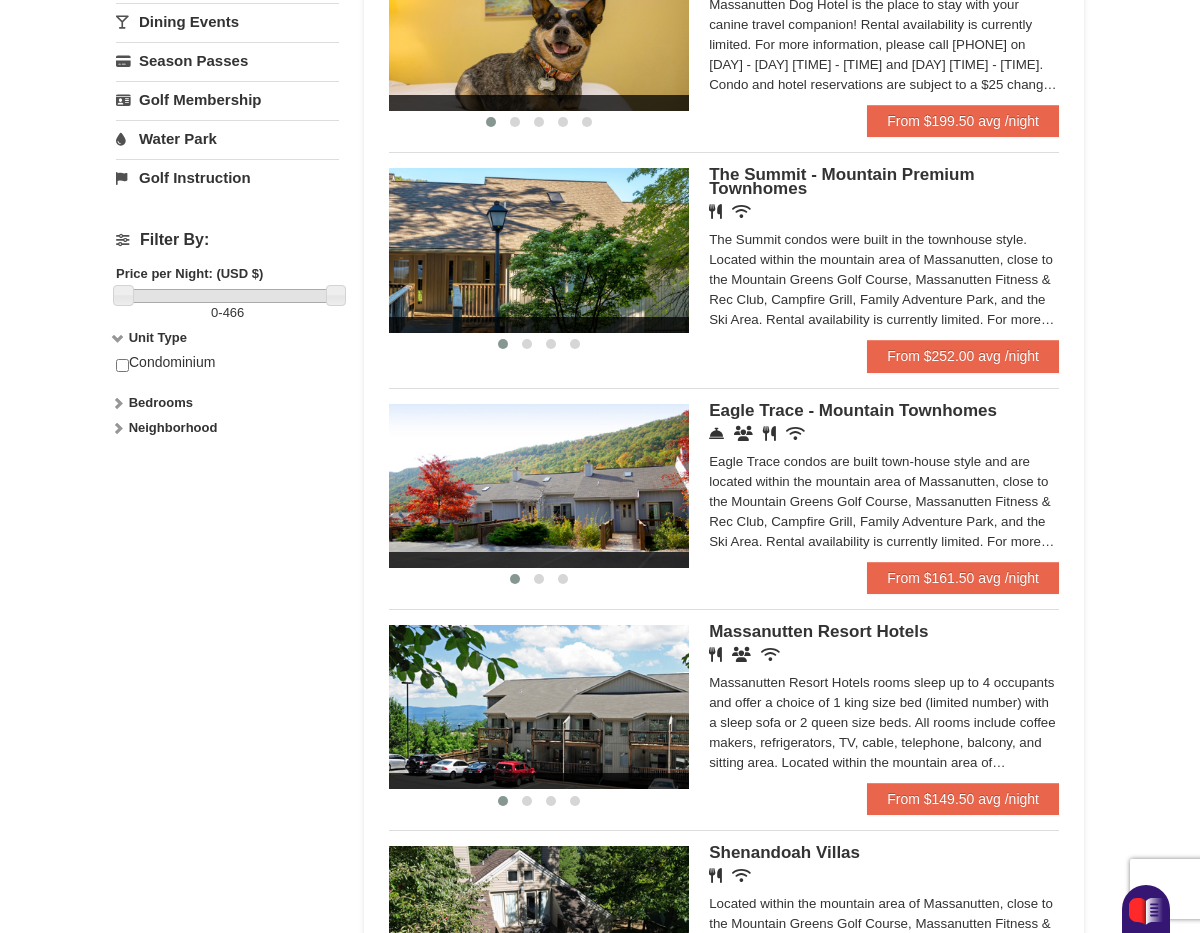 click at bounding box center [118, 403] 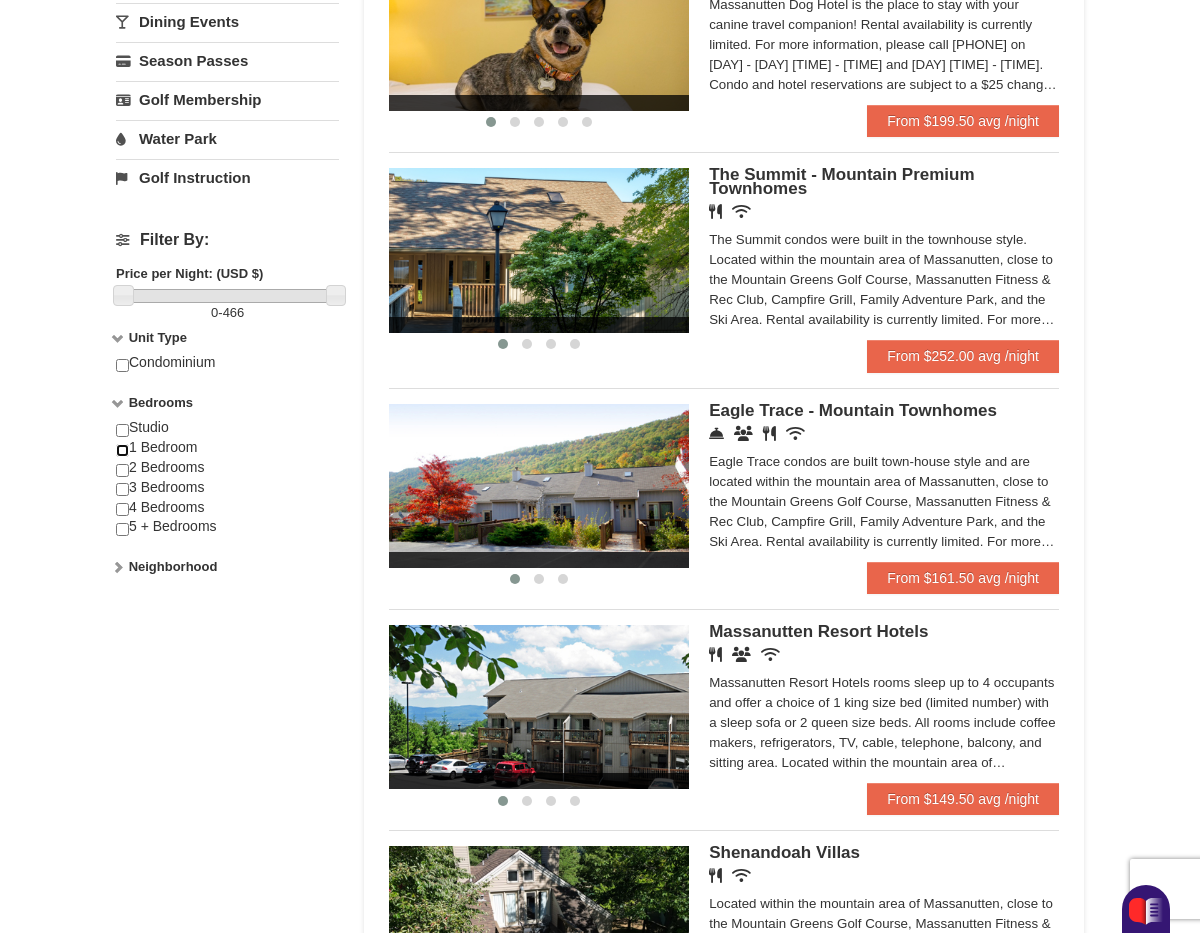 click at bounding box center (122, 450) 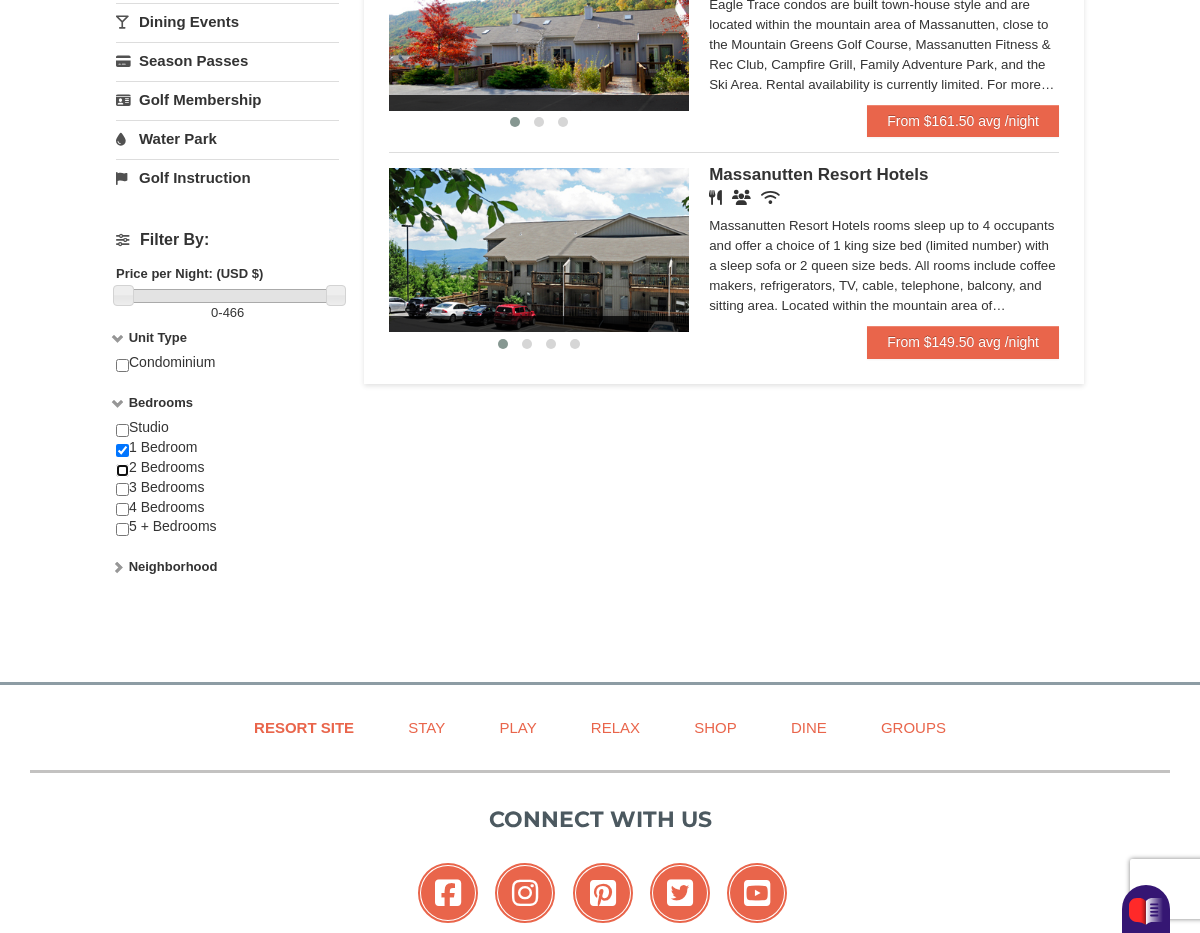 click at bounding box center (122, 470) 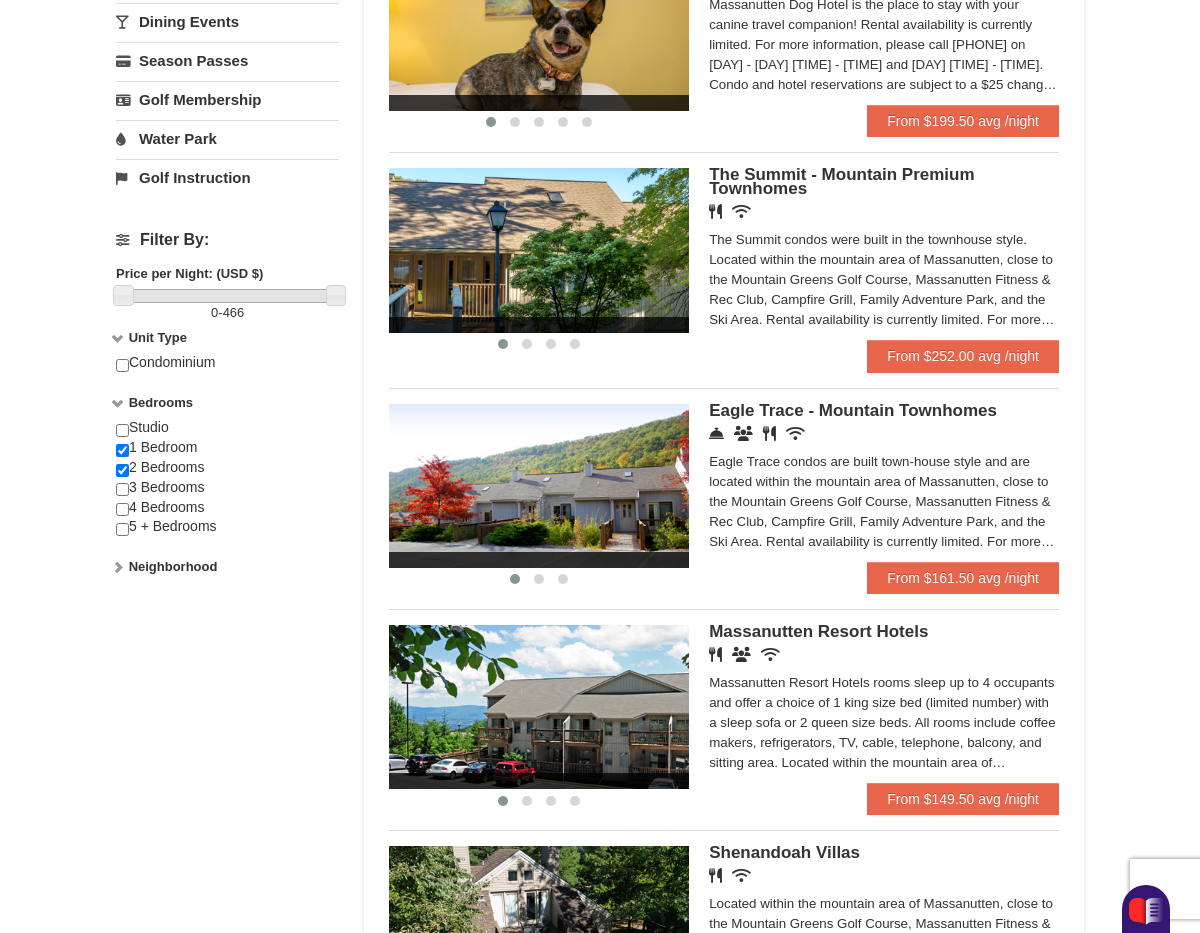 click at bounding box center (118, 567) 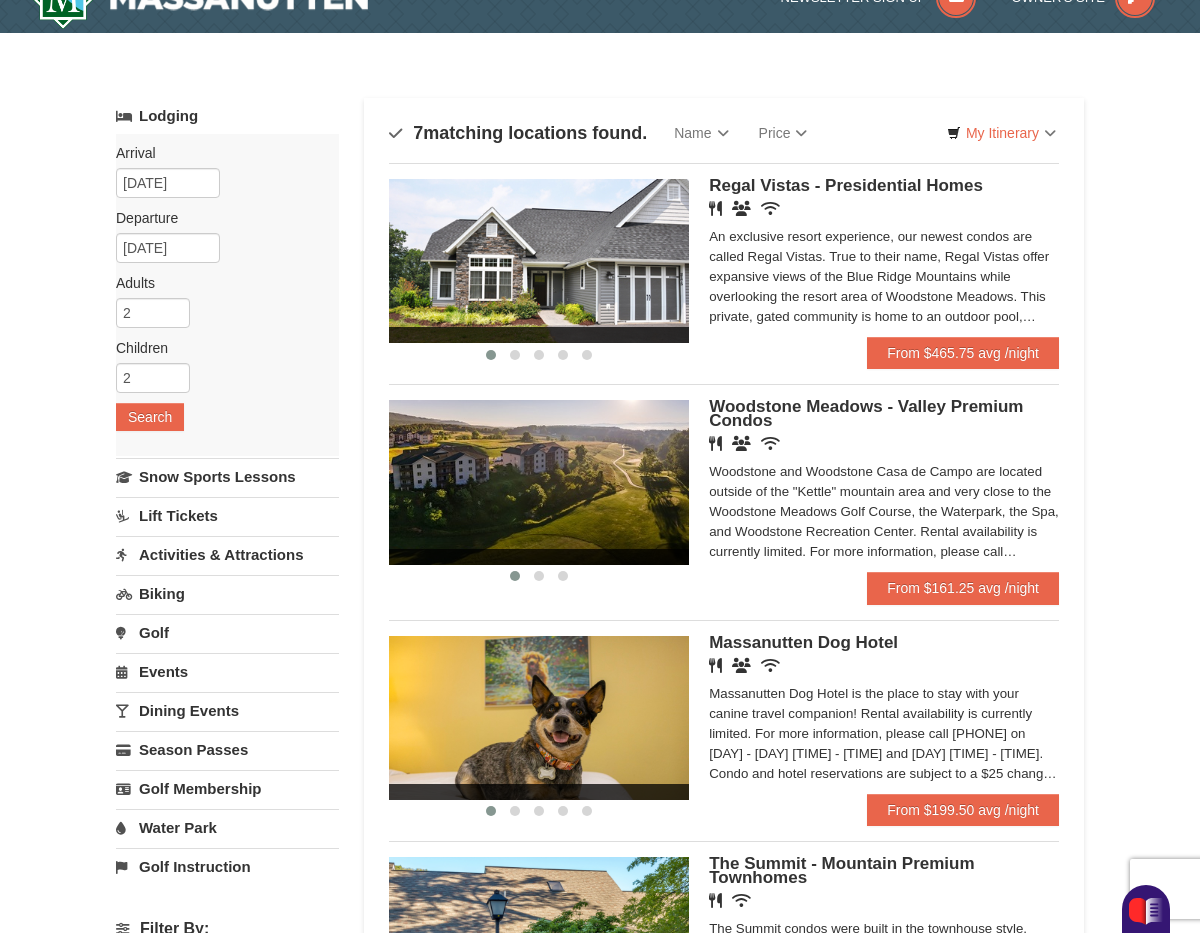 scroll, scrollTop: 38, scrollLeft: 0, axis: vertical 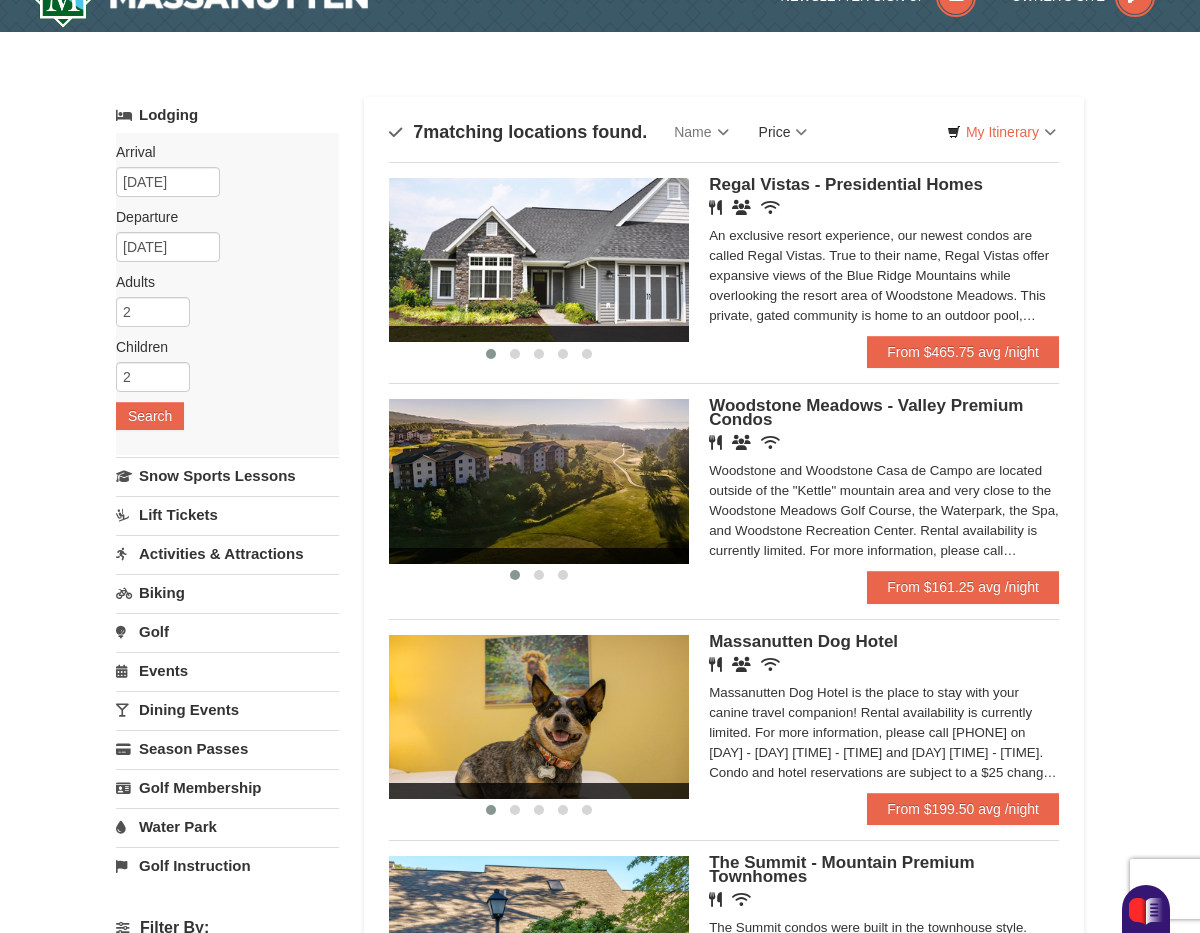 click on "Price" at bounding box center (783, 132) 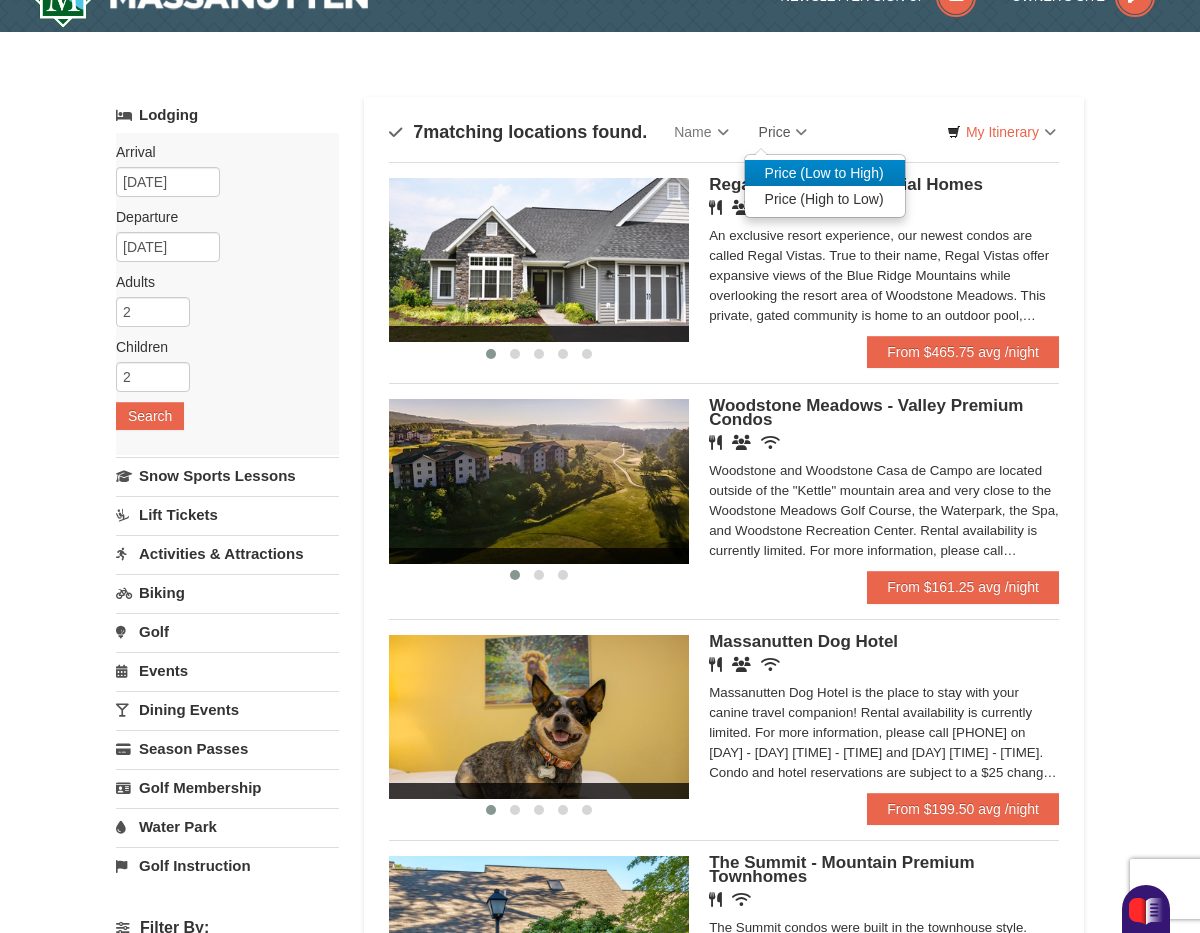 click on "Price (Low to High)" at bounding box center (825, 173) 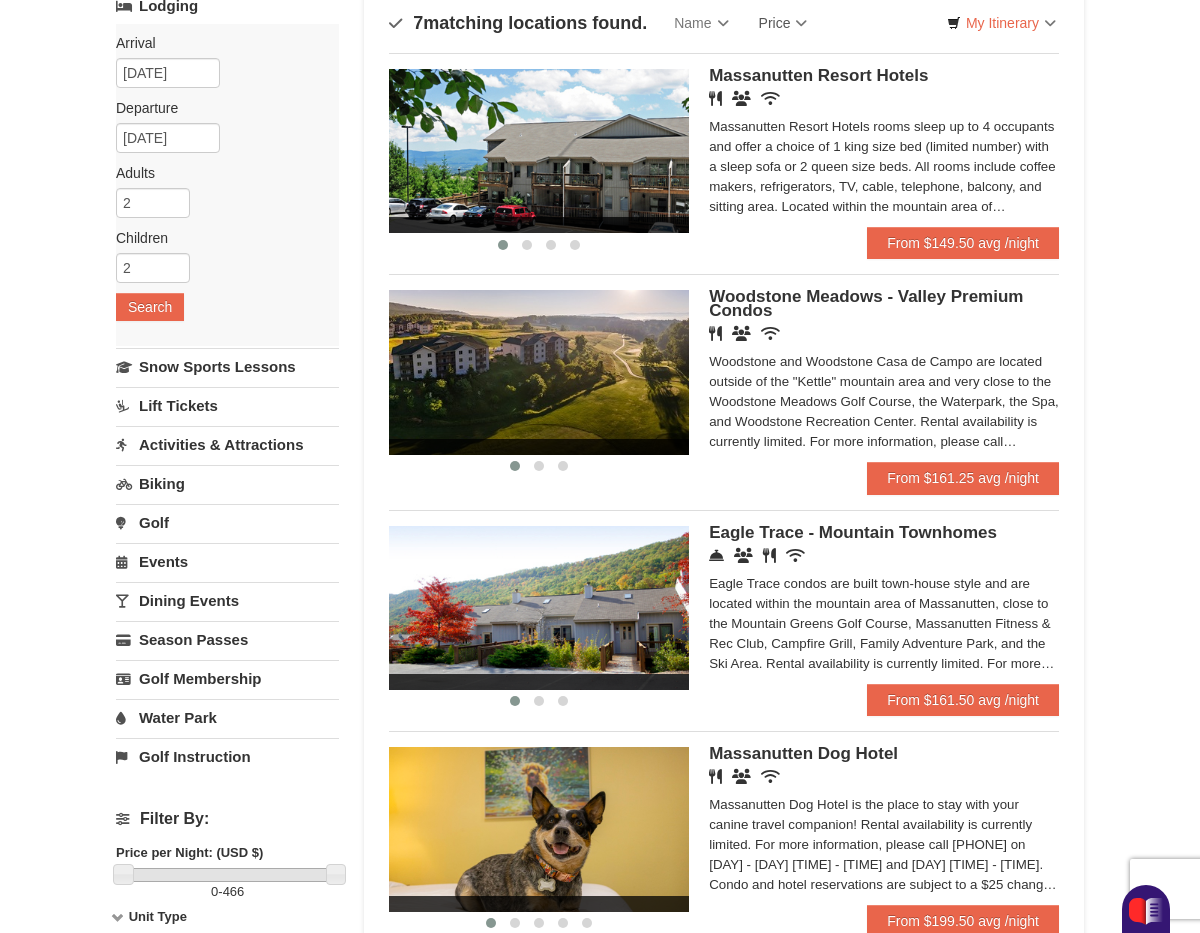 scroll, scrollTop: 143, scrollLeft: 0, axis: vertical 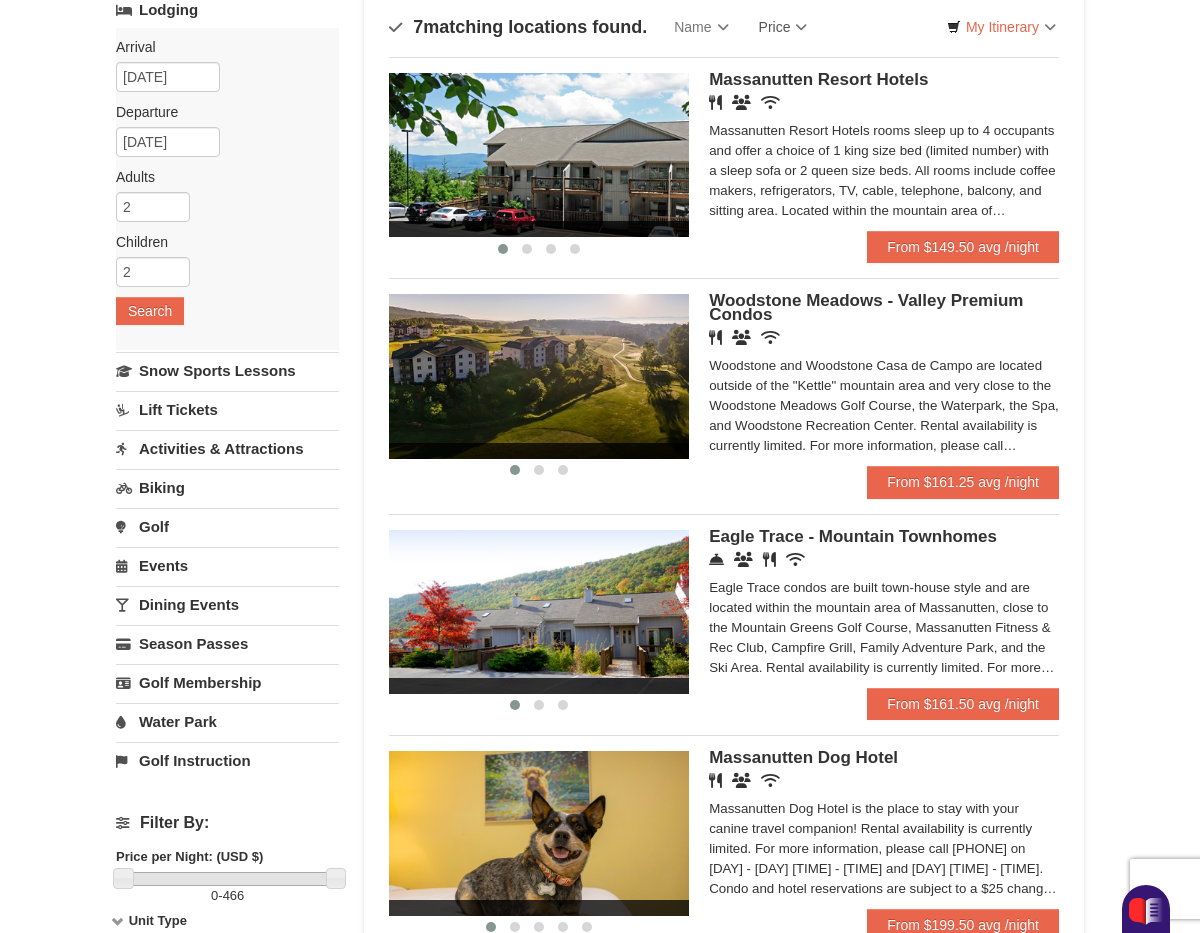 click on "Eagle Trace - Mountain Townhomes" at bounding box center (853, 536) 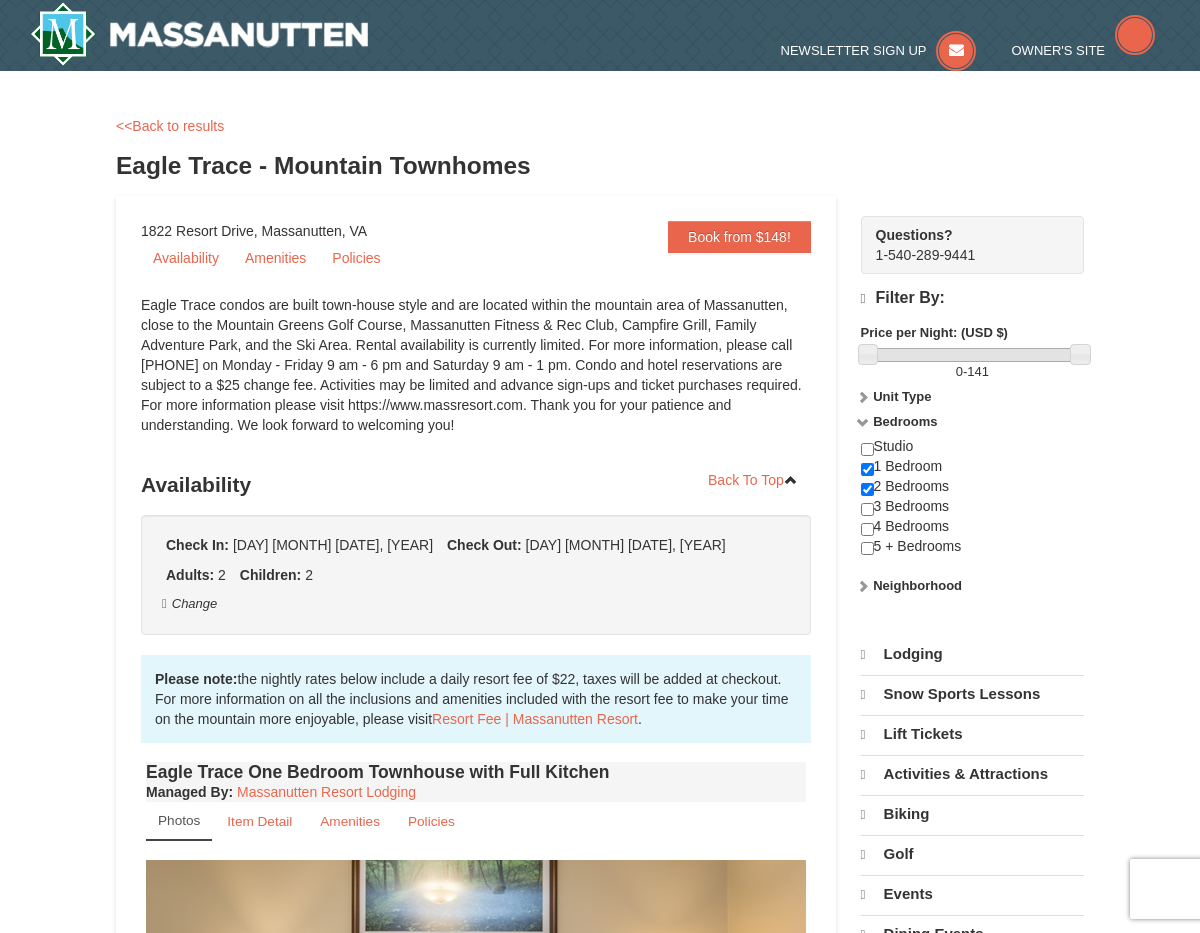 scroll, scrollTop: 0, scrollLeft: 0, axis: both 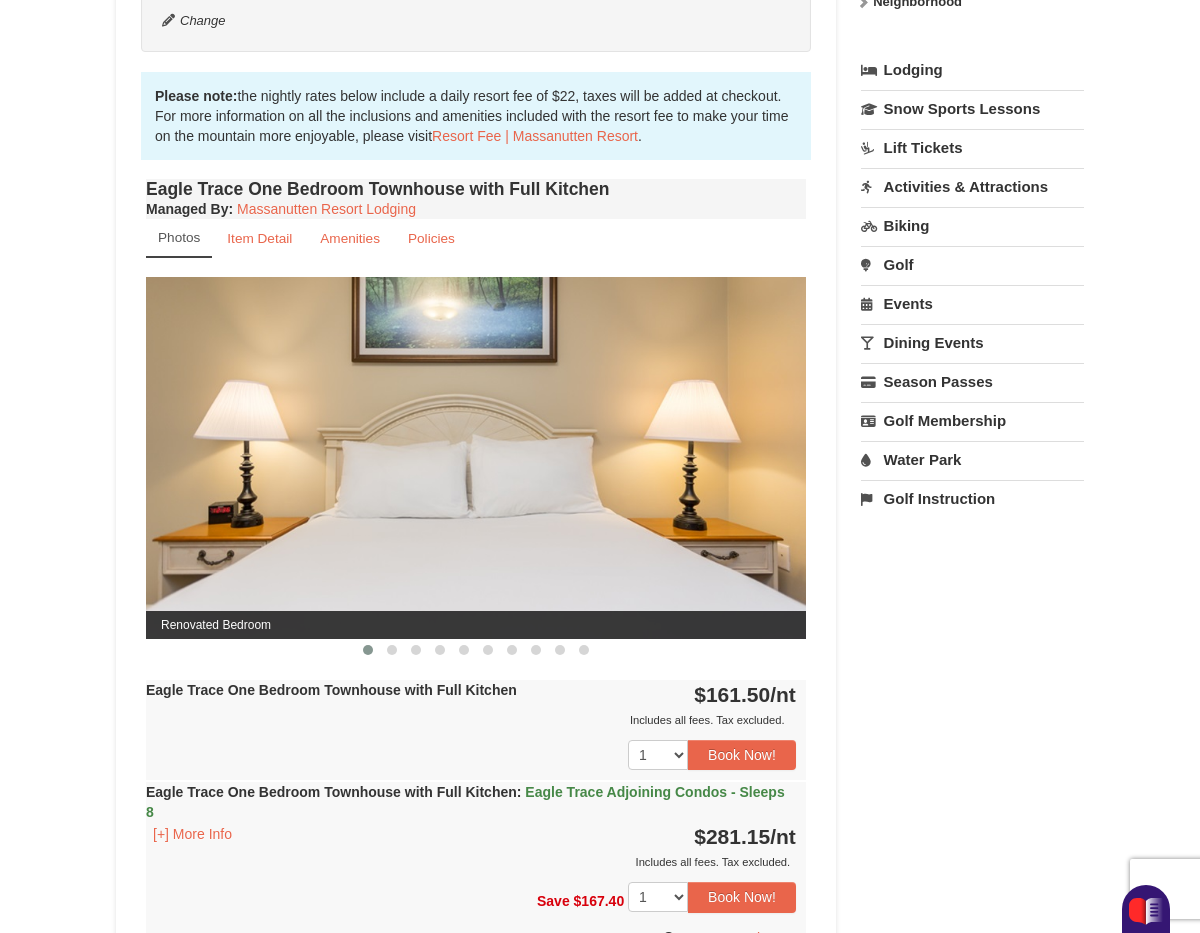 click at bounding box center [476, 457] 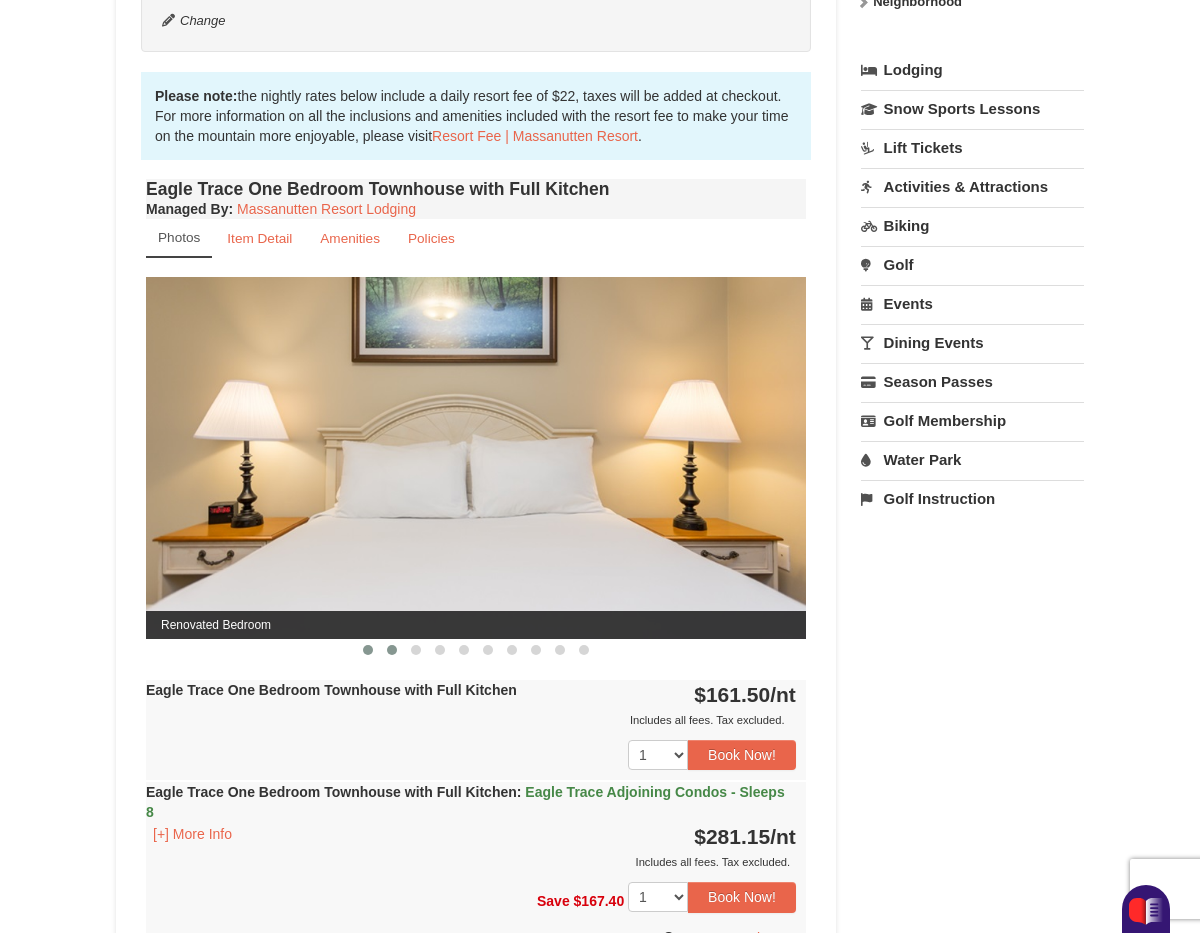 click at bounding box center (392, 650) 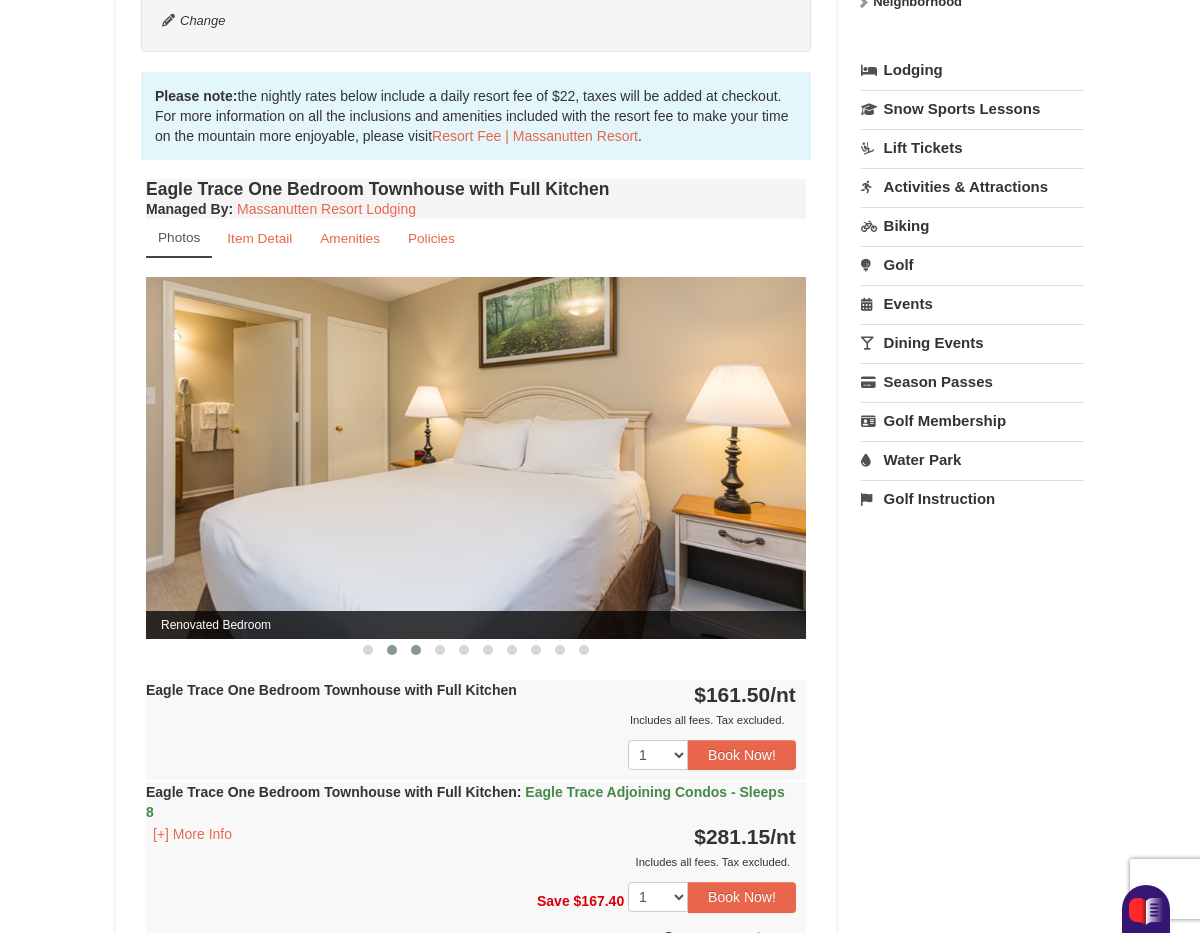 click at bounding box center [416, 650] 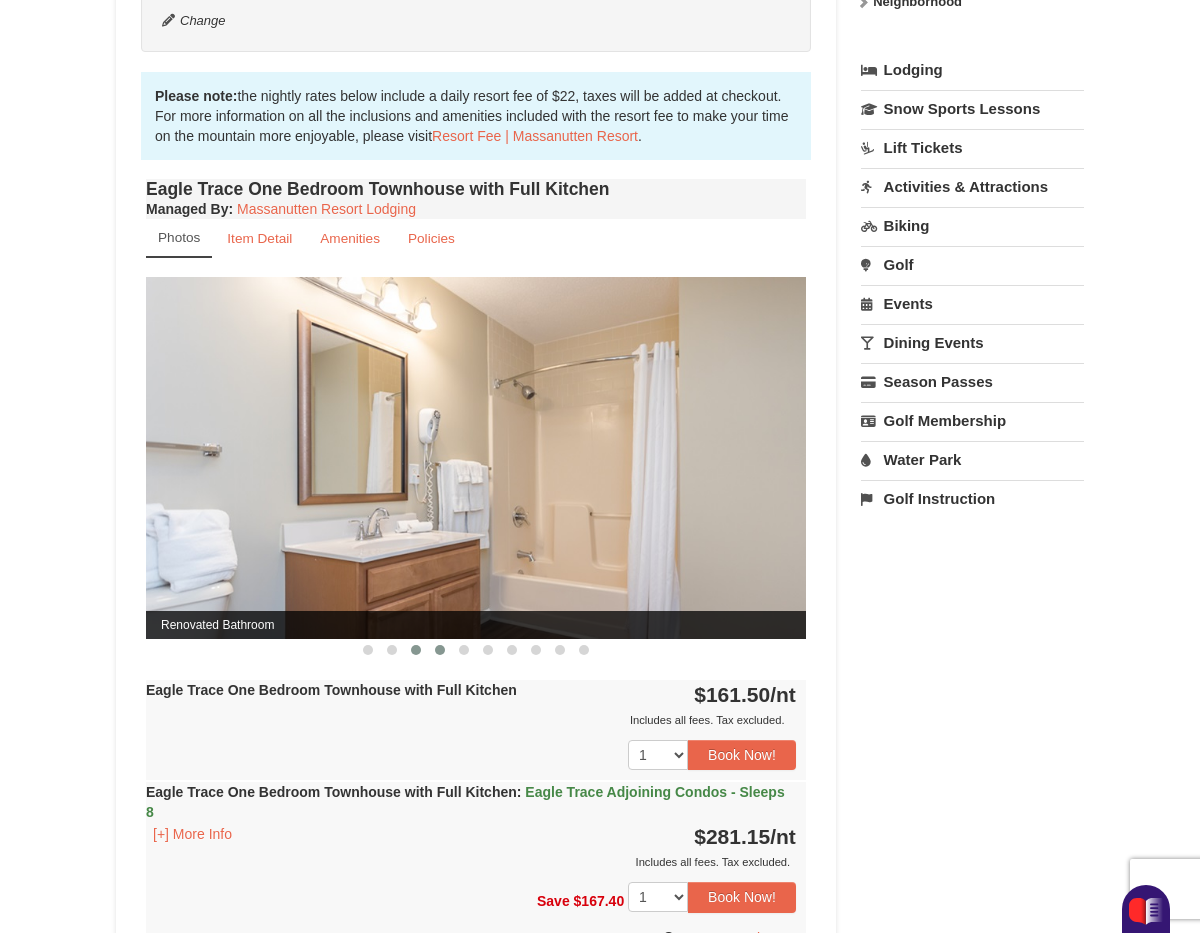 click at bounding box center [440, 650] 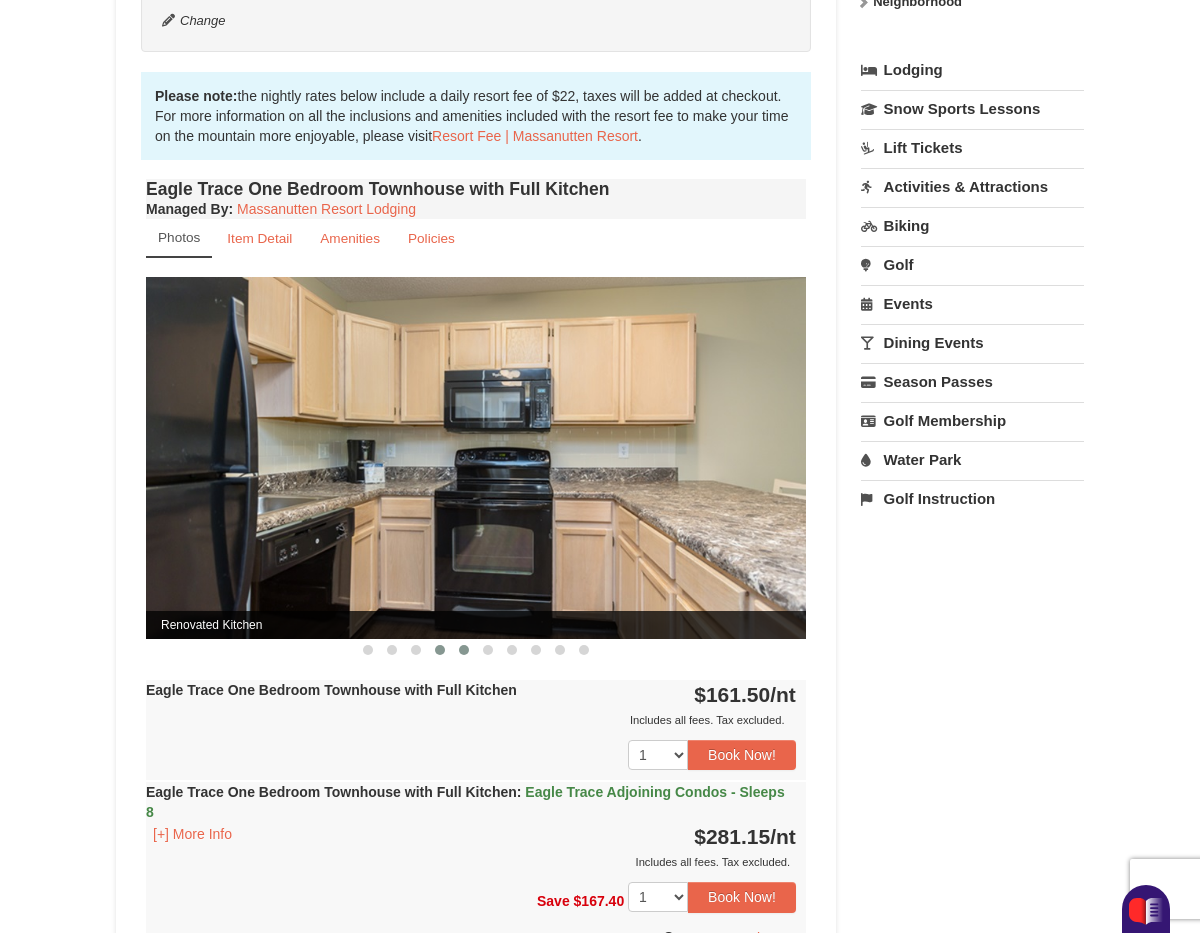 click at bounding box center [464, 650] 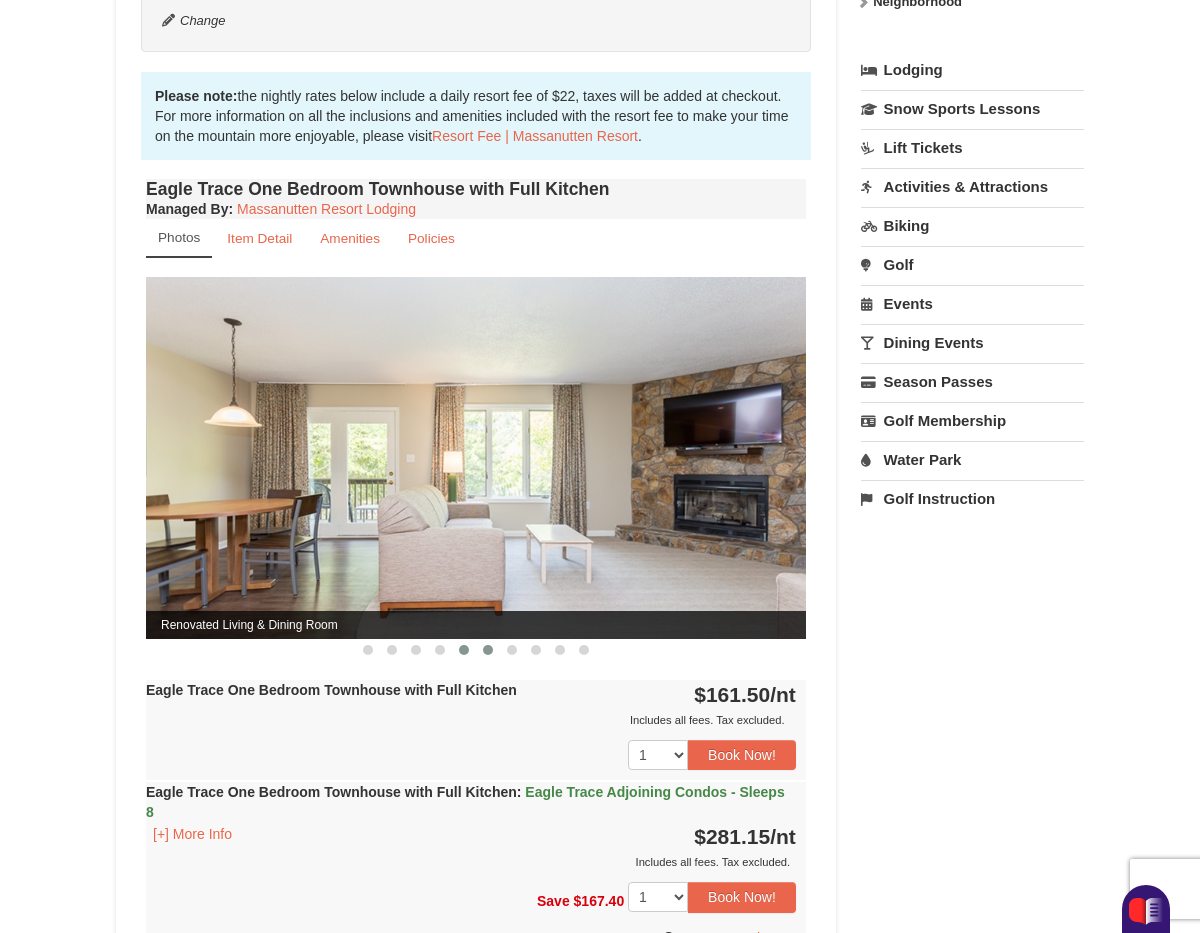 click at bounding box center (488, 650) 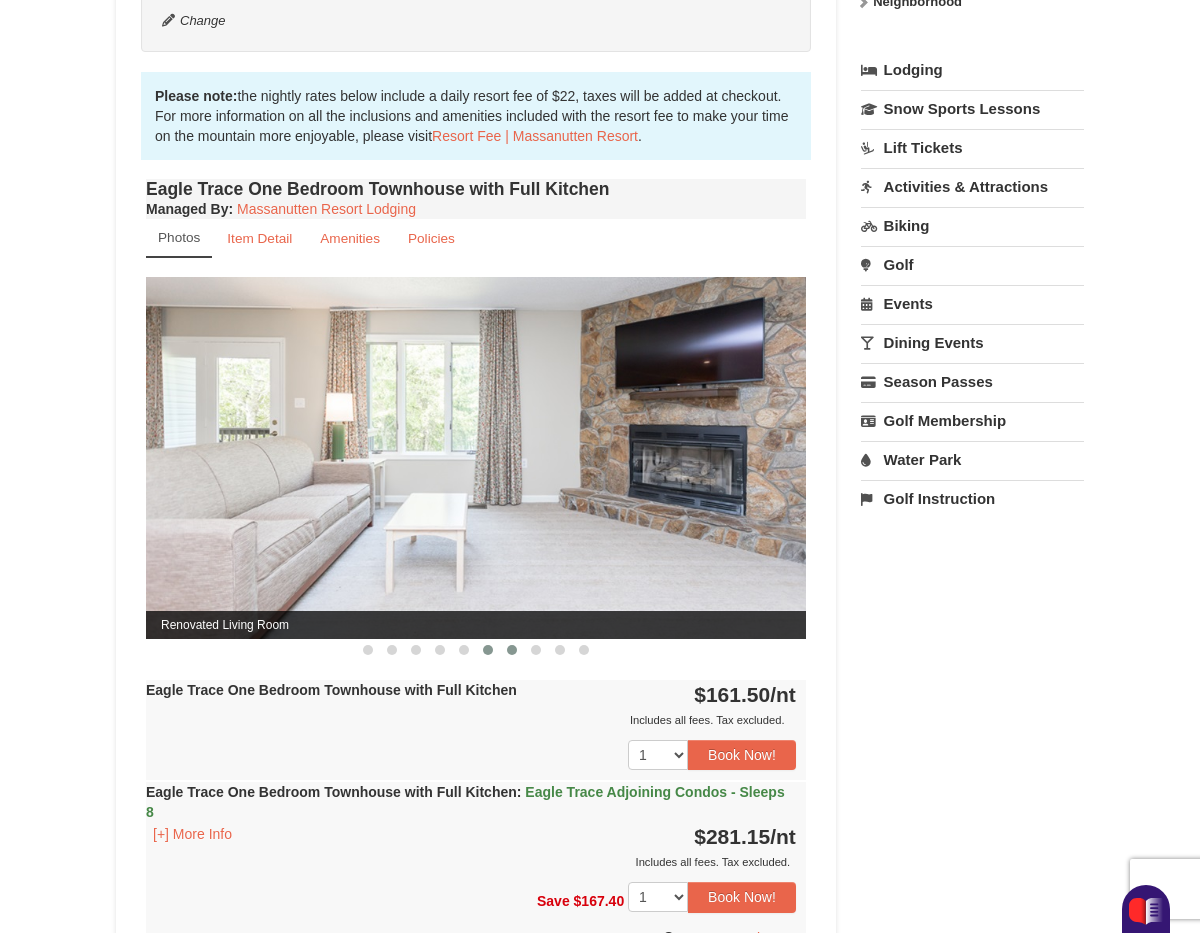 click at bounding box center [512, 650] 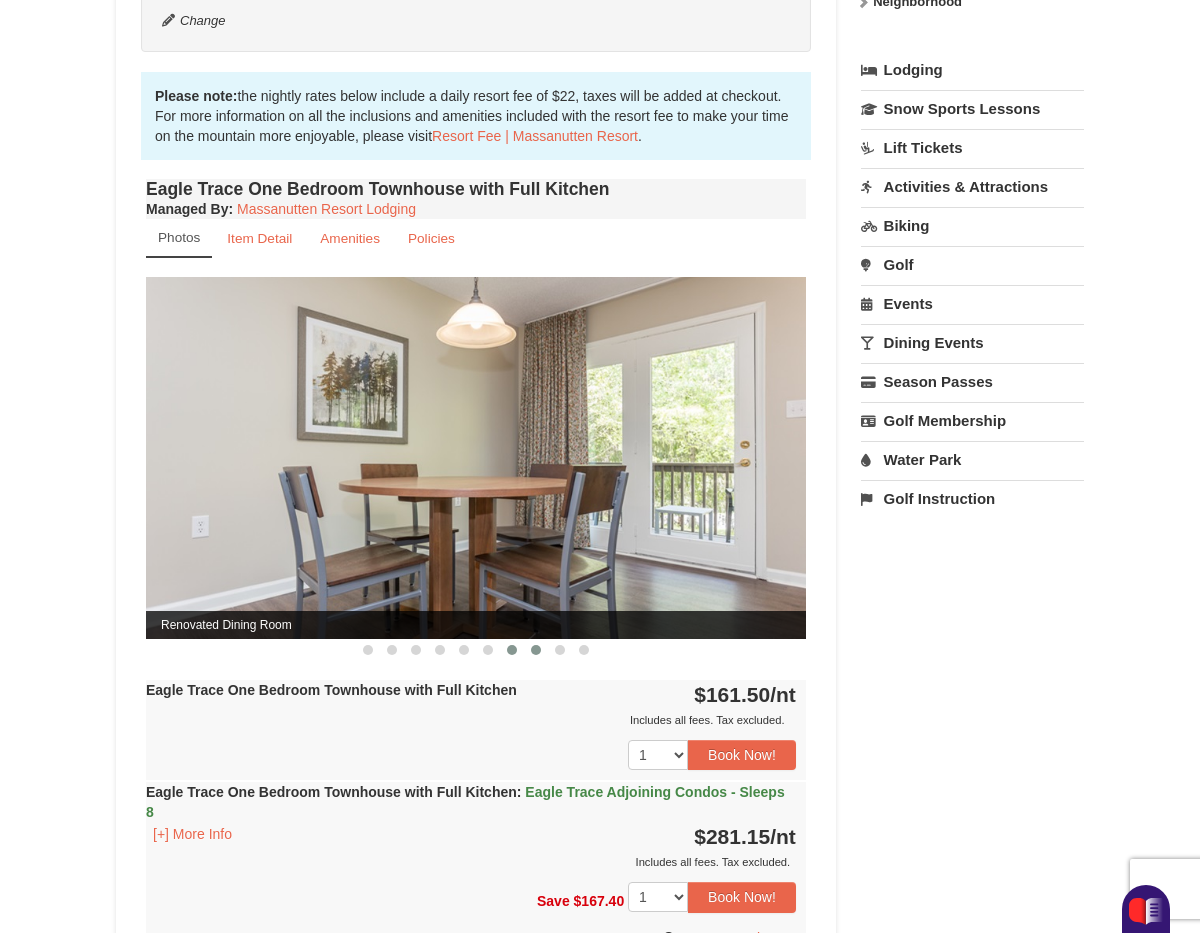click at bounding box center [536, 650] 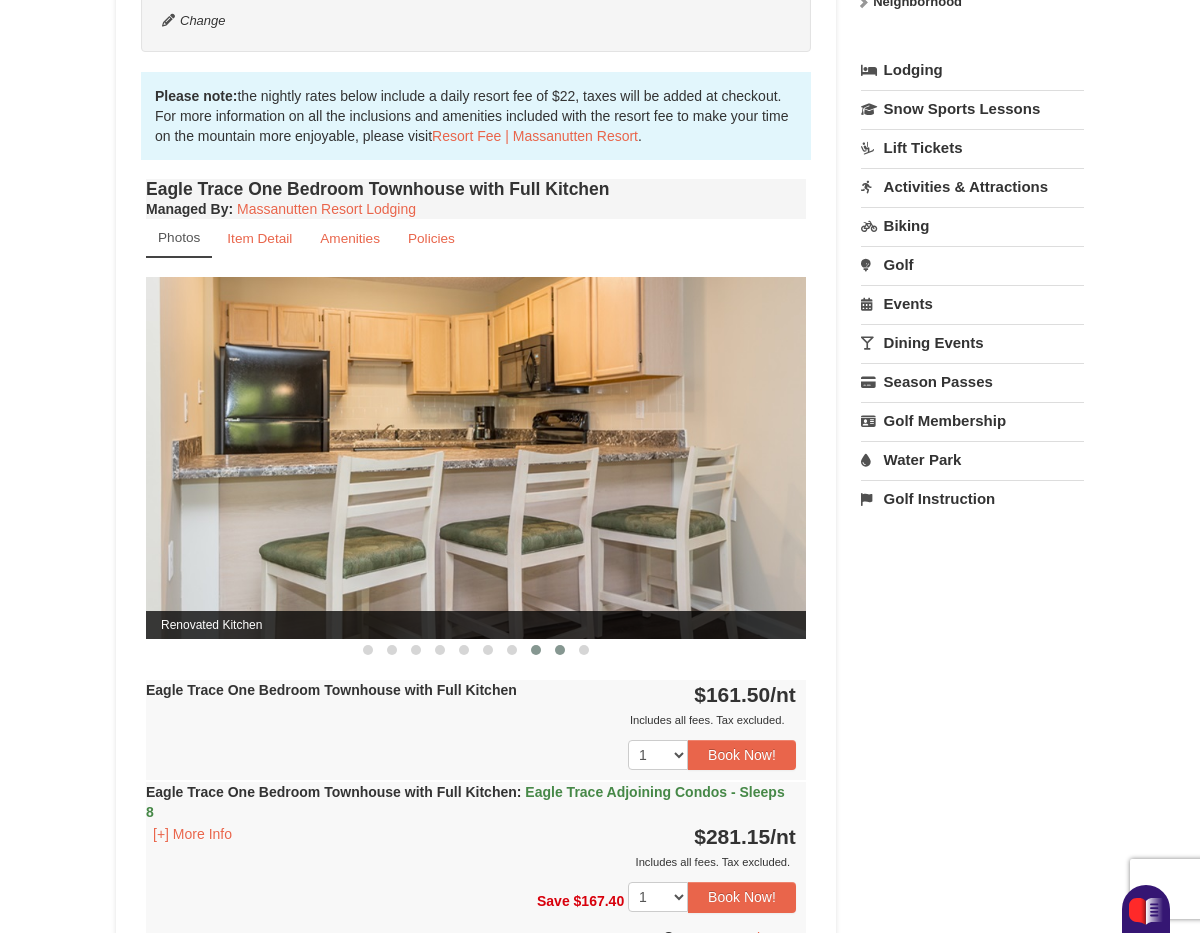 click at bounding box center (560, 650) 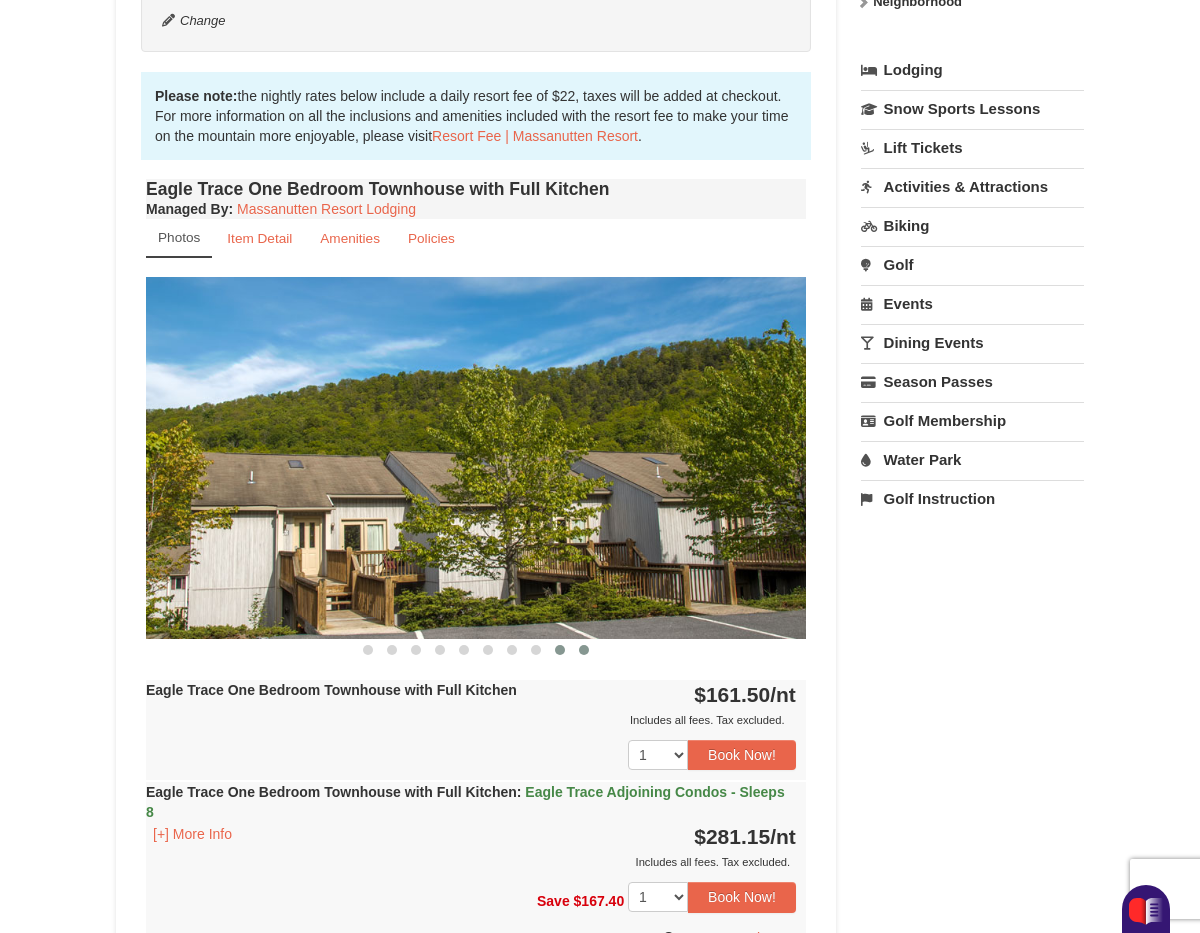 click at bounding box center (584, 650) 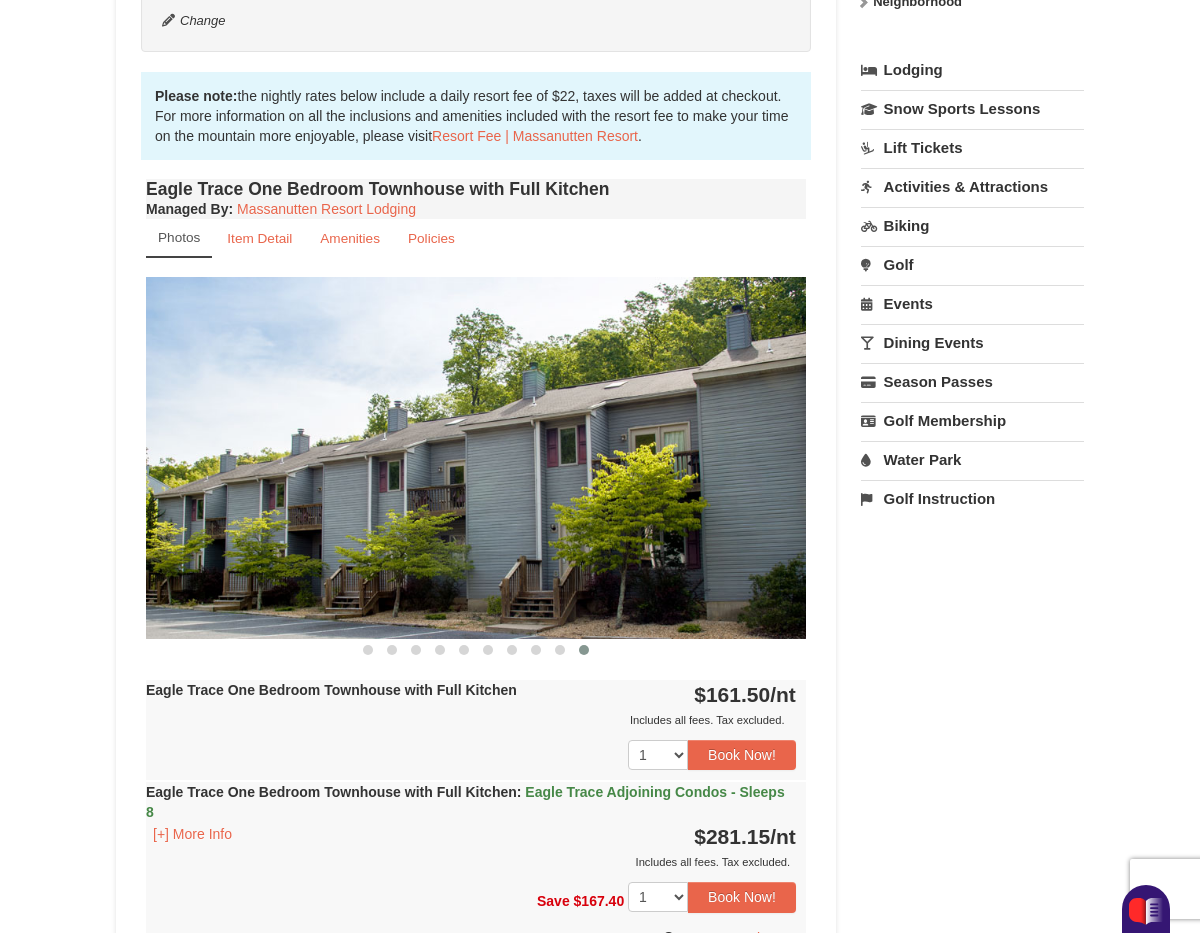 scroll, scrollTop: 0, scrollLeft: 0, axis: both 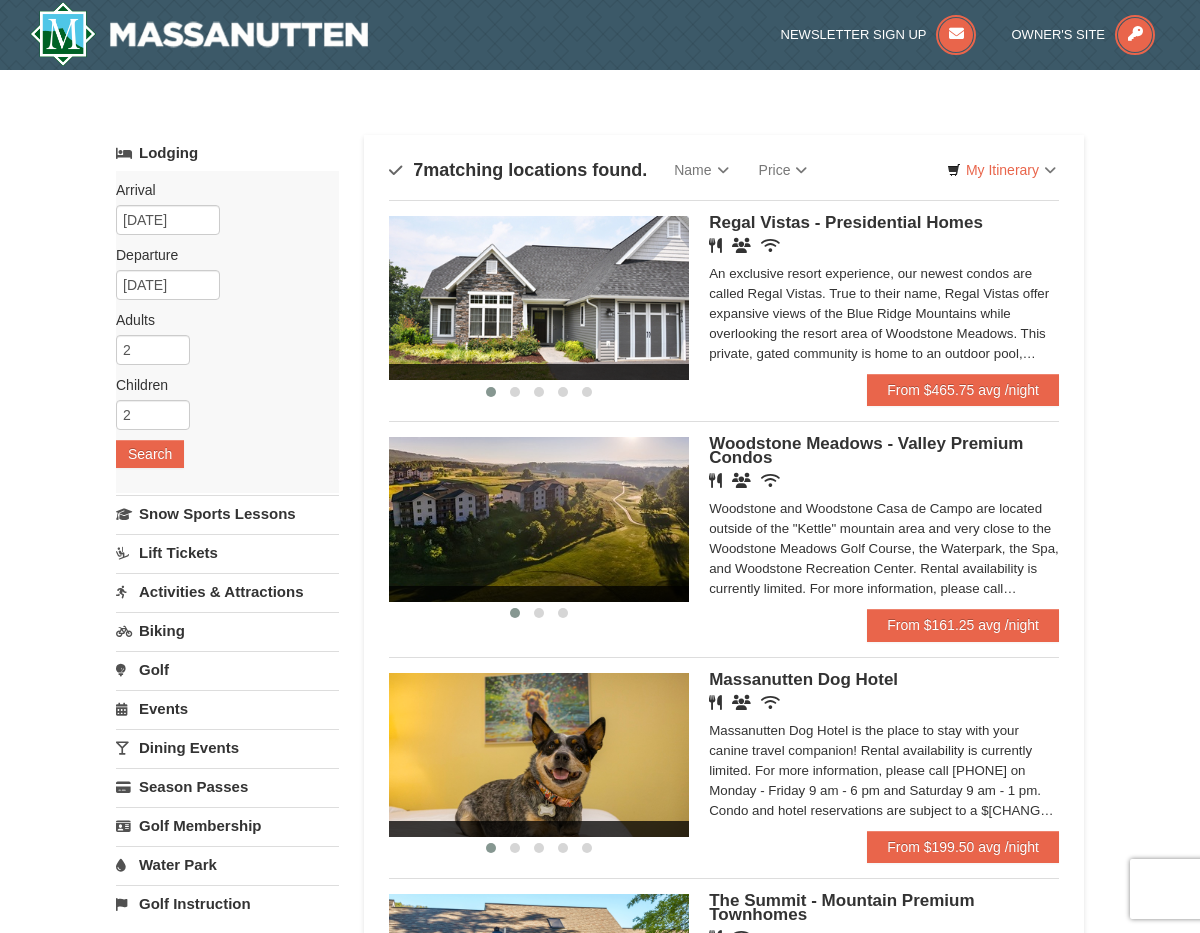 click on "Woodstone Meadows - Valley Premium Condos" at bounding box center [866, 450] 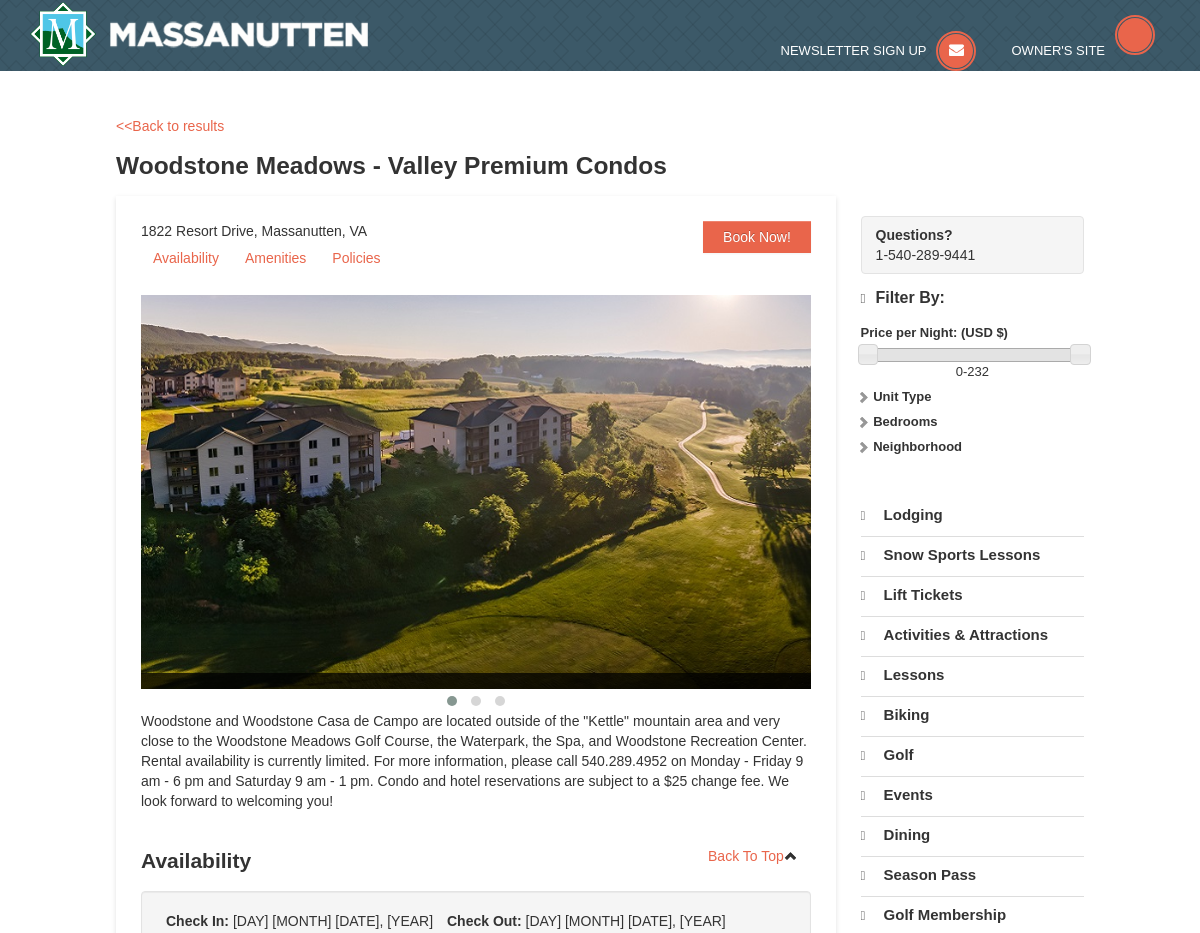 scroll, scrollTop: 0, scrollLeft: 0, axis: both 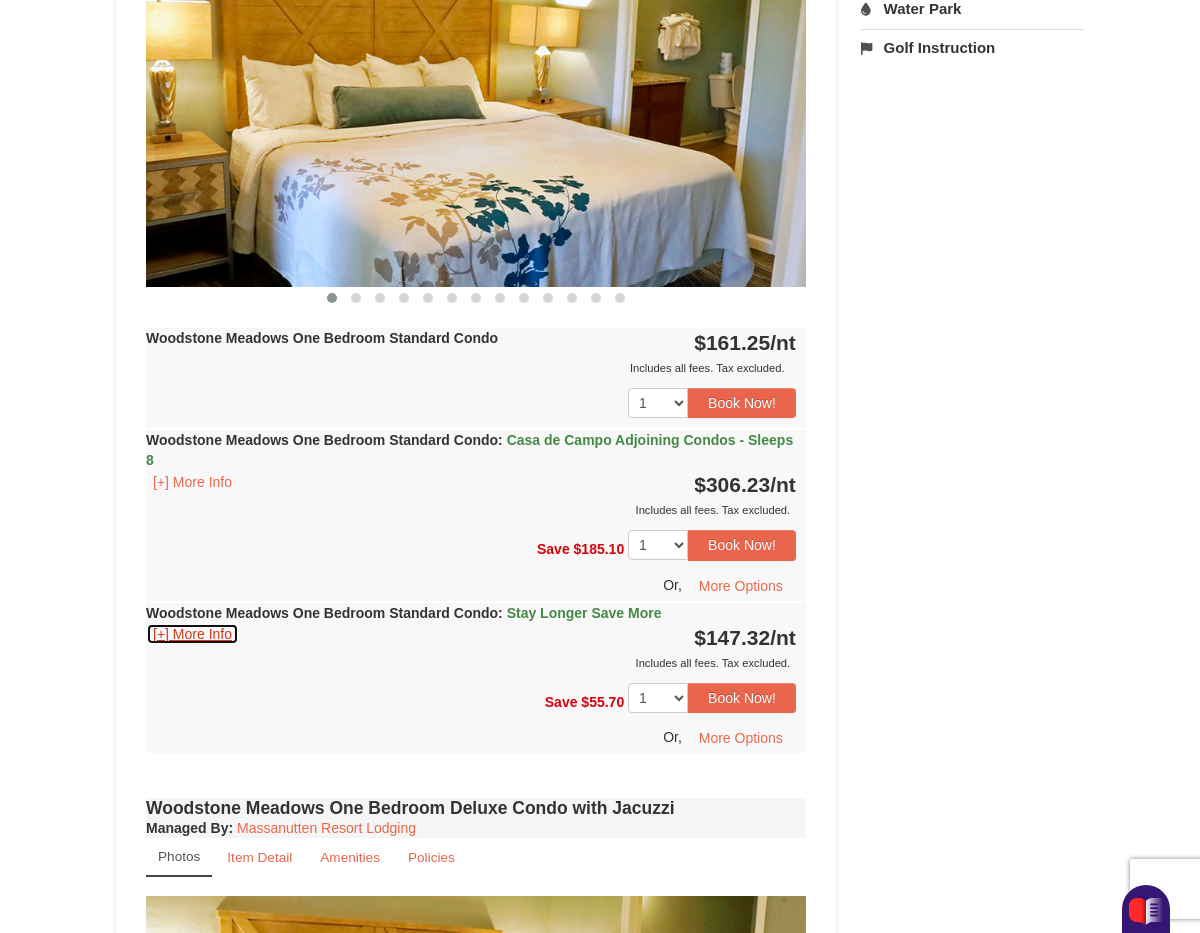 click on "[+] More Info" at bounding box center [192, 634] 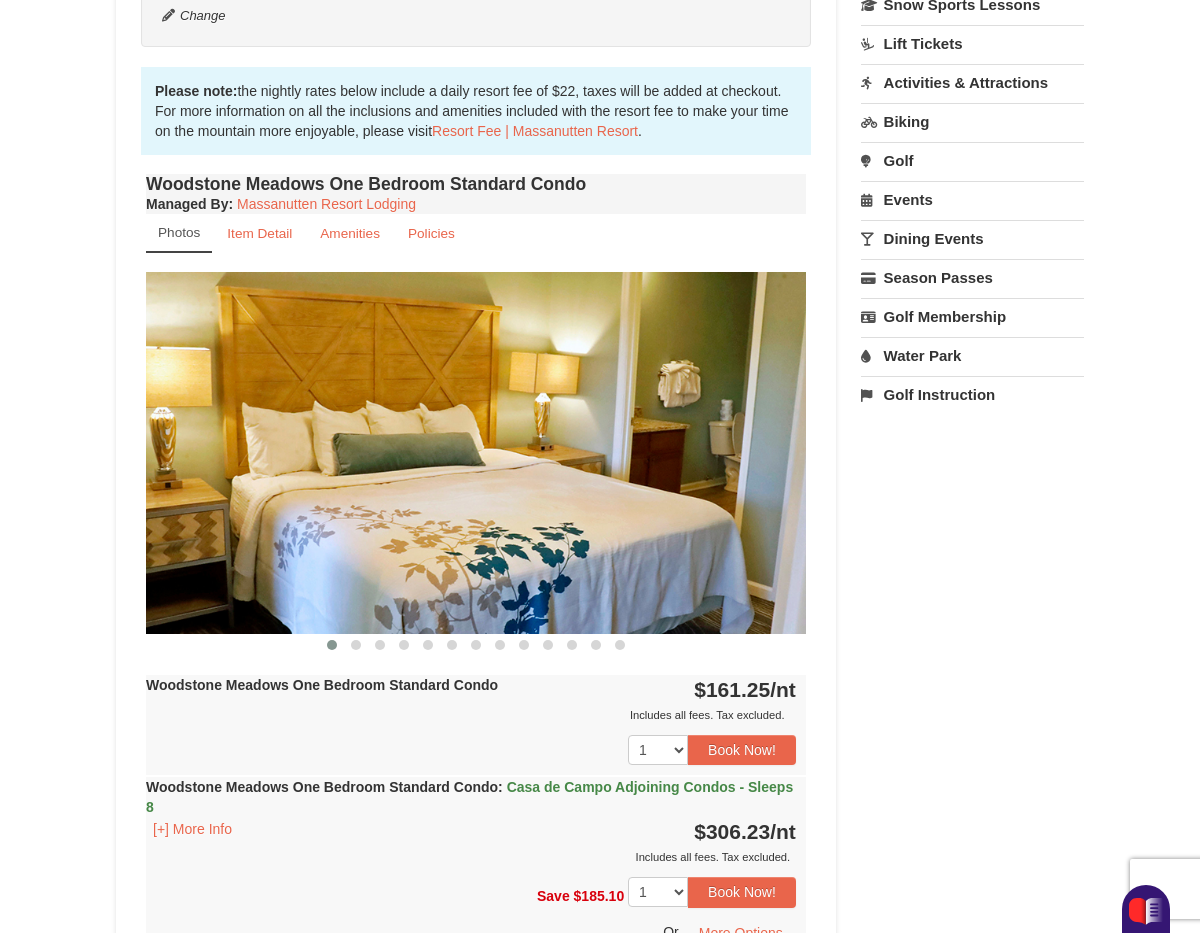 scroll, scrollTop: 581, scrollLeft: 0, axis: vertical 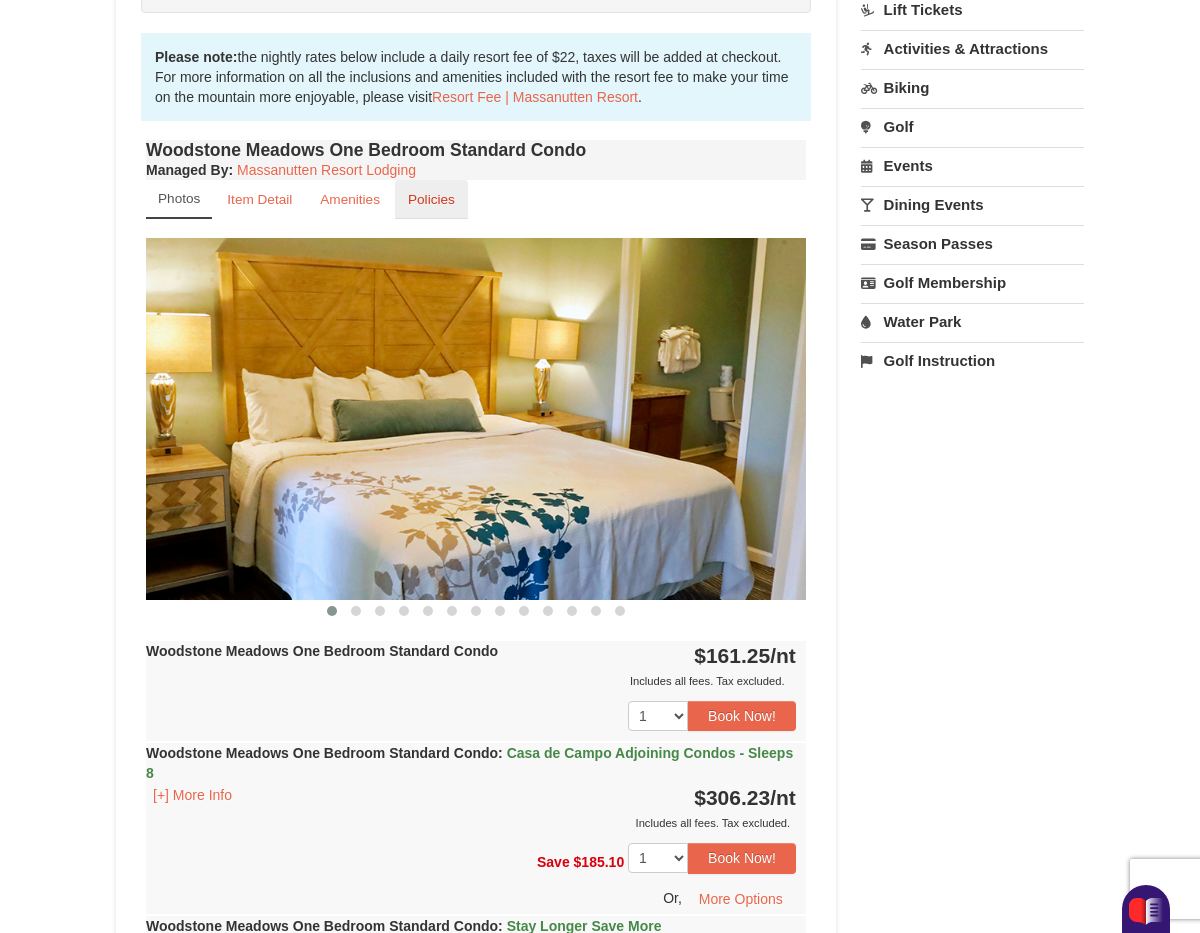 click on "Policies" at bounding box center (431, 199) 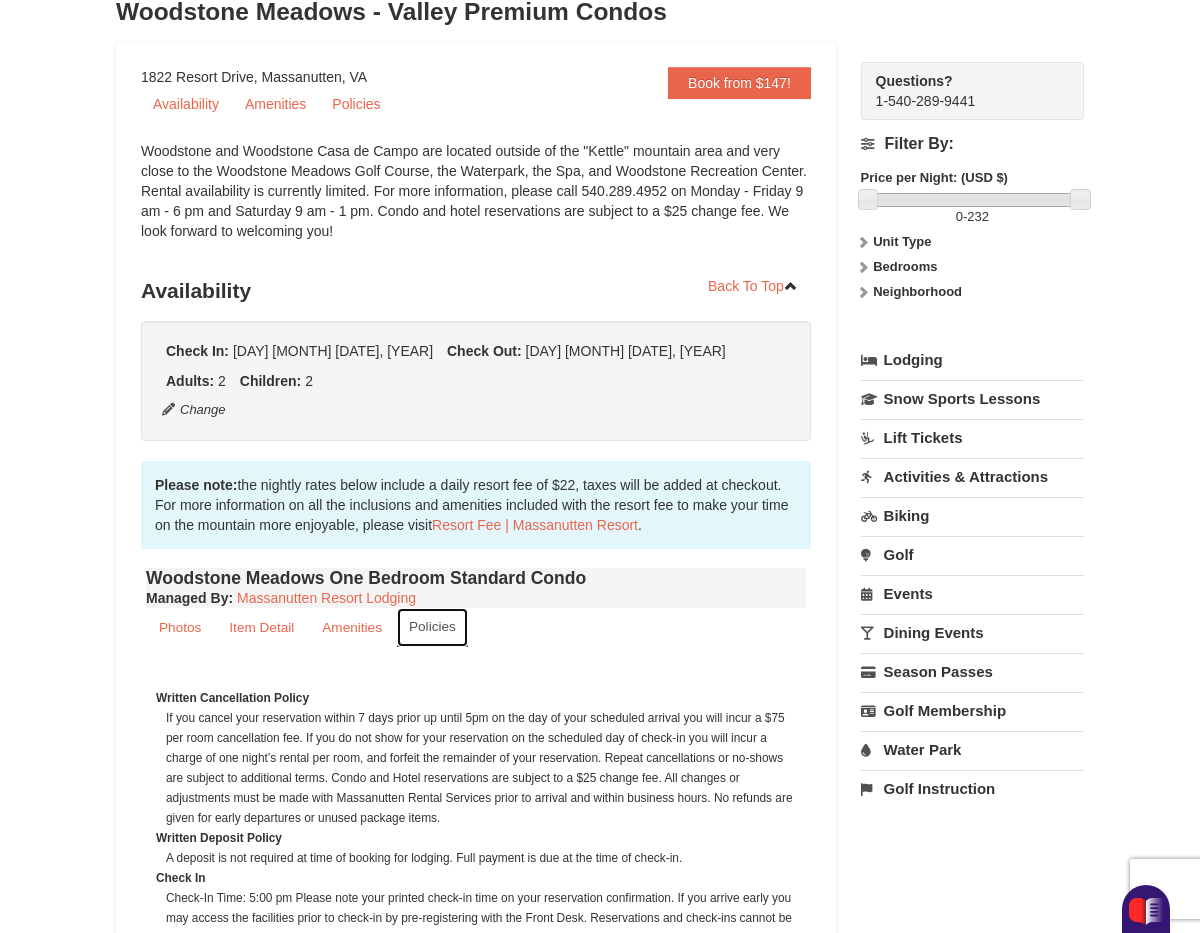 scroll, scrollTop: 0, scrollLeft: 0, axis: both 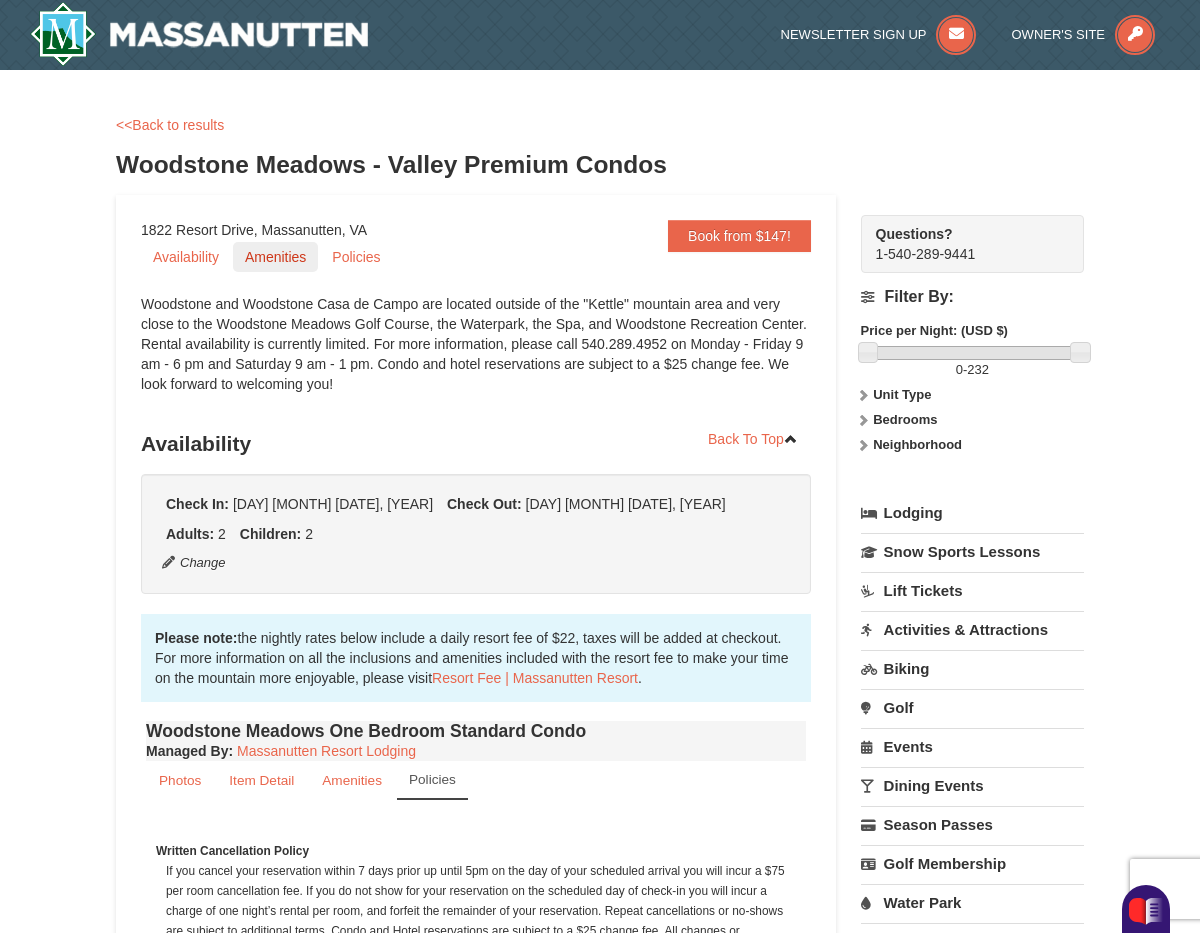 click on "Amenities" at bounding box center (275, 257) 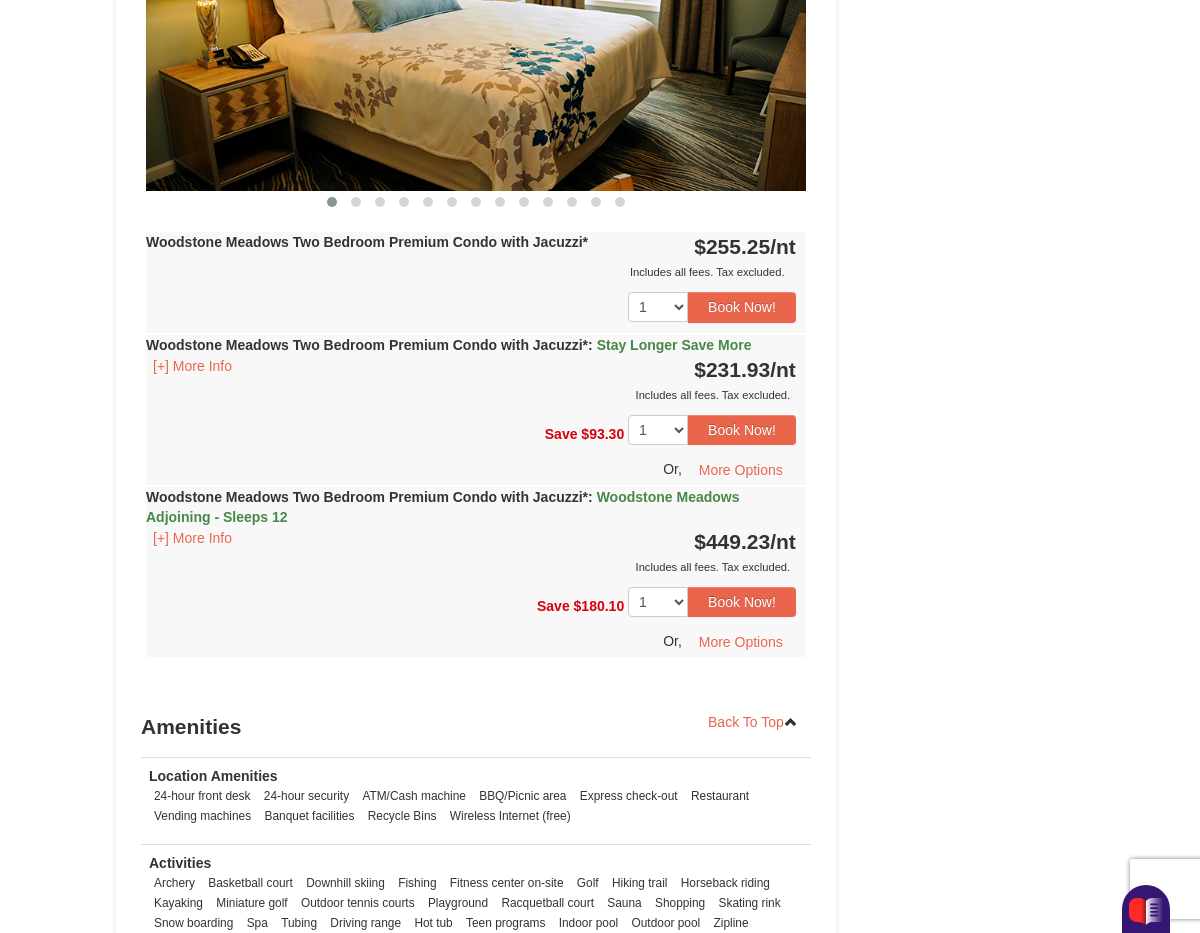 scroll, scrollTop: 6665, scrollLeft: 0, axis: vertical 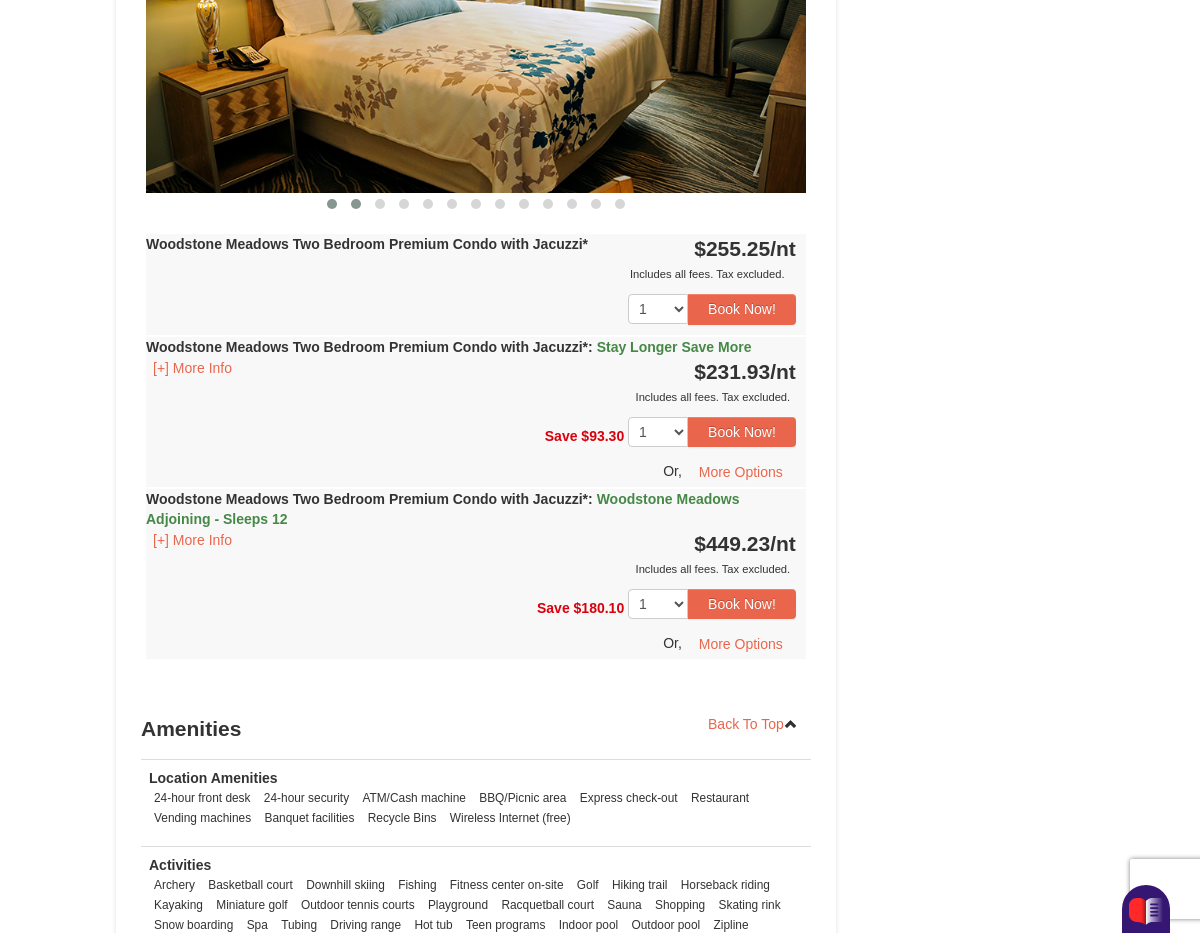 click at bounding box center [356, 204] 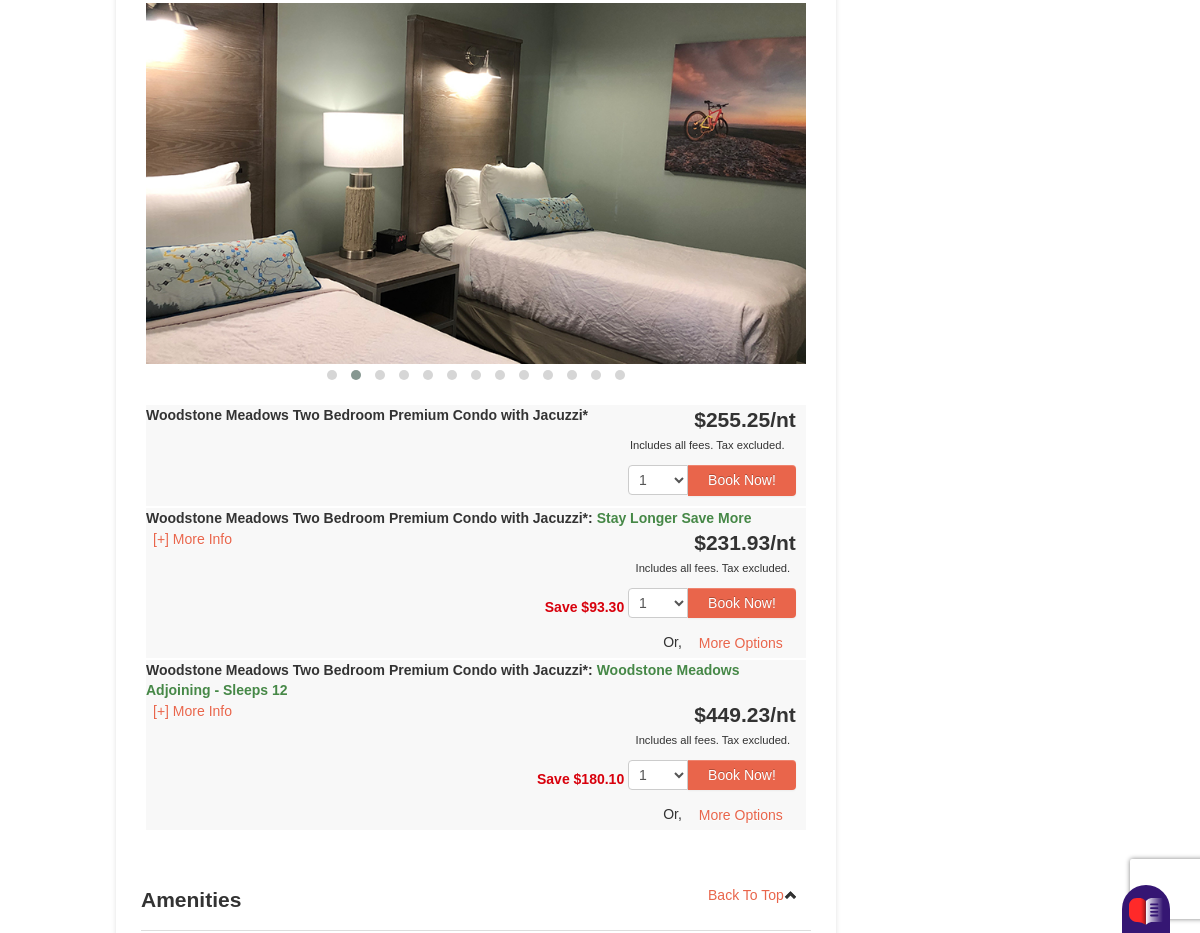 scroll, scrollTop: 6485, scrollLeft: 0, axis: vertical 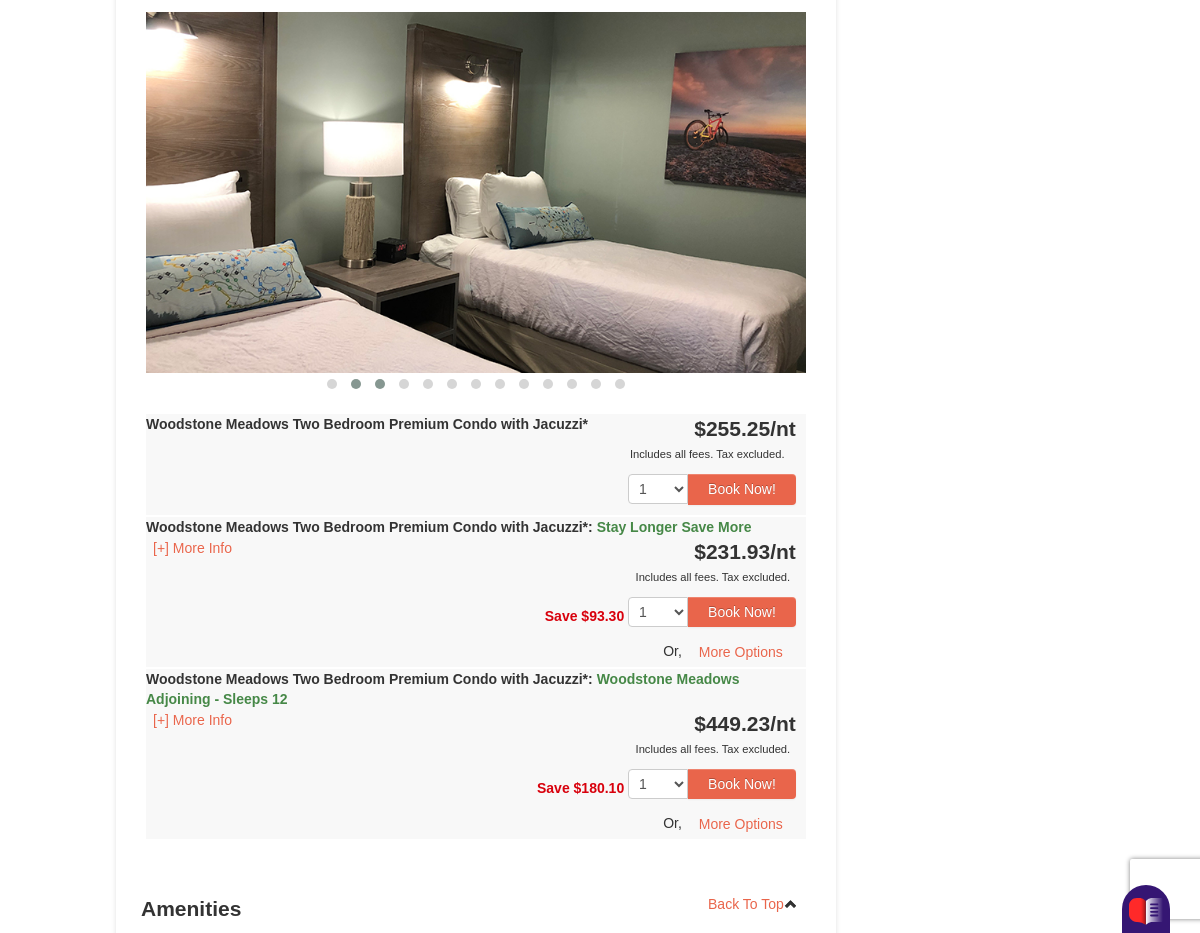 click at bounding box center [380, 384] 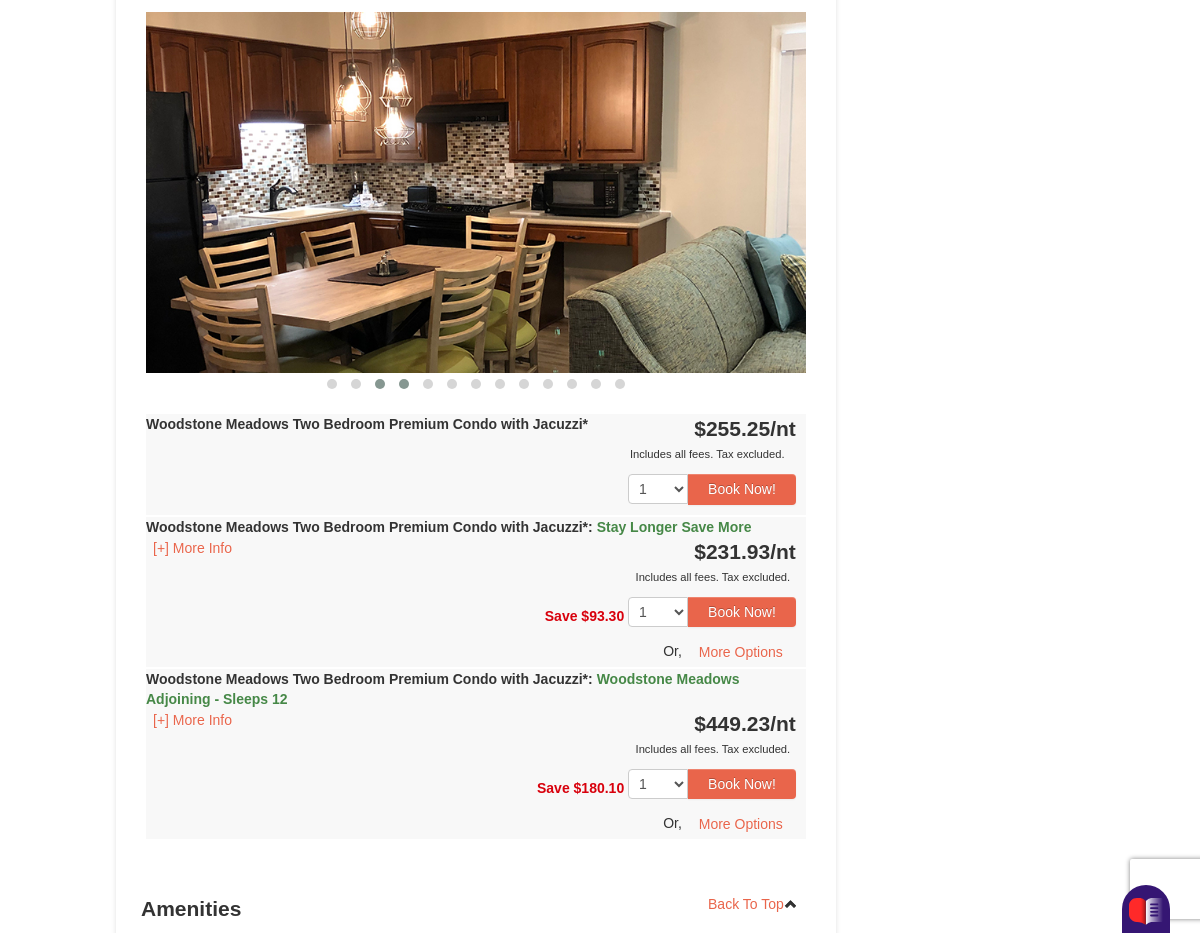 click at bounding box center [404, 384] 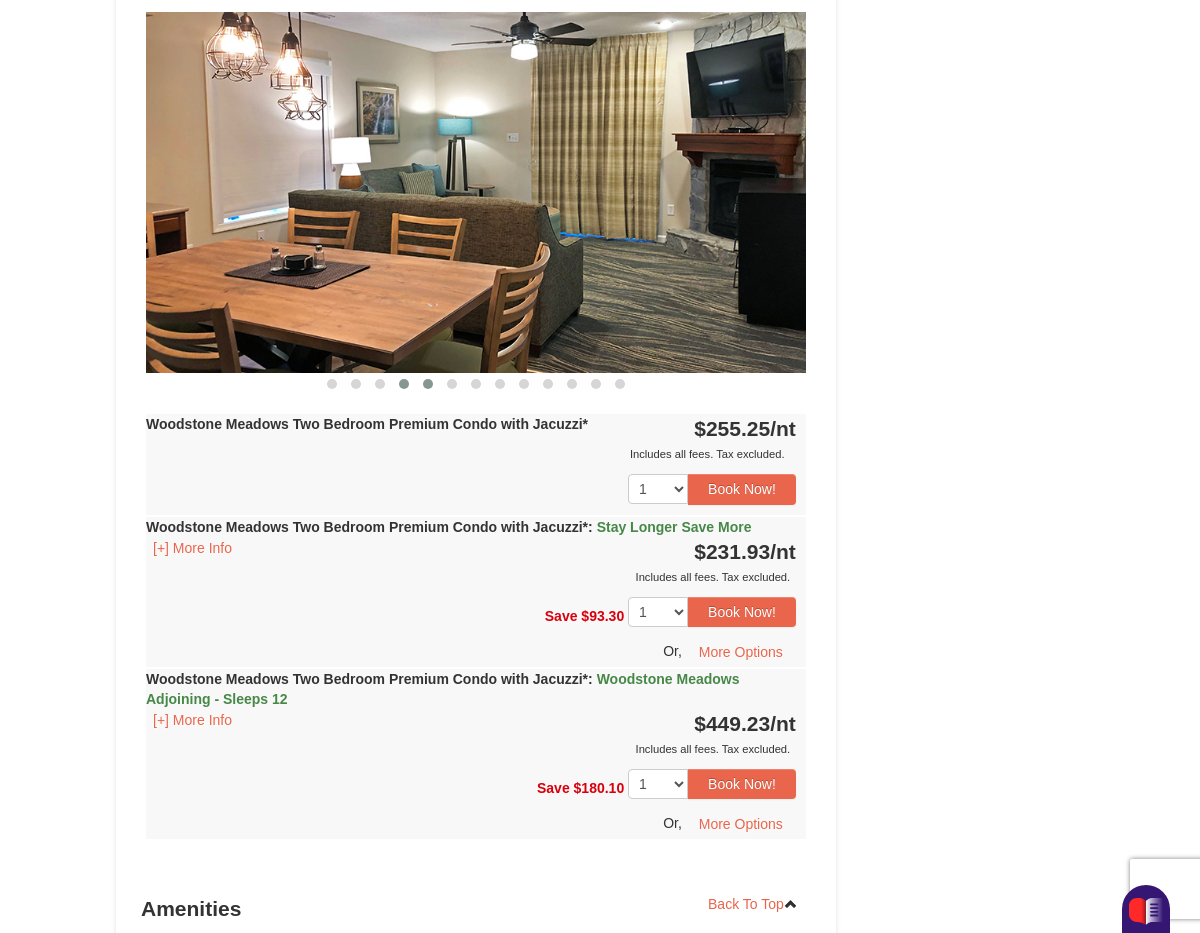 click at bounding box center [428, 384] 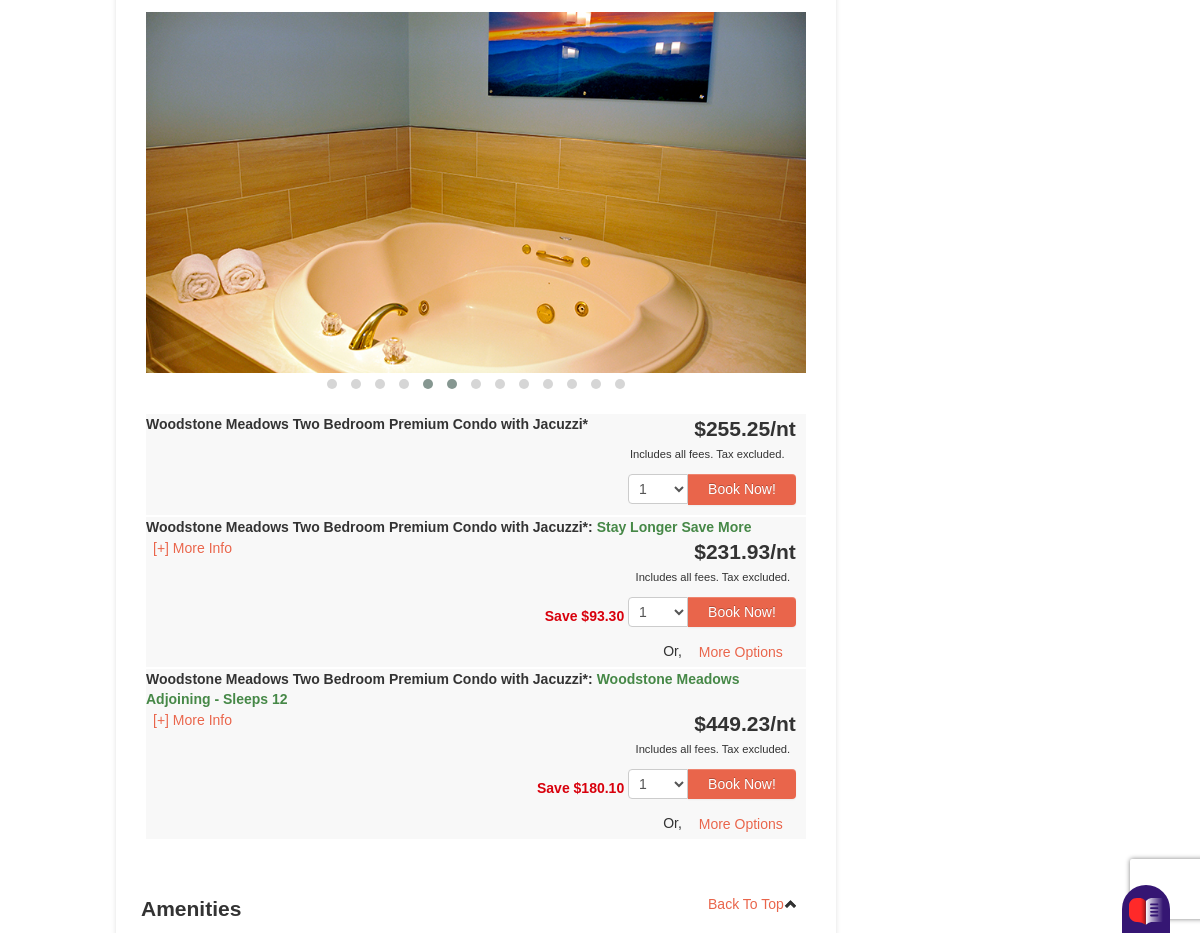 click at bounding box center [452, 384] 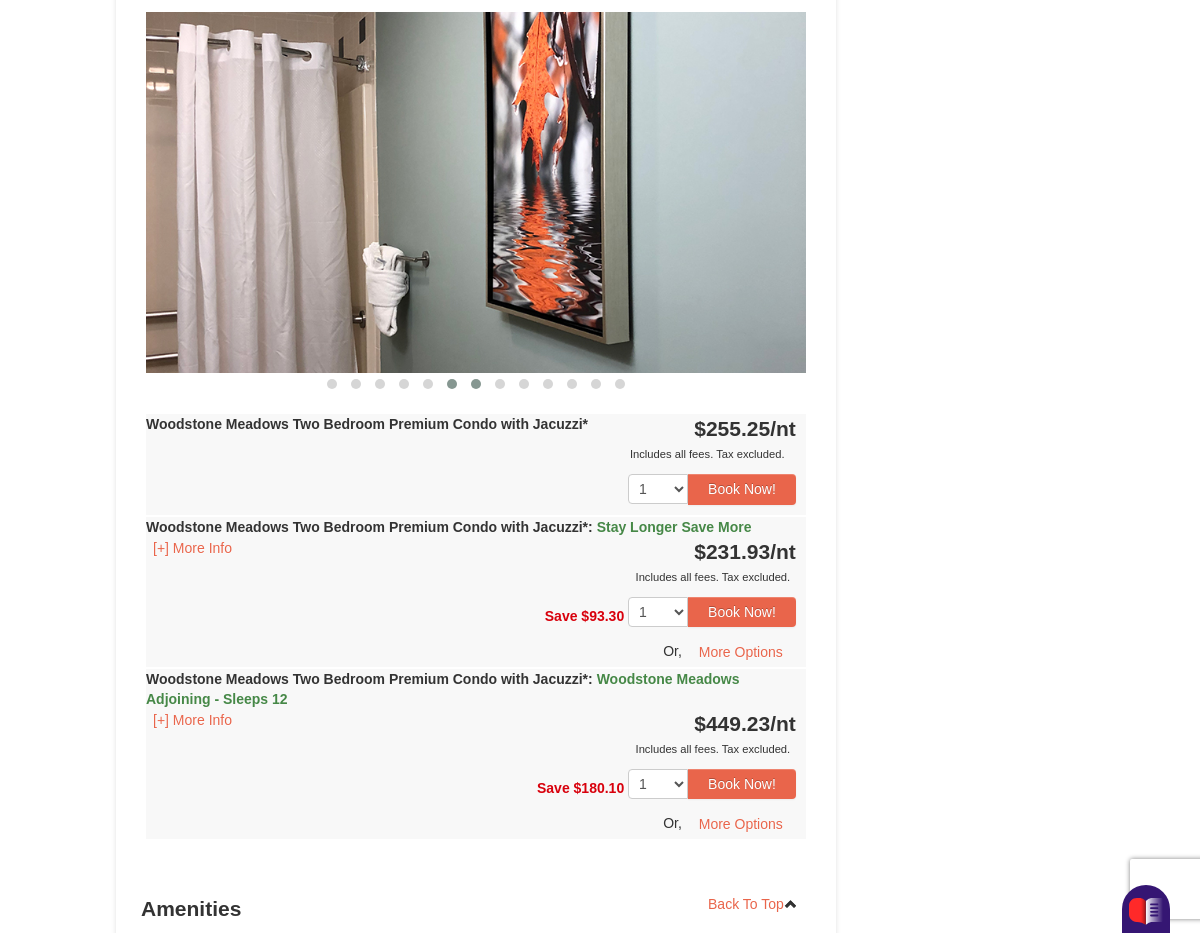 click at bounding box center [476, 384] 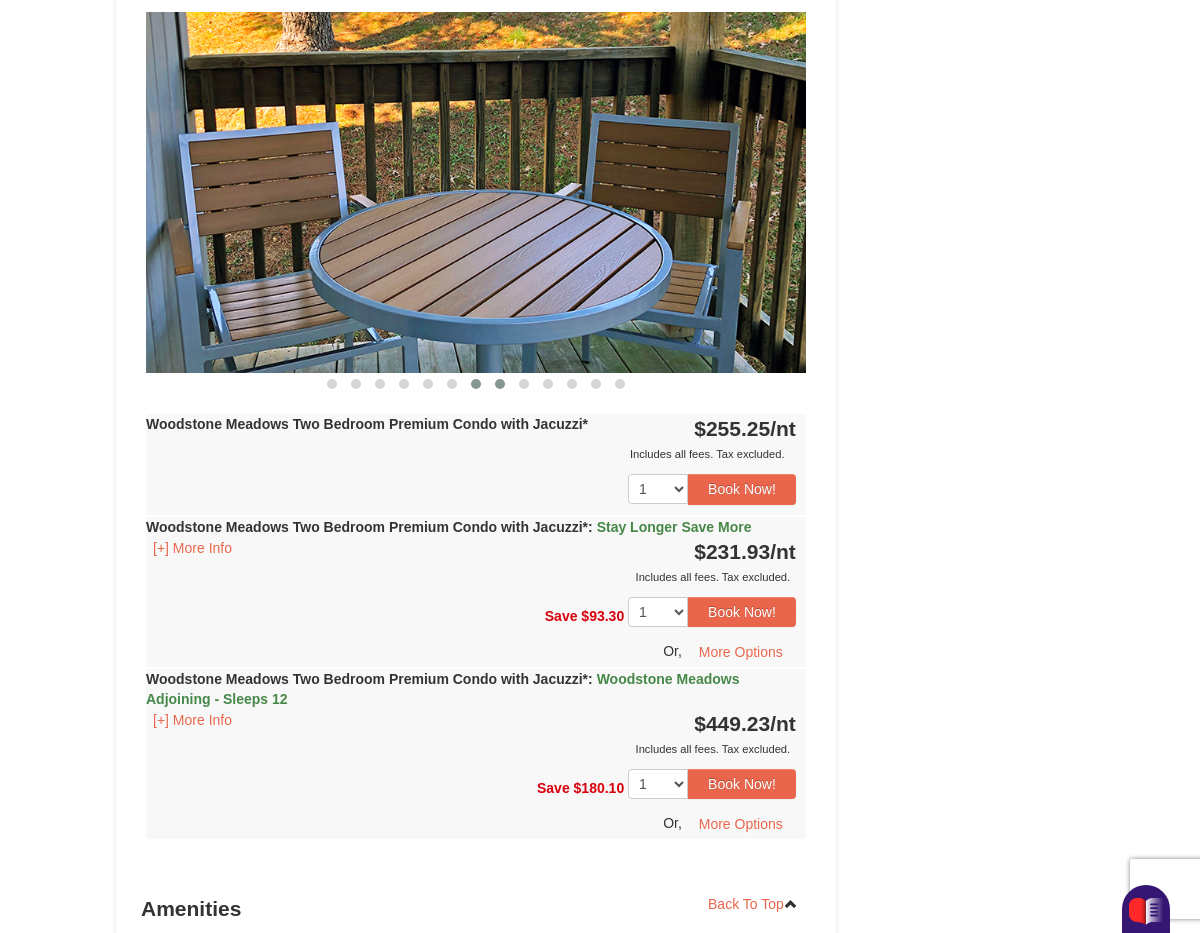 click at bounding box center [500, 384] 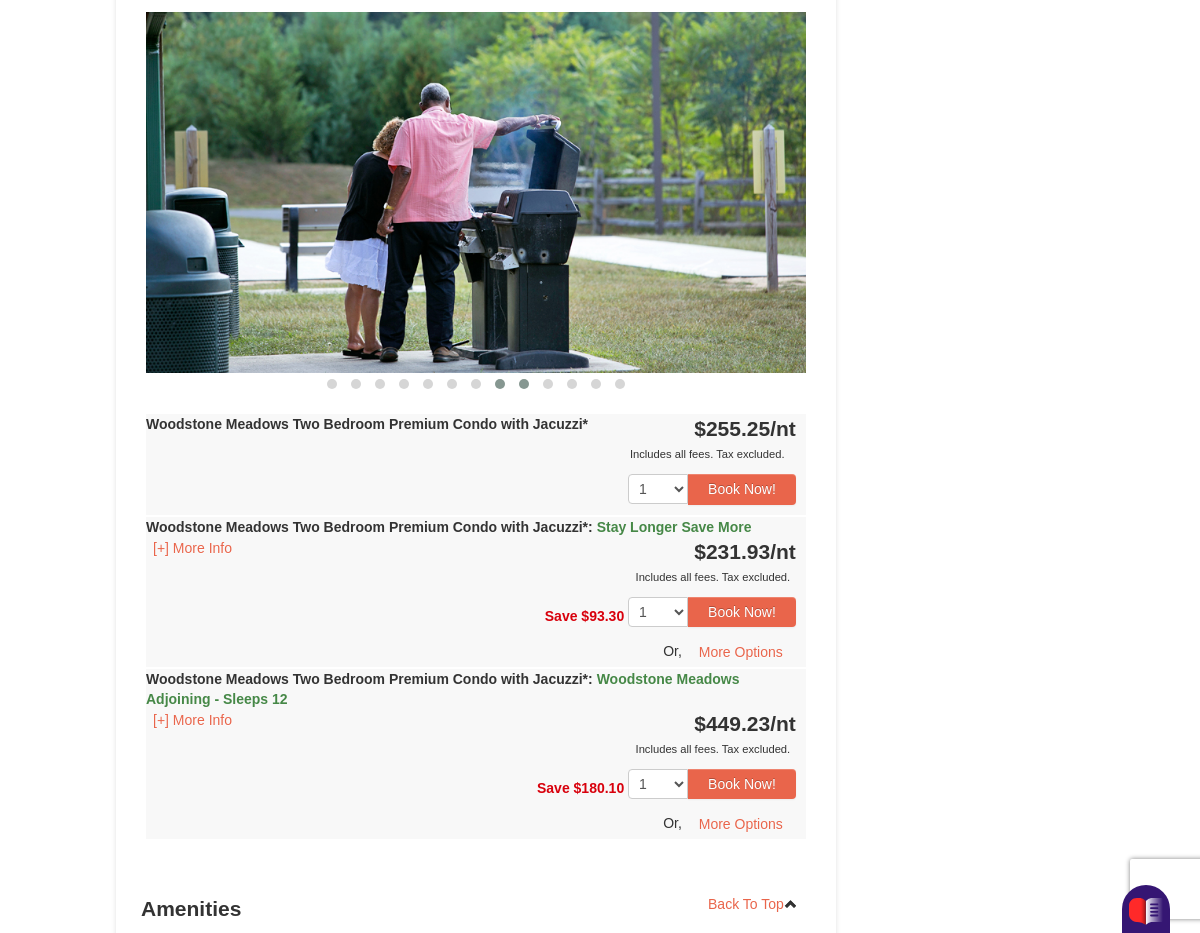 click at bounding box center (524, 384) 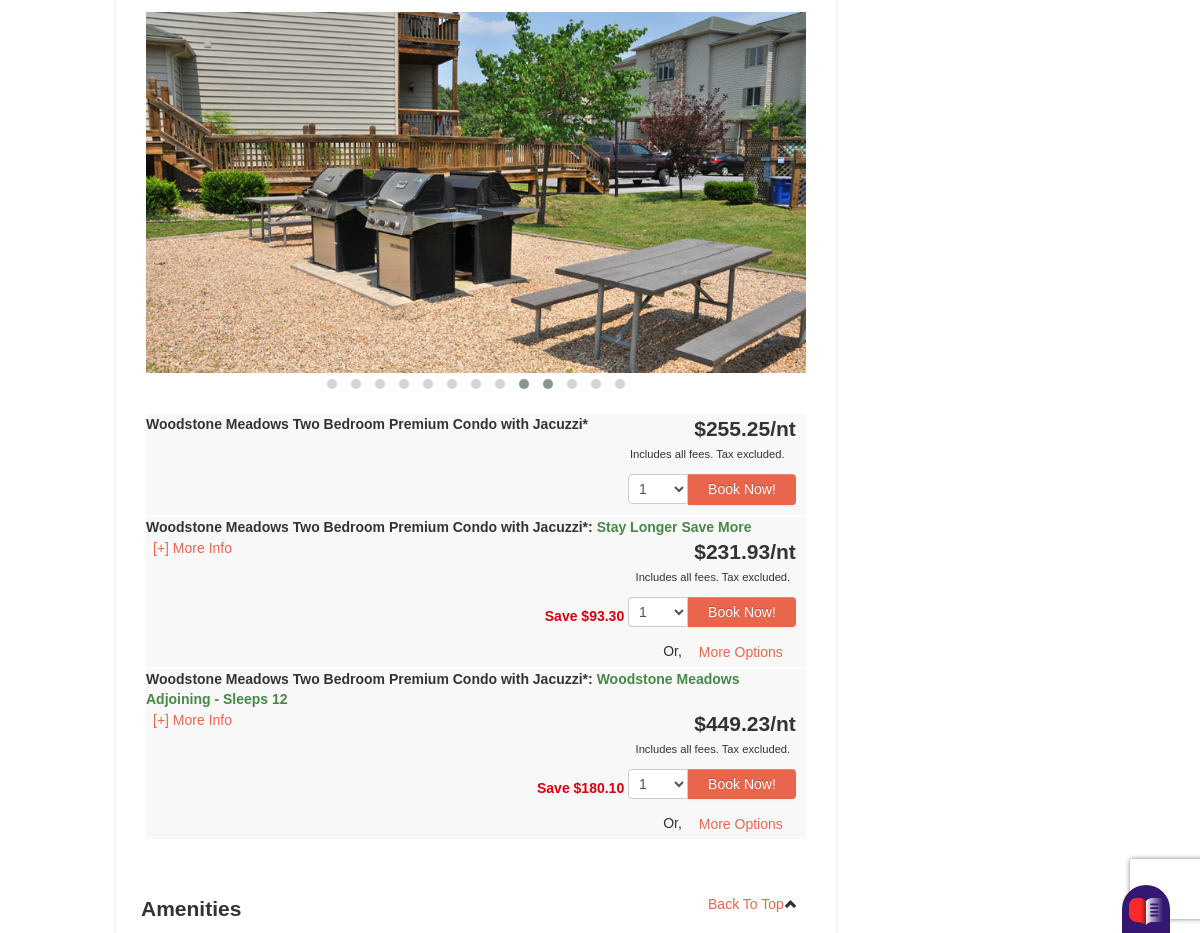 click at bounding box center (548, 384) 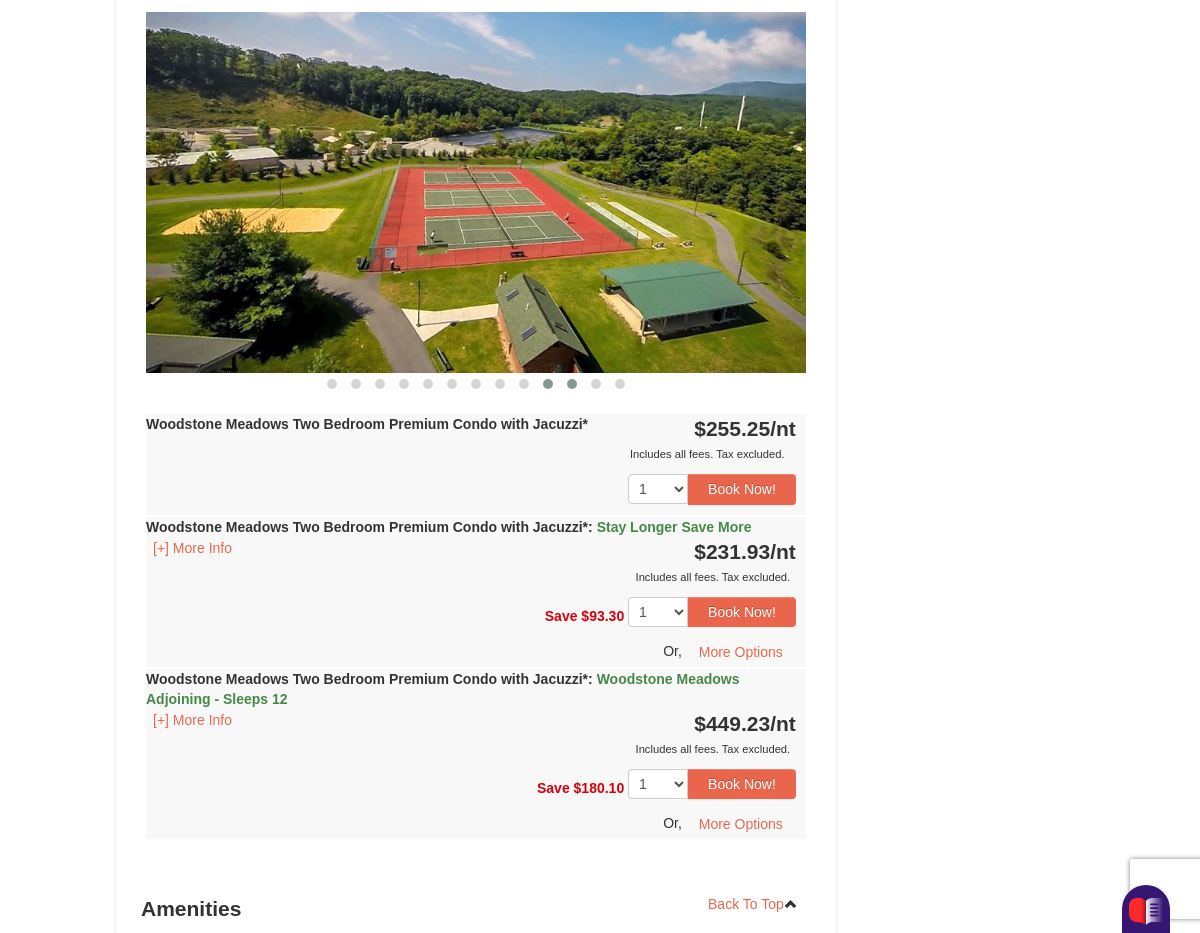 click at bounding box center [572, 384] 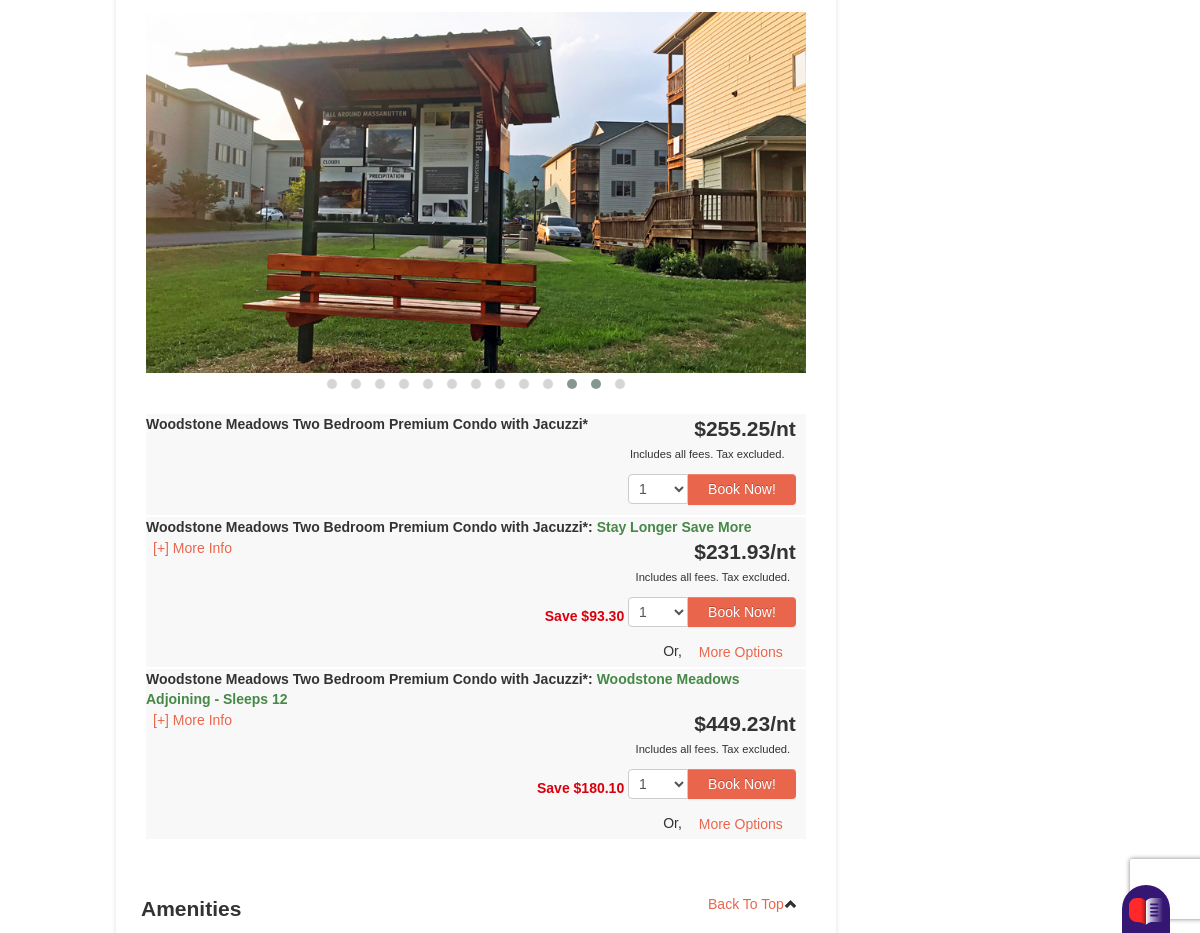 click at bounding box center (596, 384) 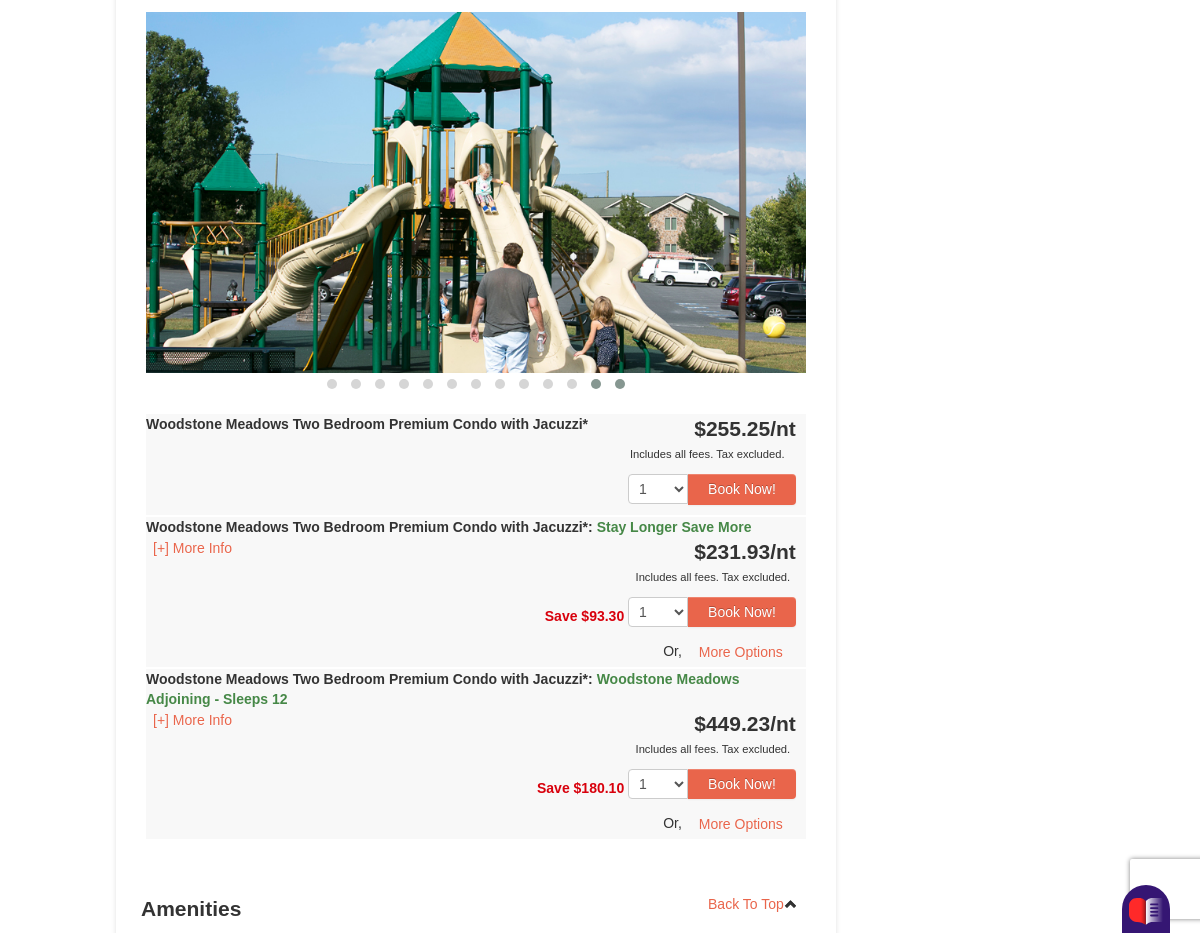 click at bounding box center (620, 384) 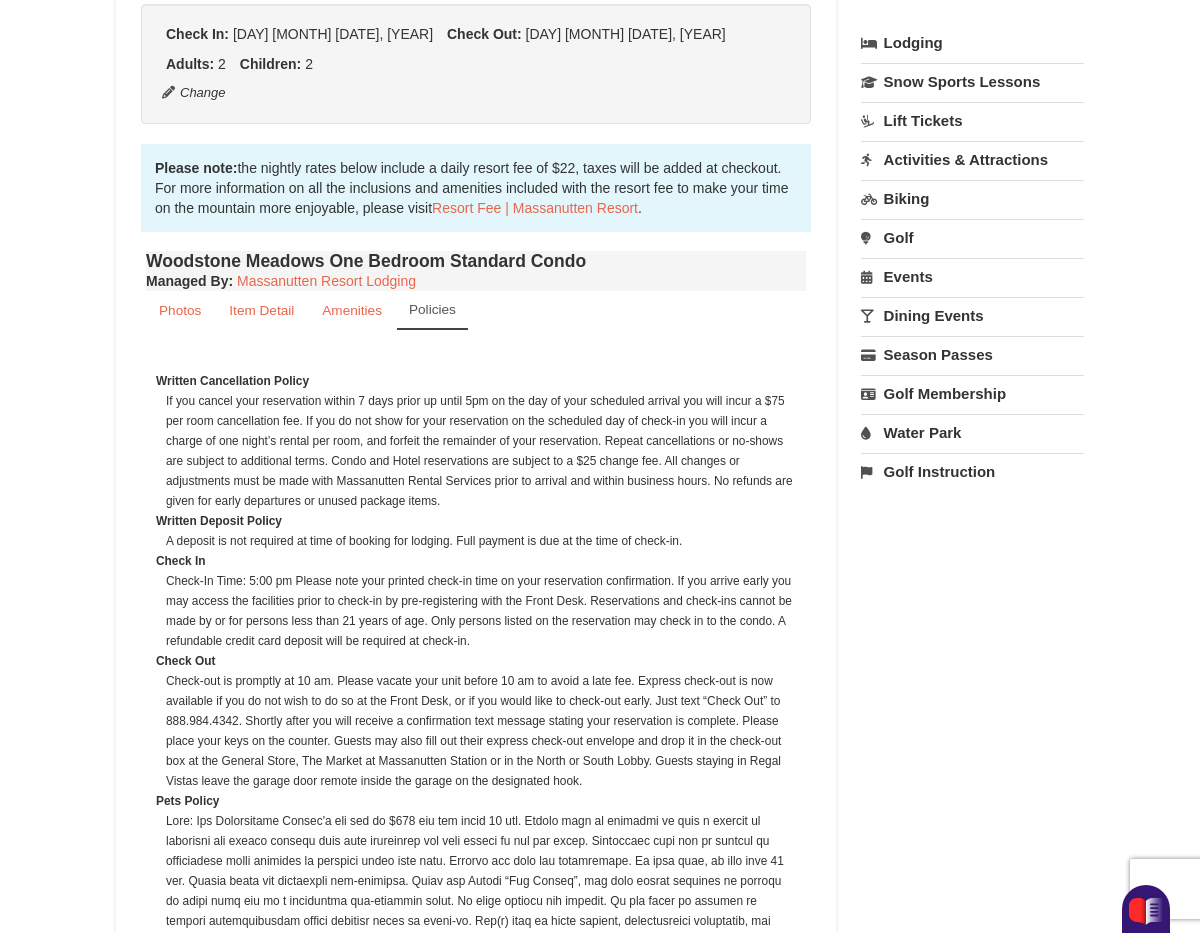 scroll, scrollTop: 0, scrollLeft: 0, axis: both 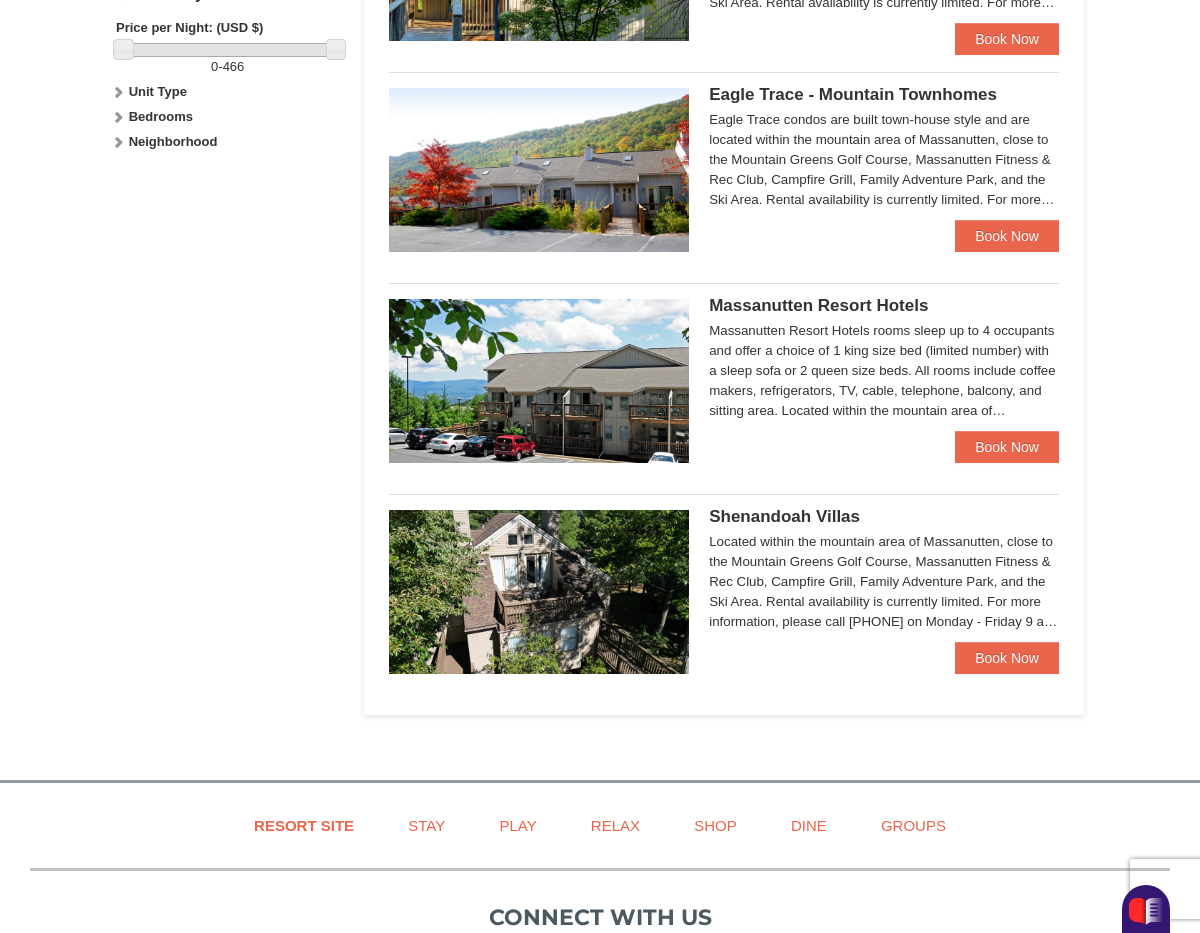 click on "Massanutten Resort Hotels
Hotel Queen Room
$149.50
Book Now" at bounding box center (724, 373) 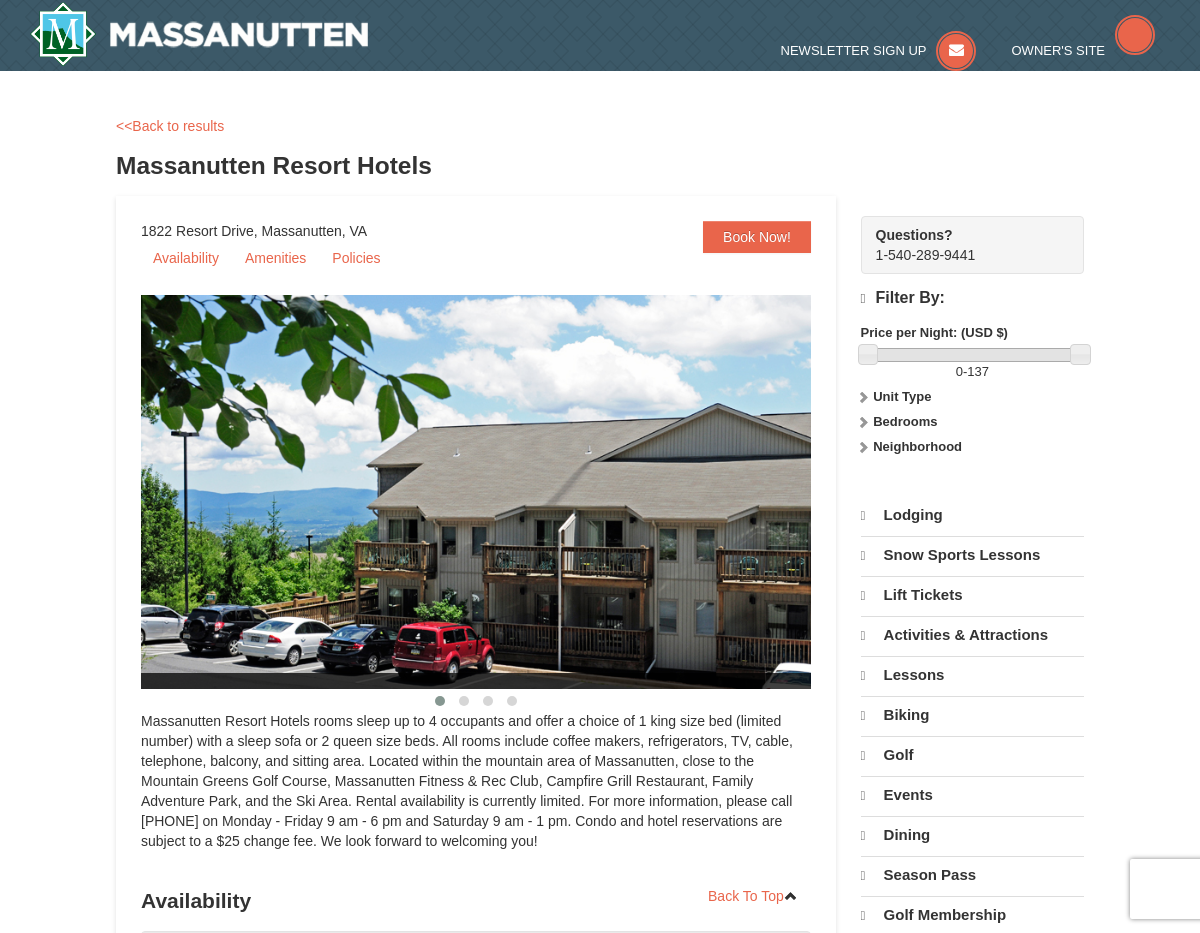 scroll, scrollTop: 0, scrollLeft: 0, axis: both 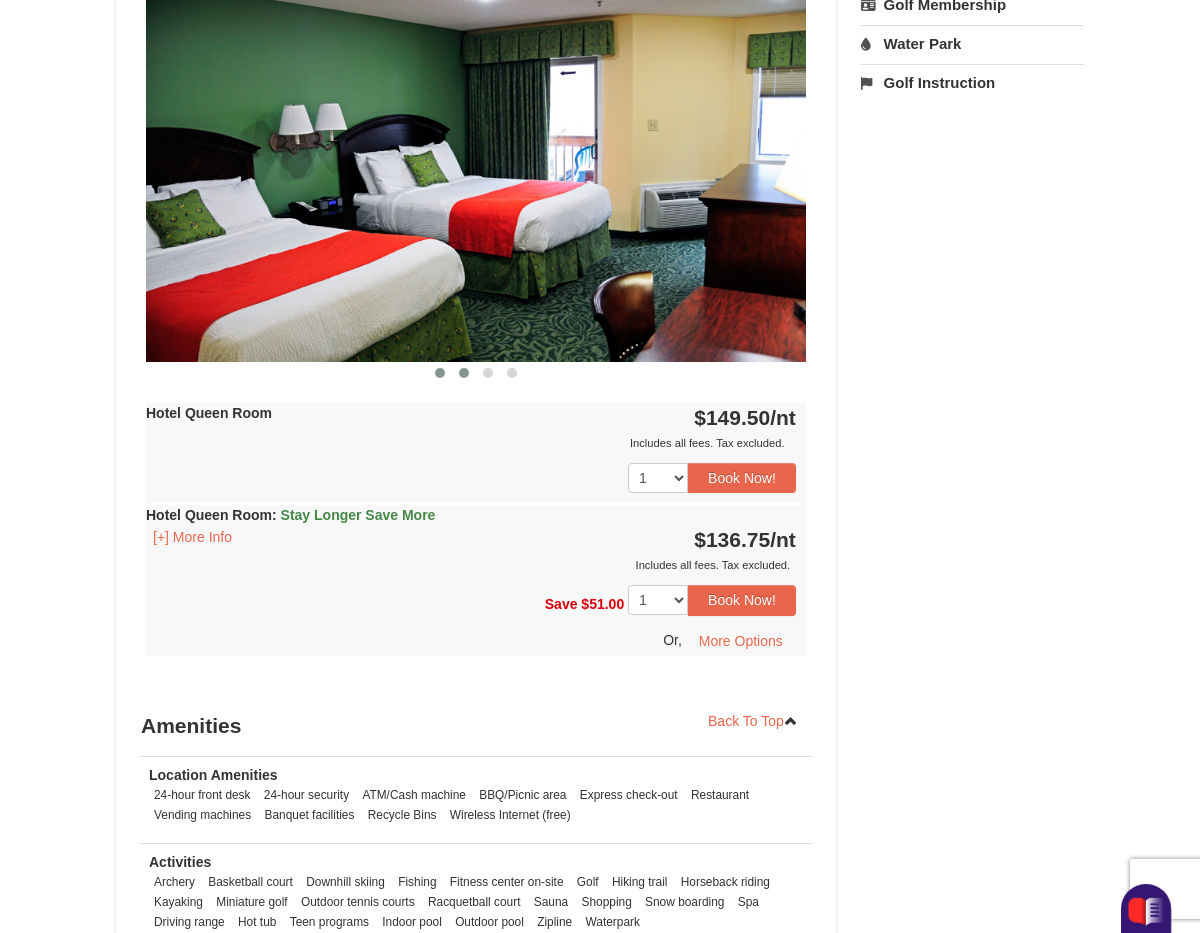 click at bounding box center [464, 373] 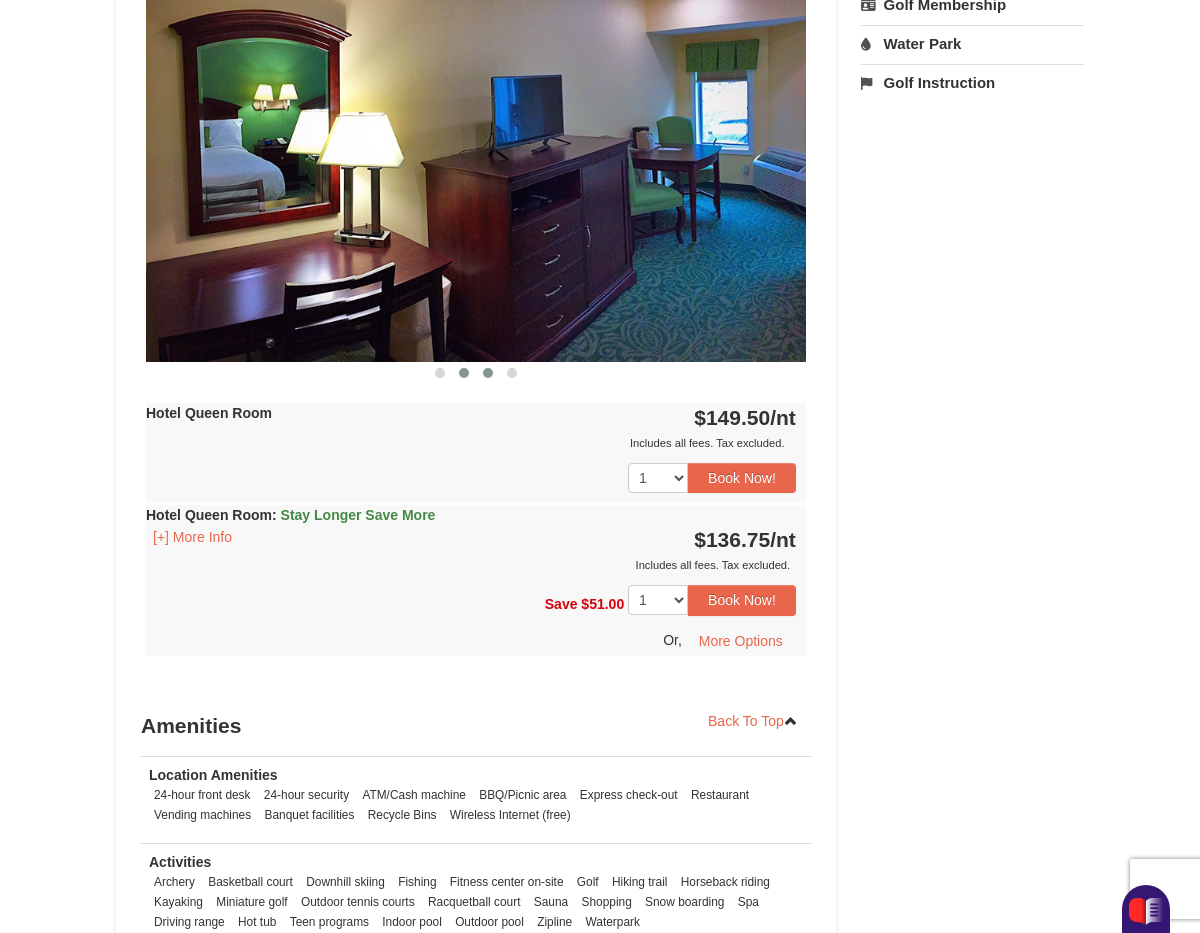 click at bounding box center [488, 373] 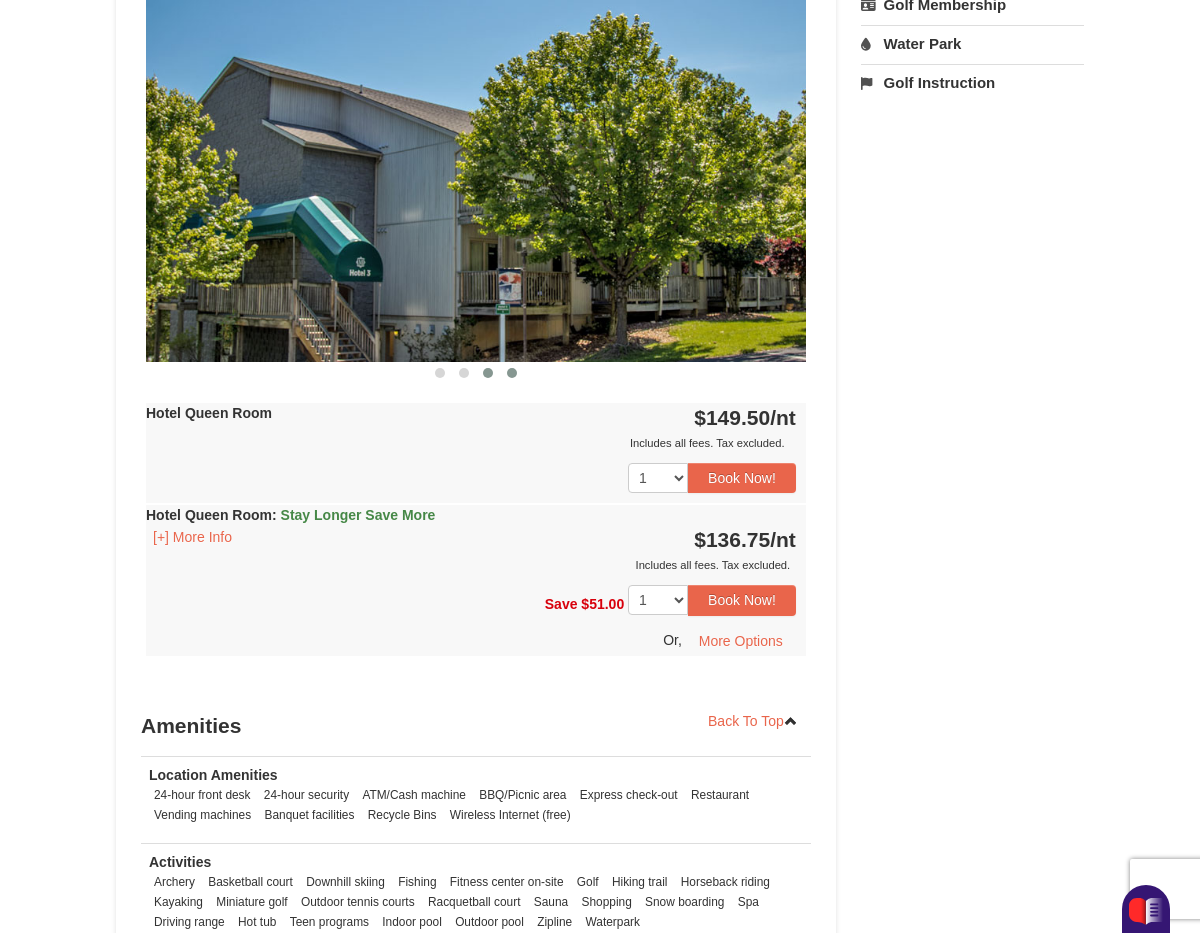click at bounding box center (512, 373) 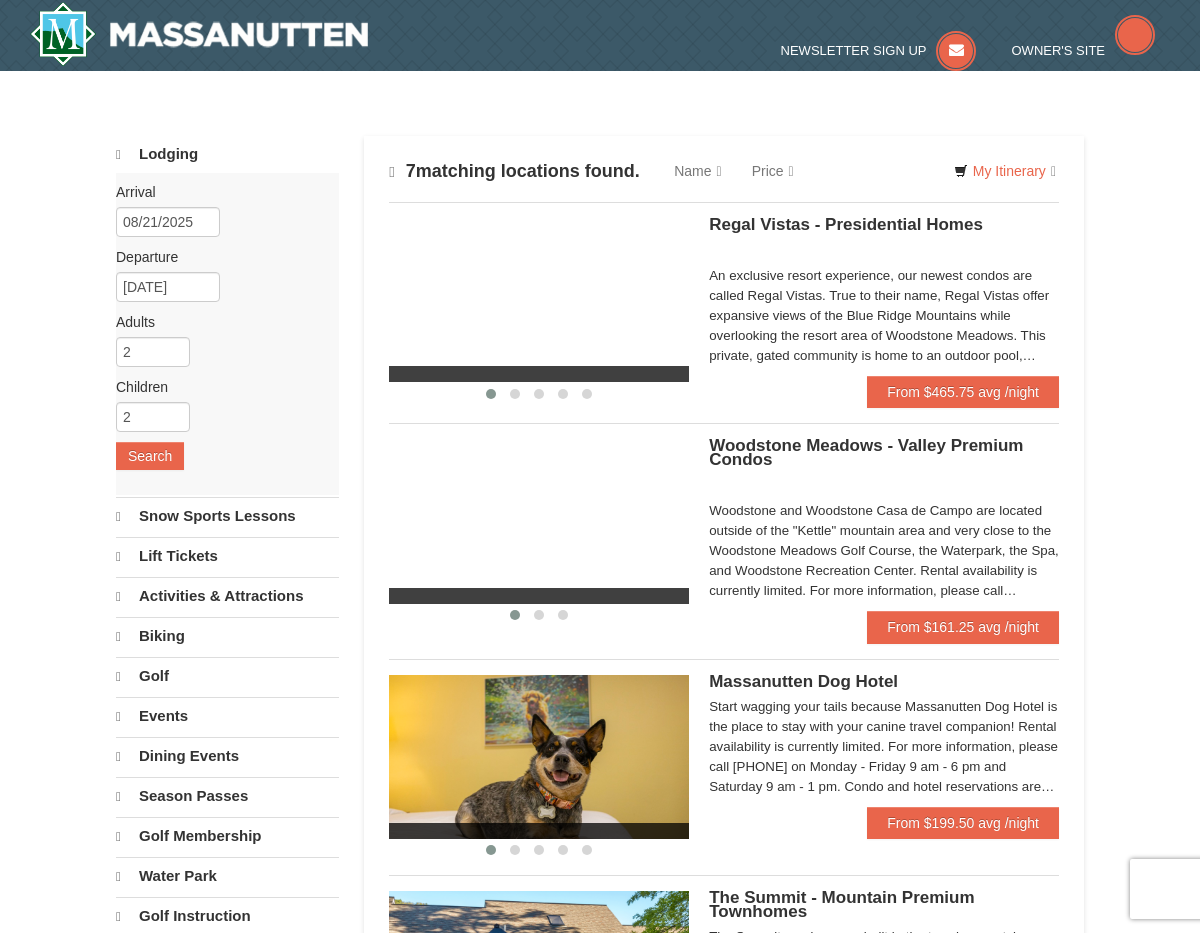 scroll, scrollTop: 0, scrollLeft: 0, axis: both 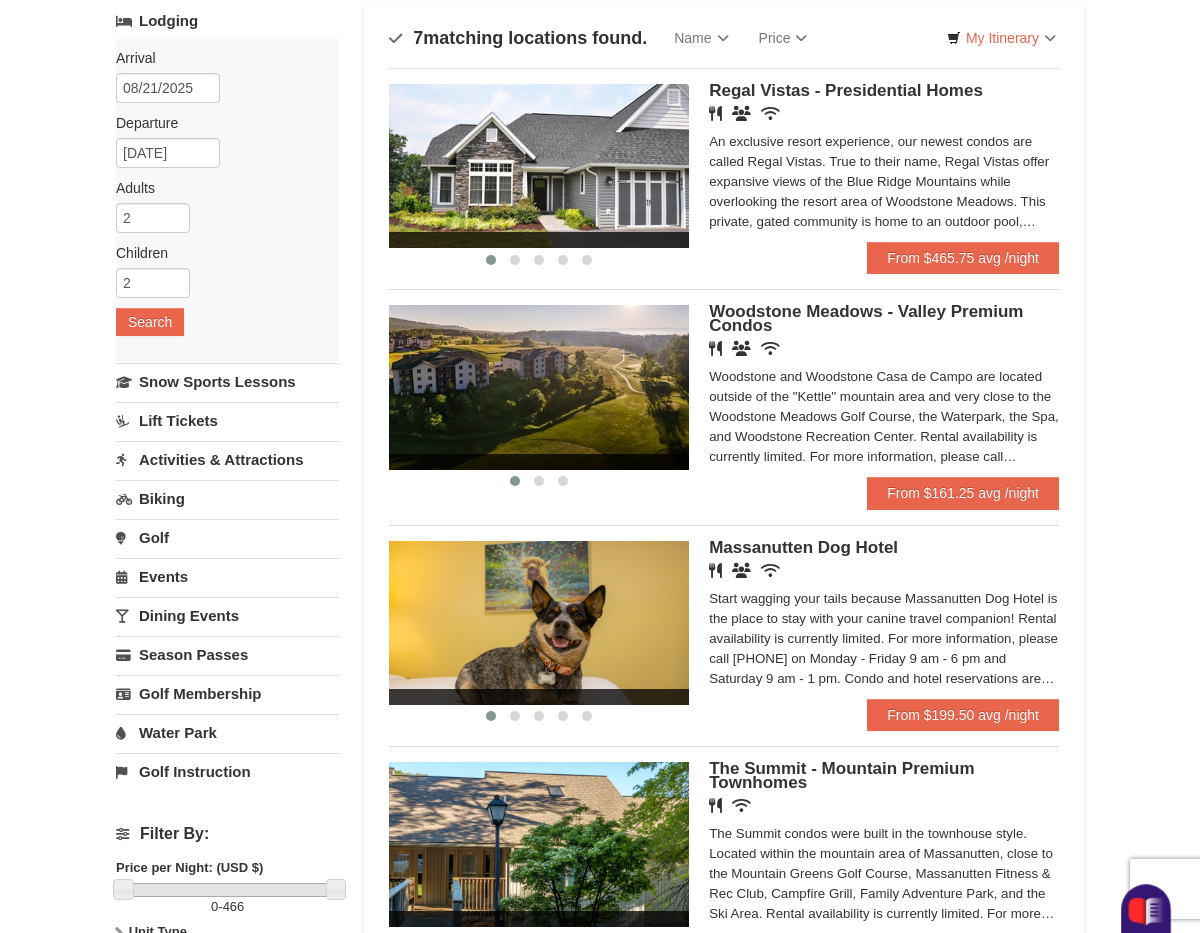click on "Regal Vistas - Presidential Homes" at bounding box center (846, 90) 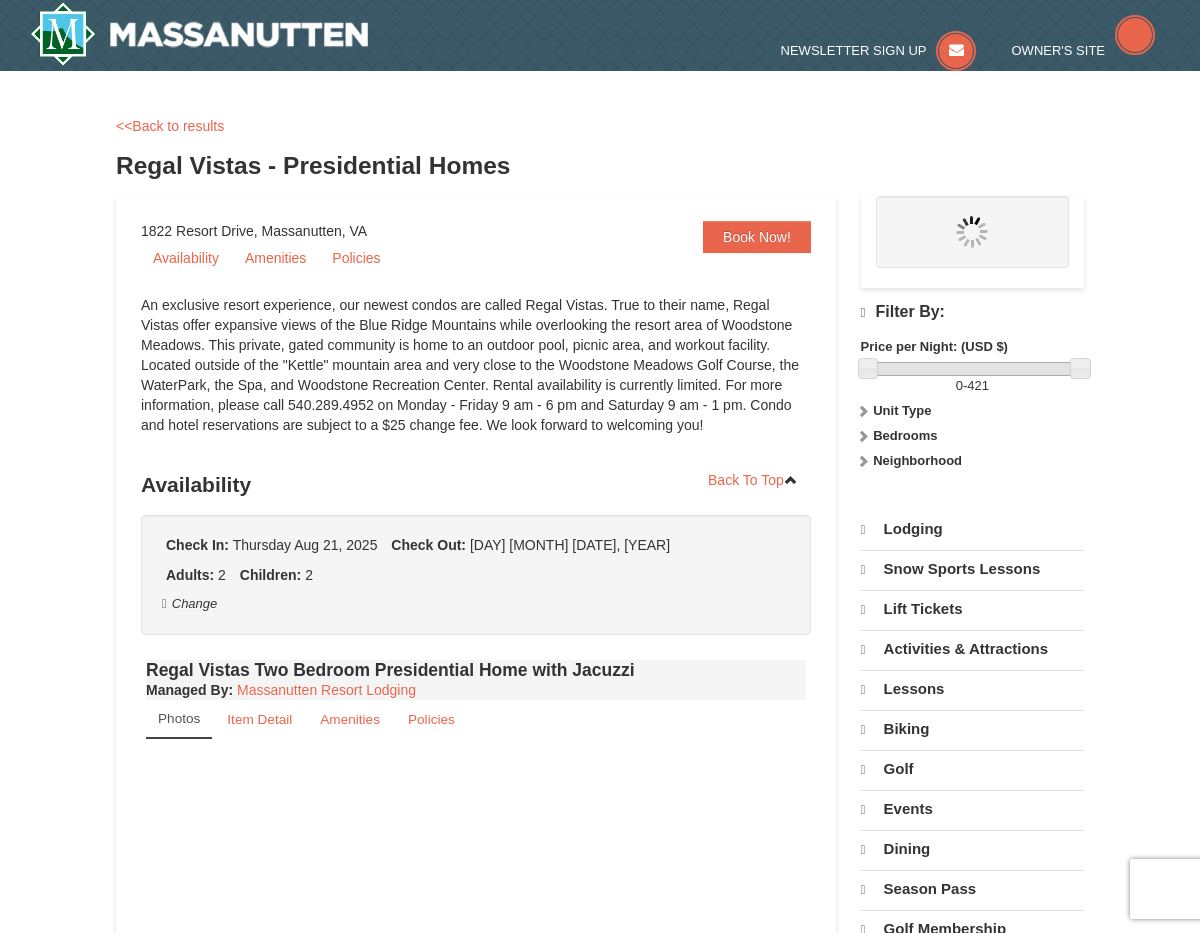 scroll, scrollTop: 0, scrollLeft: 0, axis: both 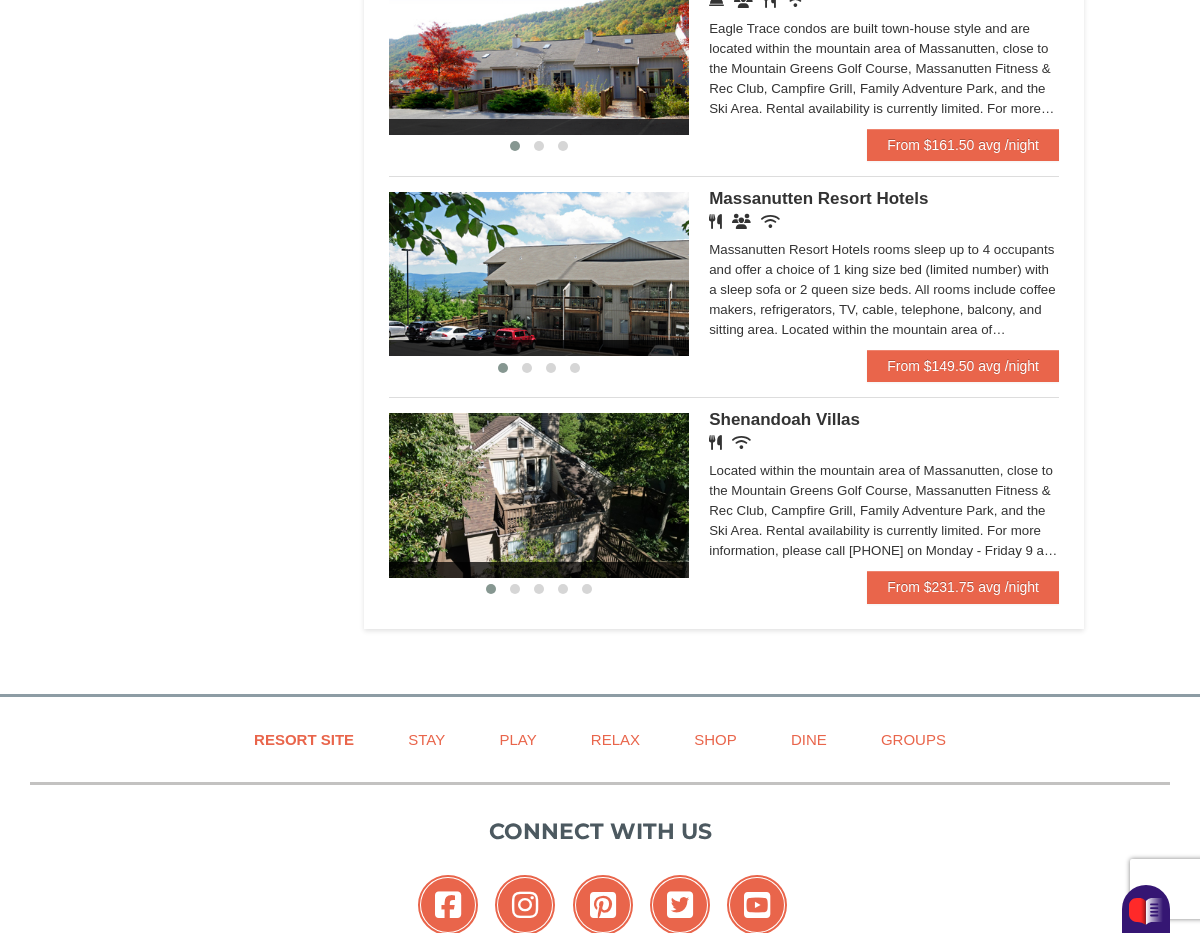 click on "Shenandoah Villas" at bounding box center [784, 419] 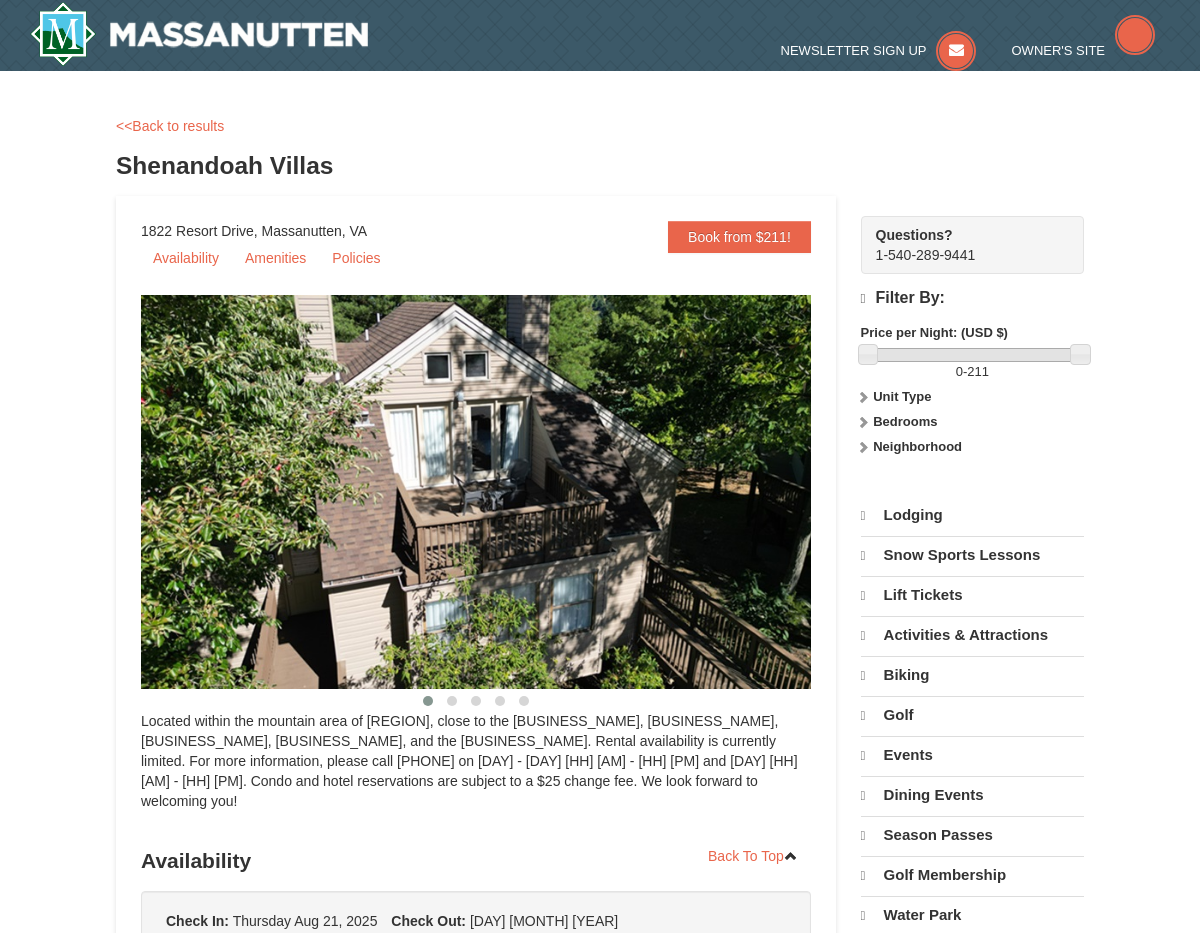 scroll, scrollTop: 0, scrollLeft: 0, axis: both 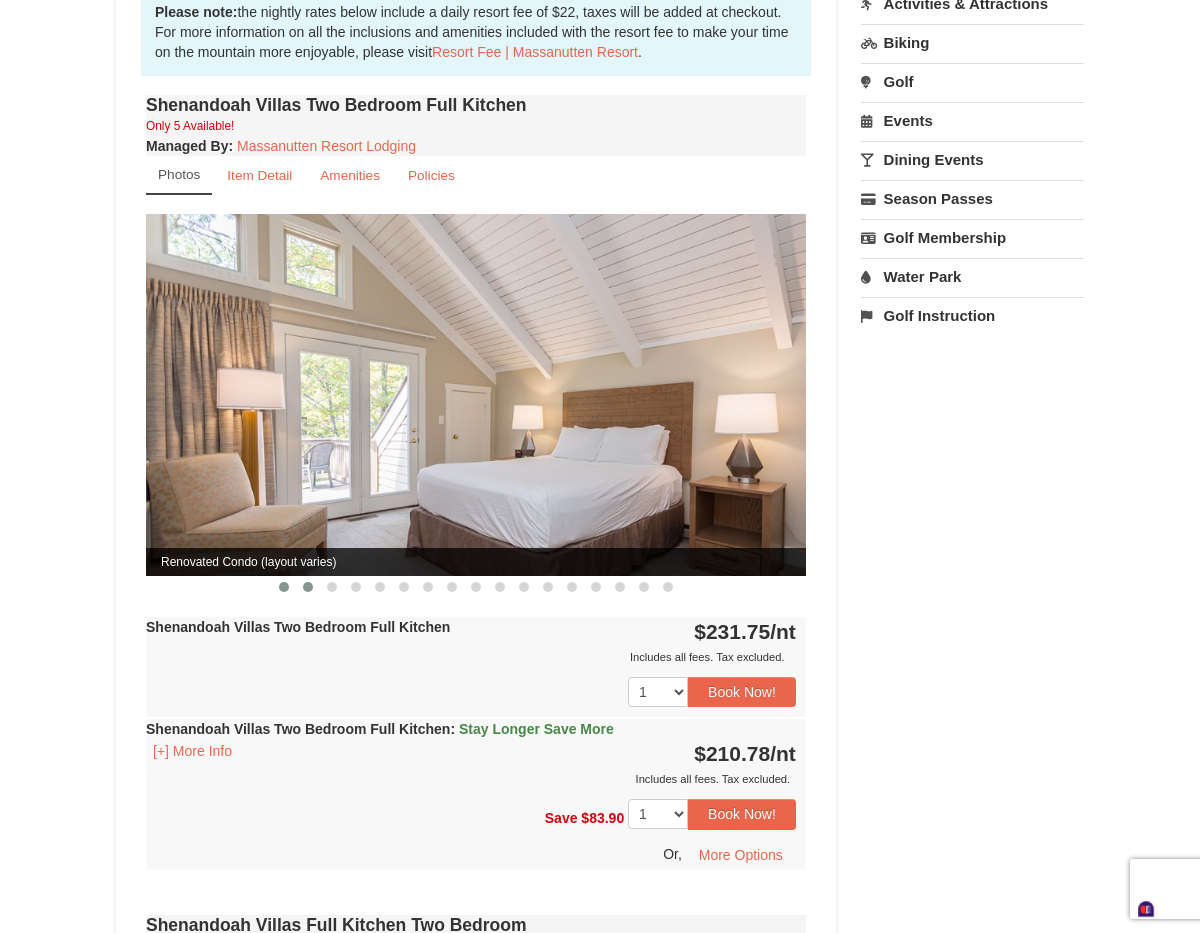 click at bounding box center (308, 587) 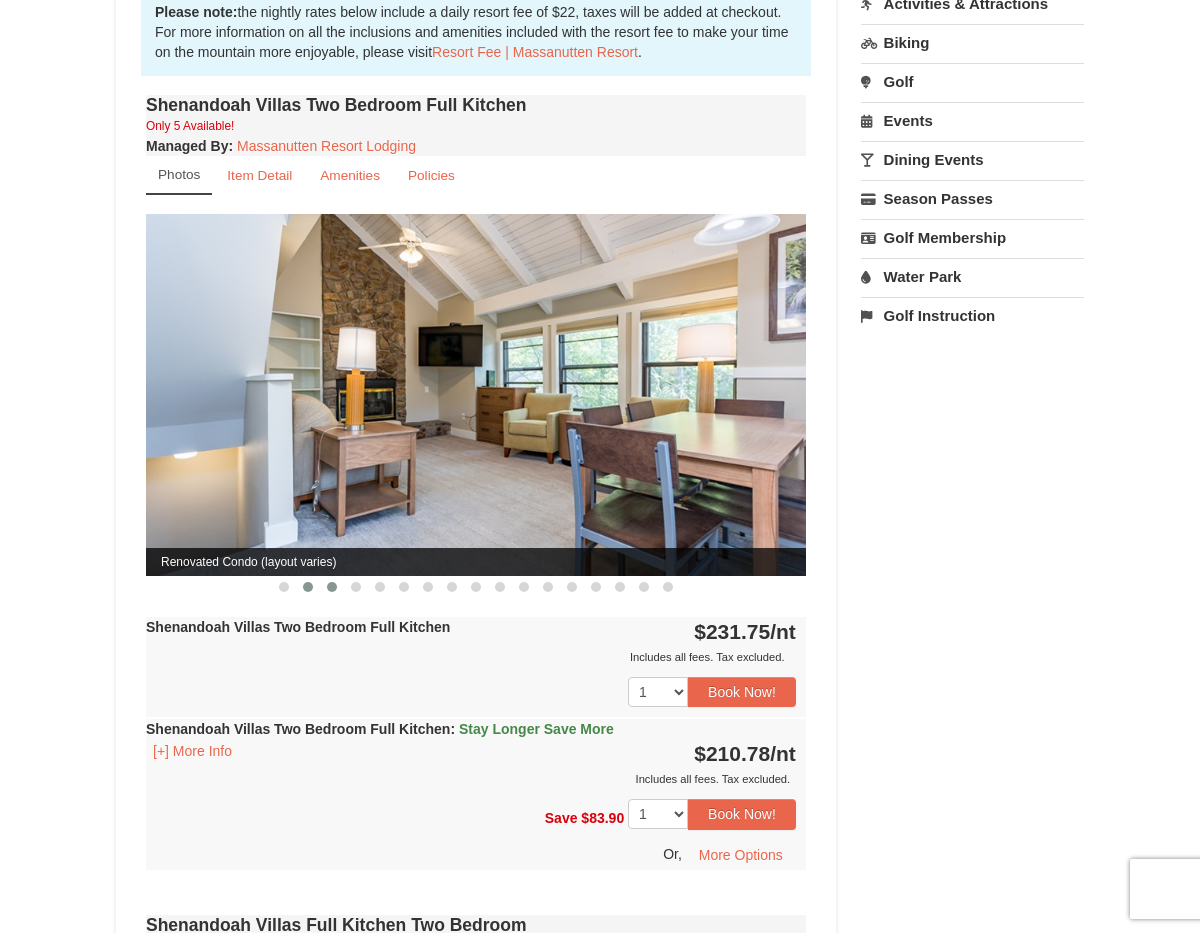 click at bounding box center [332, 587] 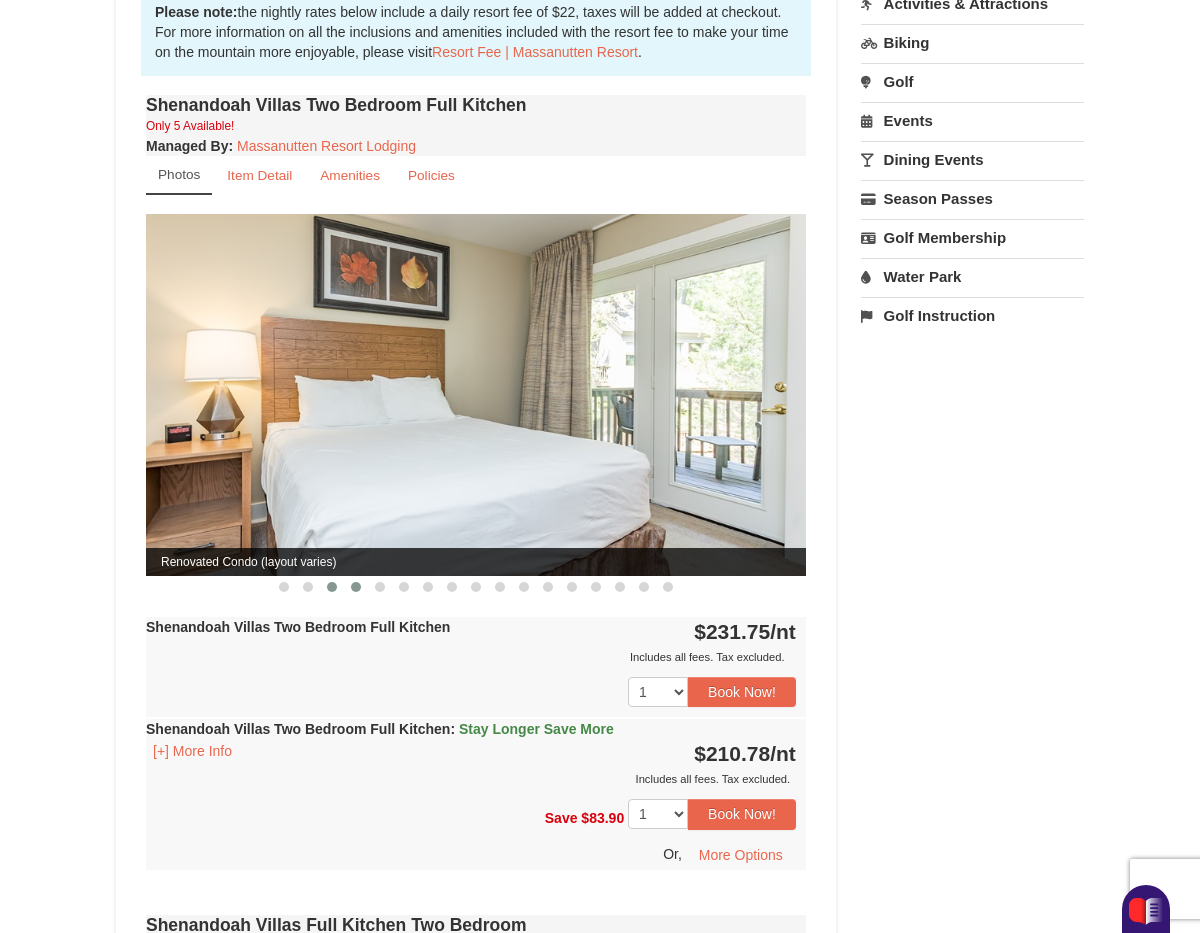 click at bounding box center (356, 587) 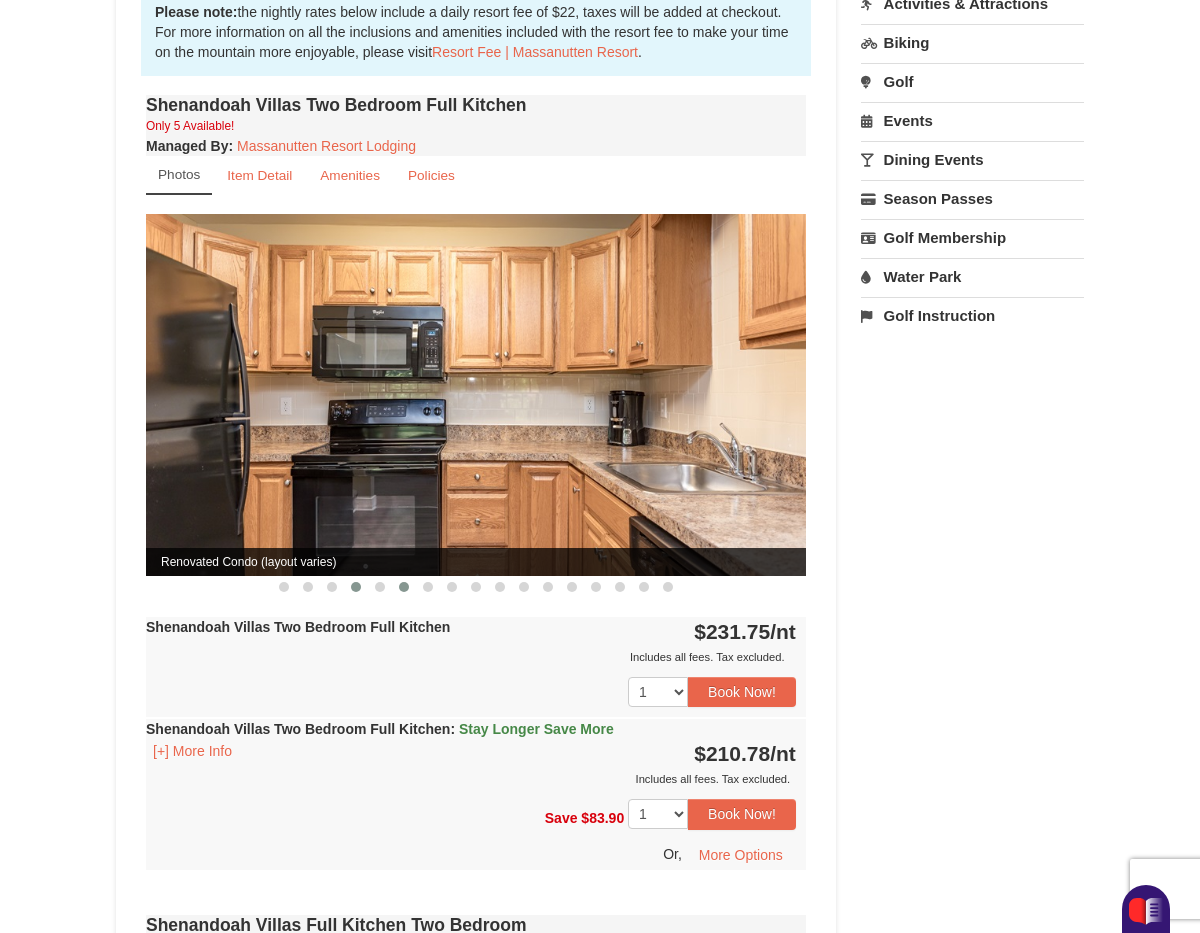 click at bounding box center [404, 587] 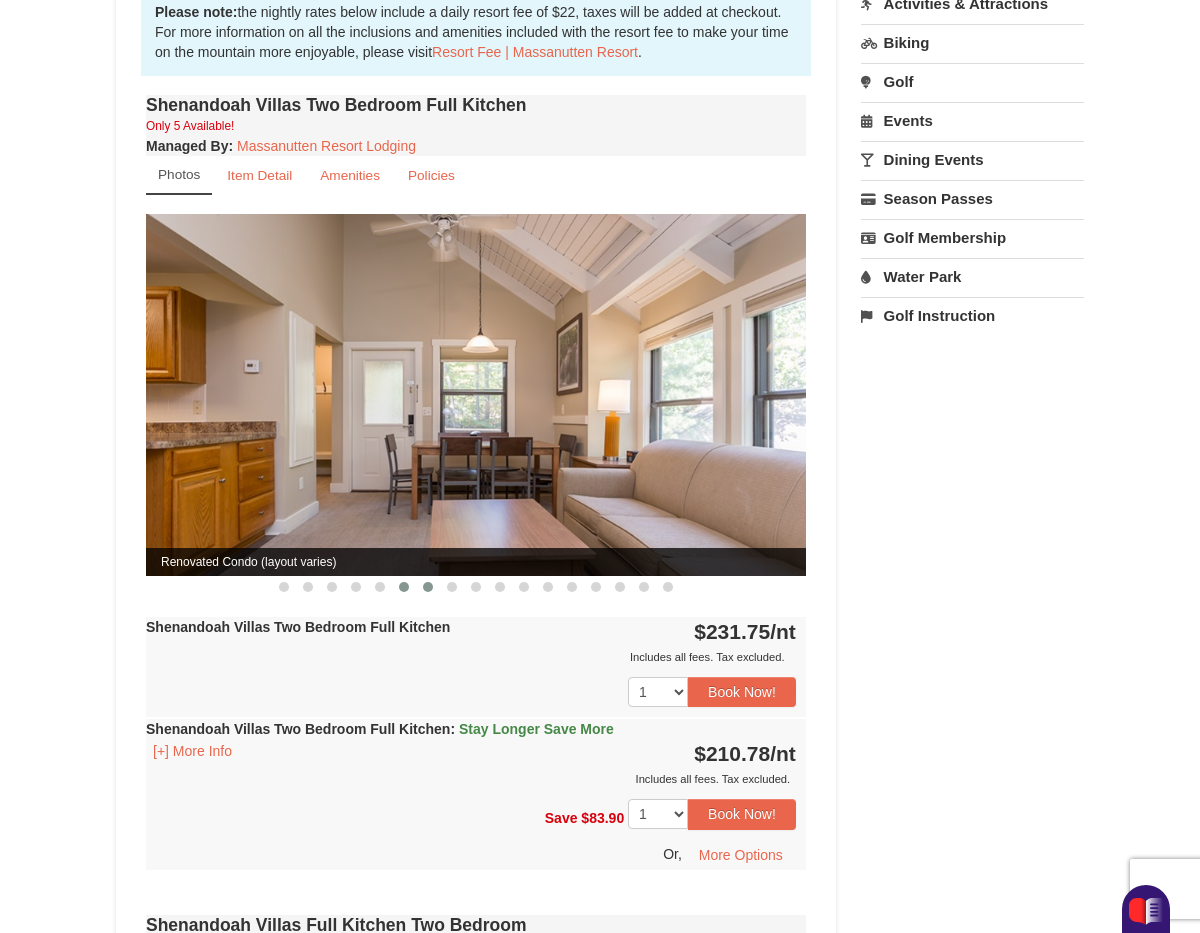 click at bounding box center [428, 587] 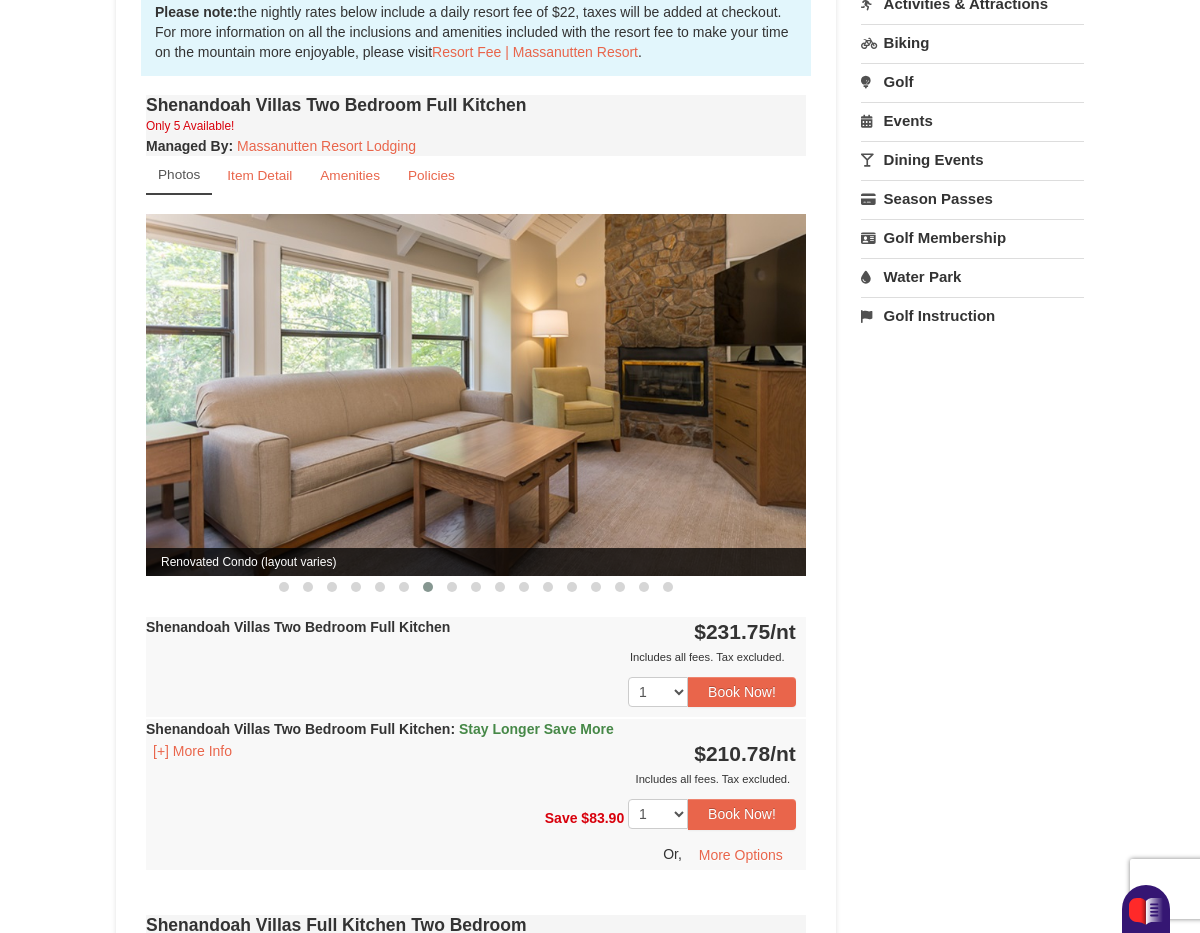 click at bounding box center [428, 587] 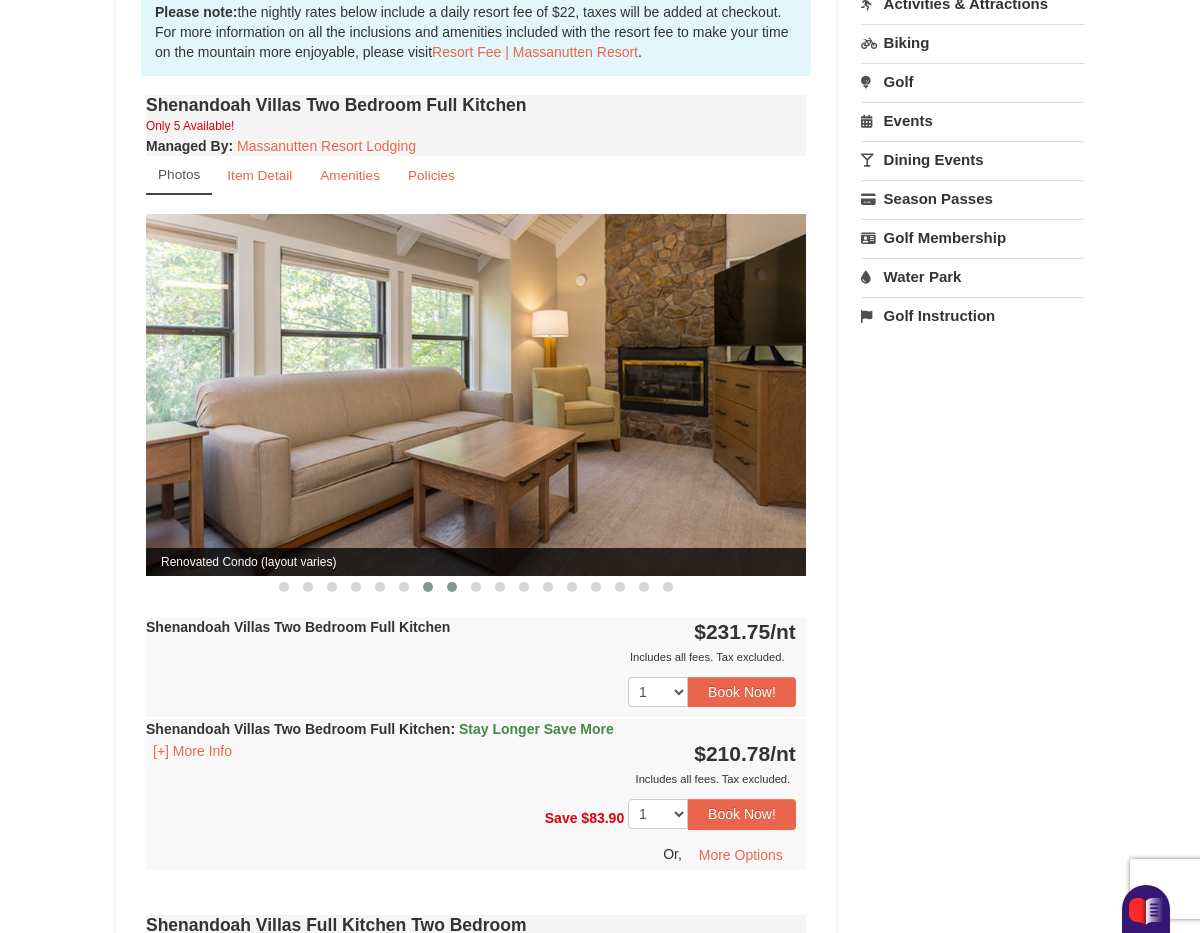 click at bounding box center (452, 587) 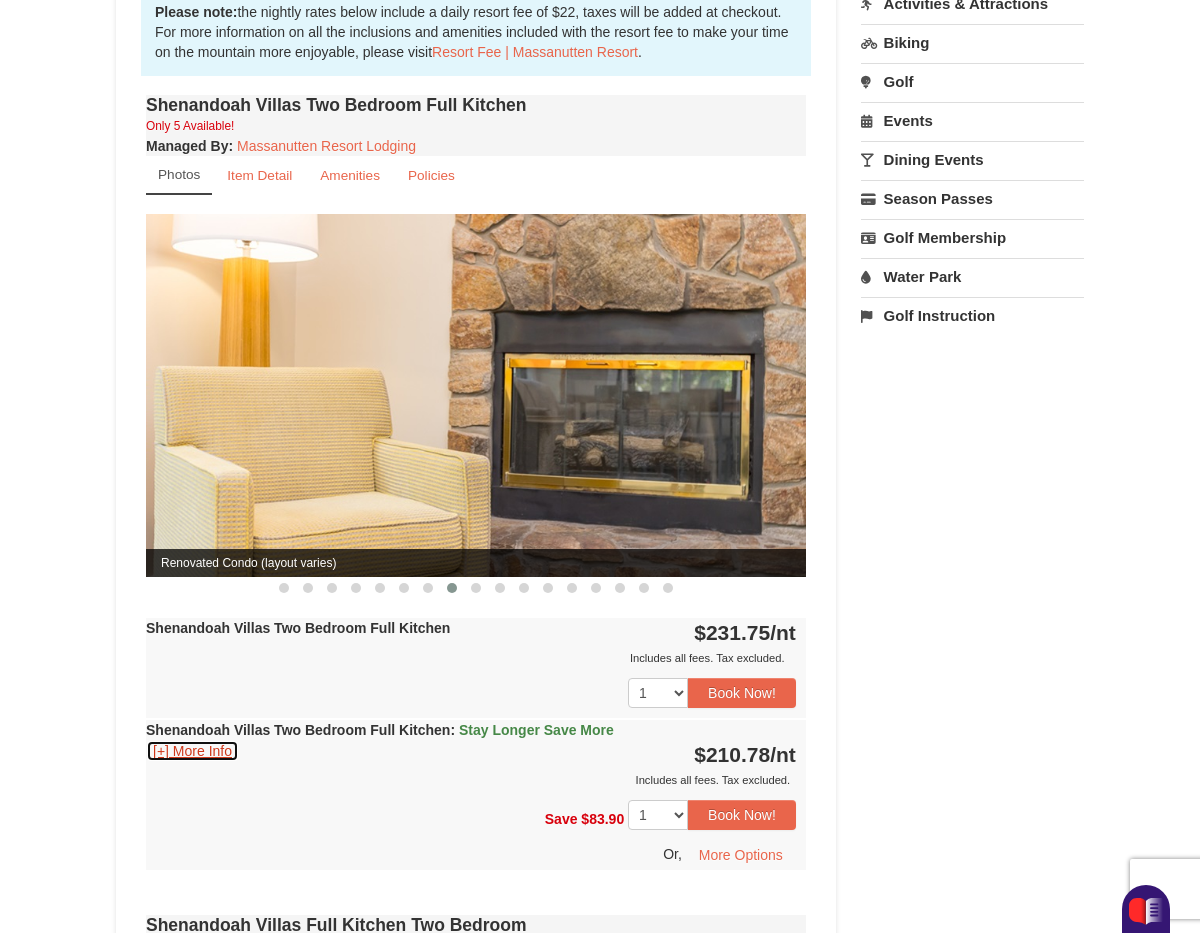 click on "[+] More Info" at bounding box center (192, 751) 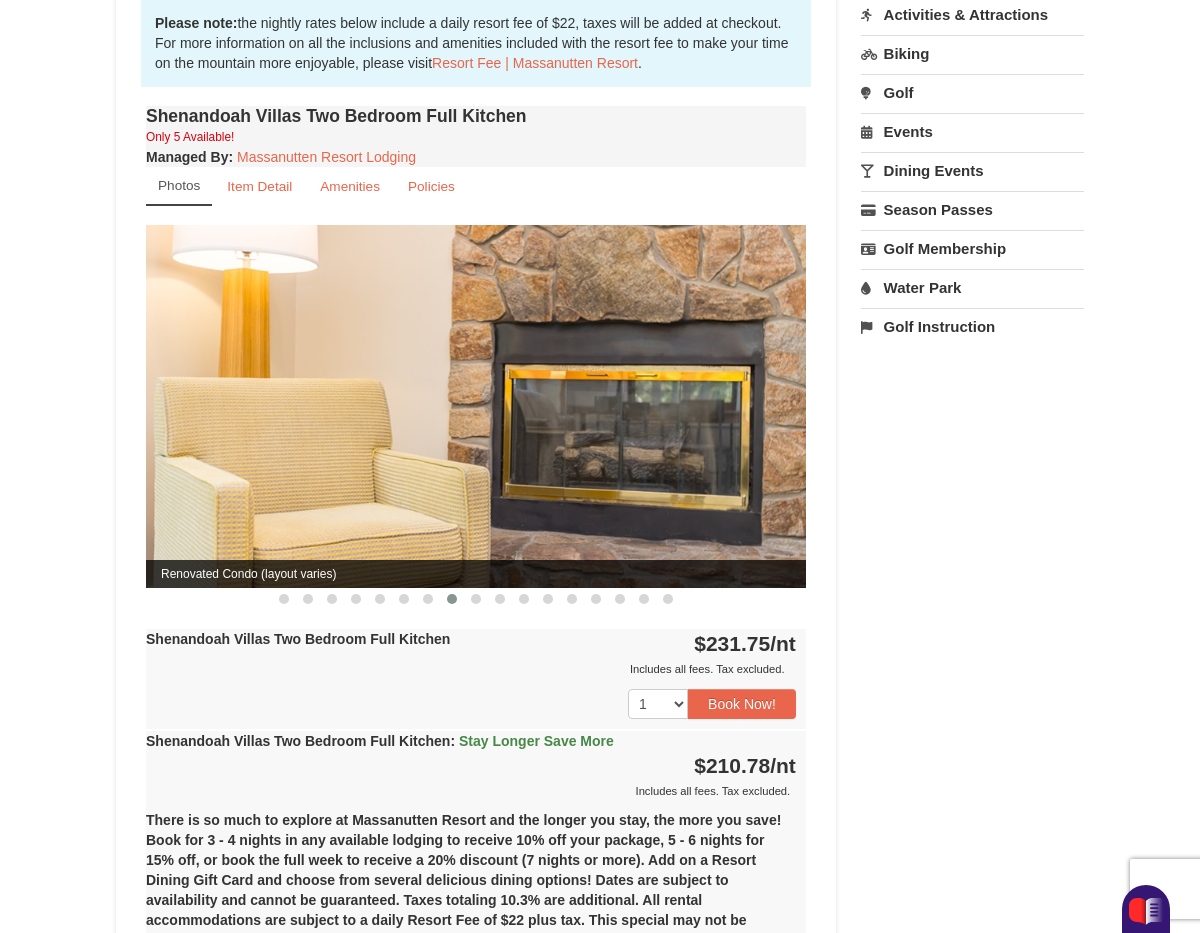 scroll, scrollTop: 617, scrollLeft: 0, axis: vertical 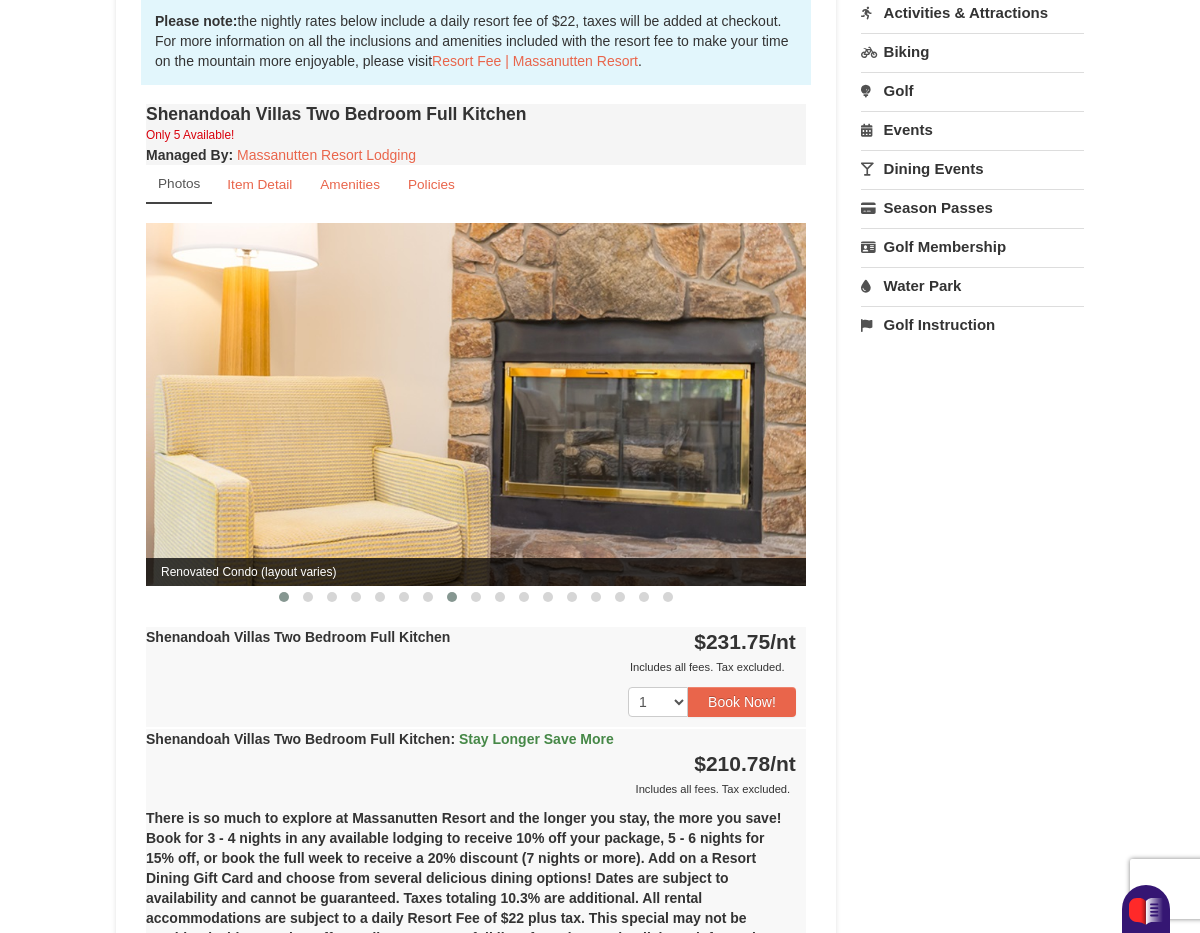 click at bounding box center [284, 597] 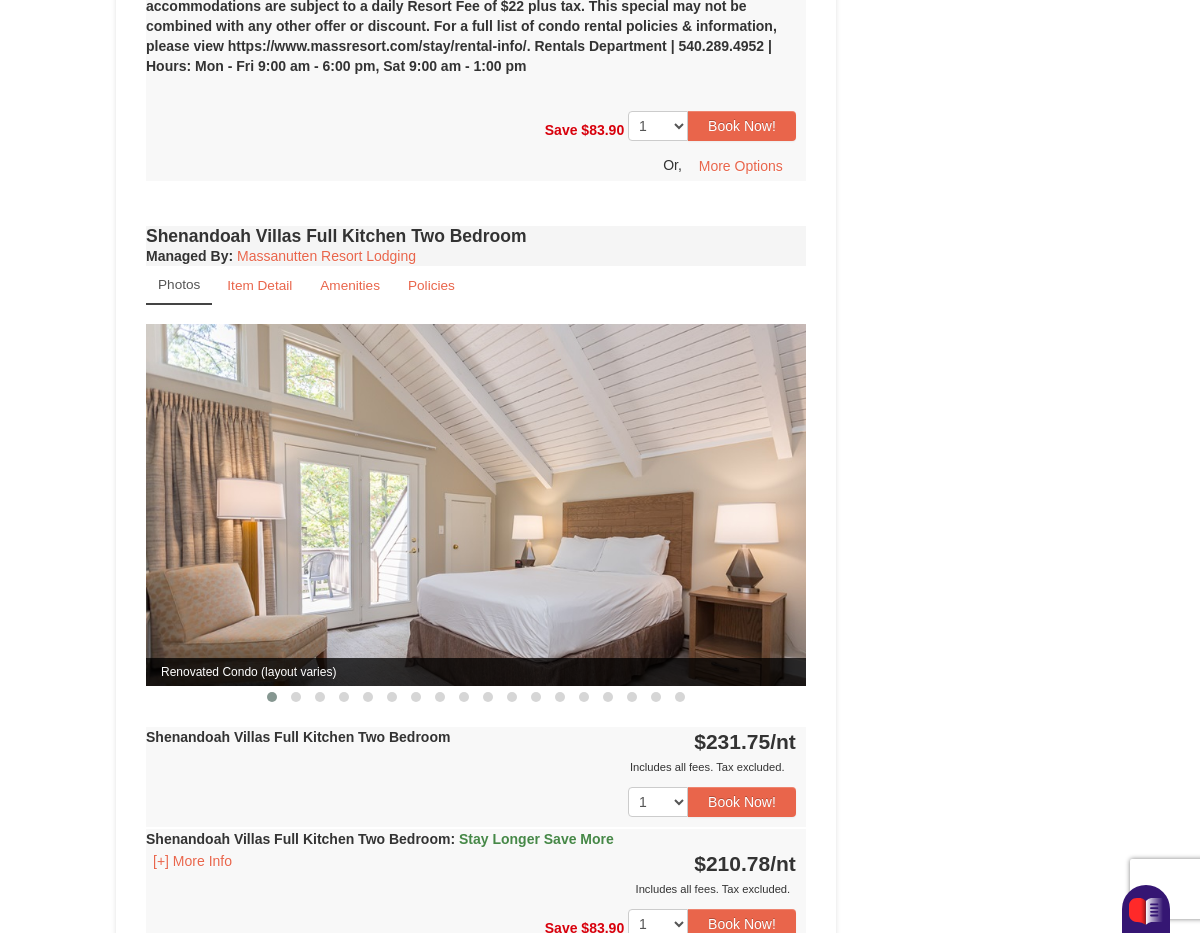 scroll, scrollTop: 1547, scrollLeft: 0, axis: vertical 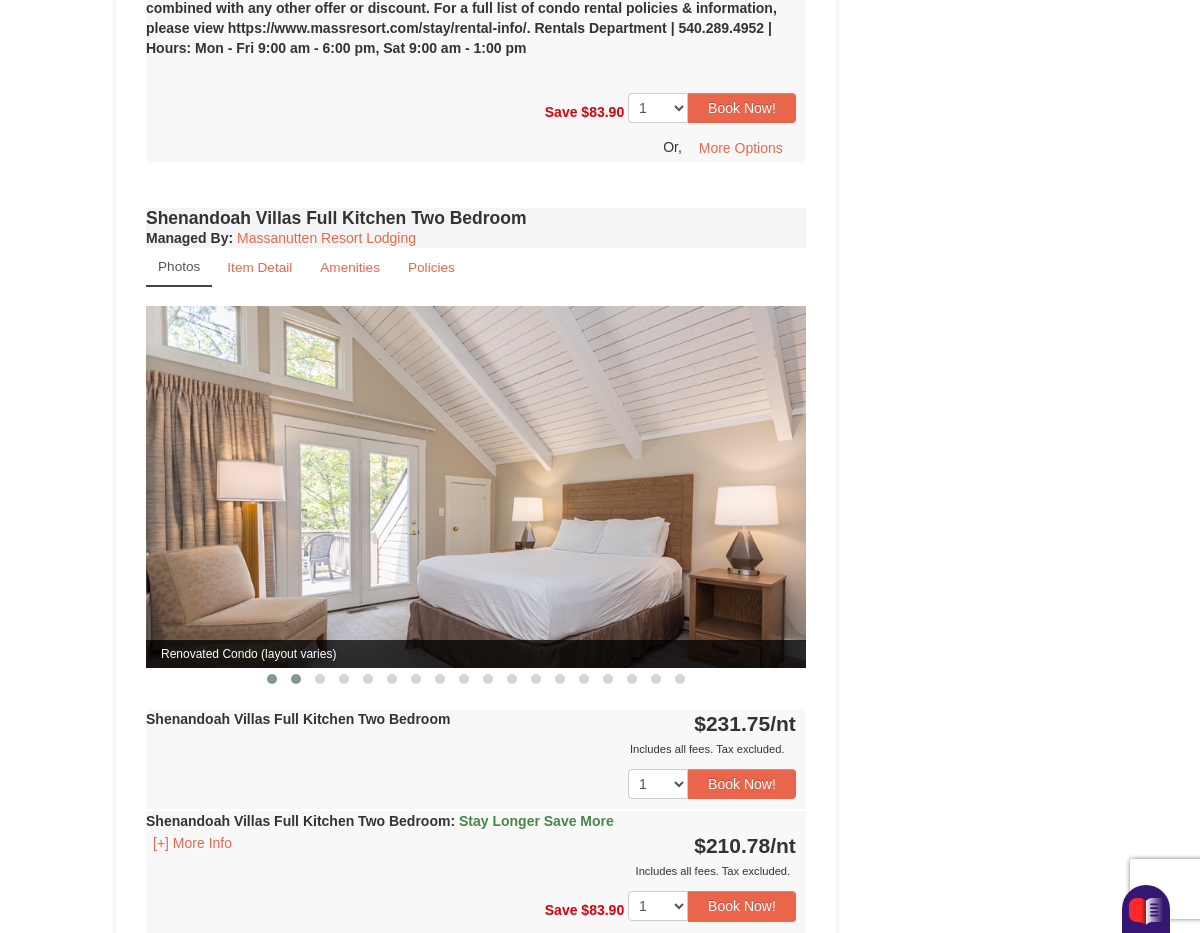click at bounding box center [296, 679] 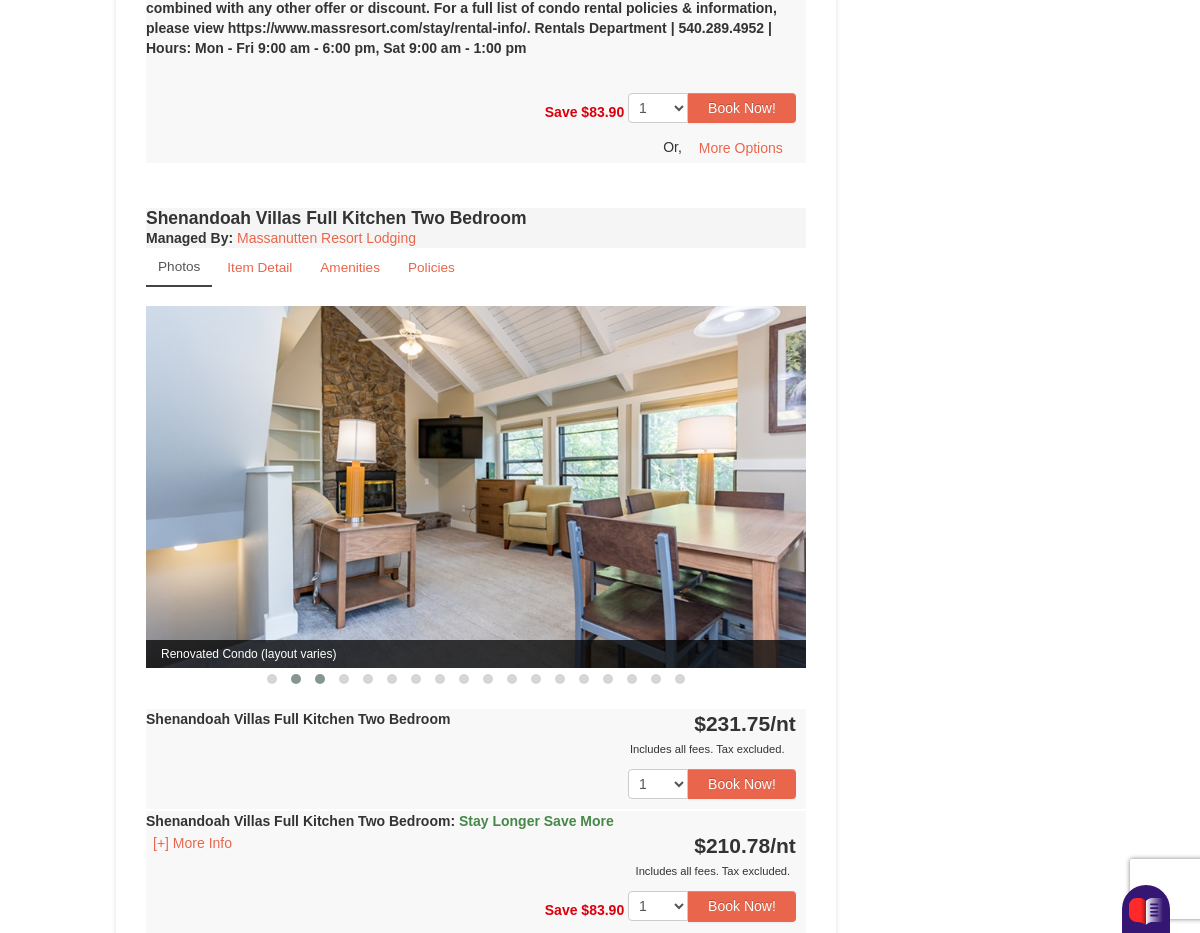 click at bounding box center [320, 679] 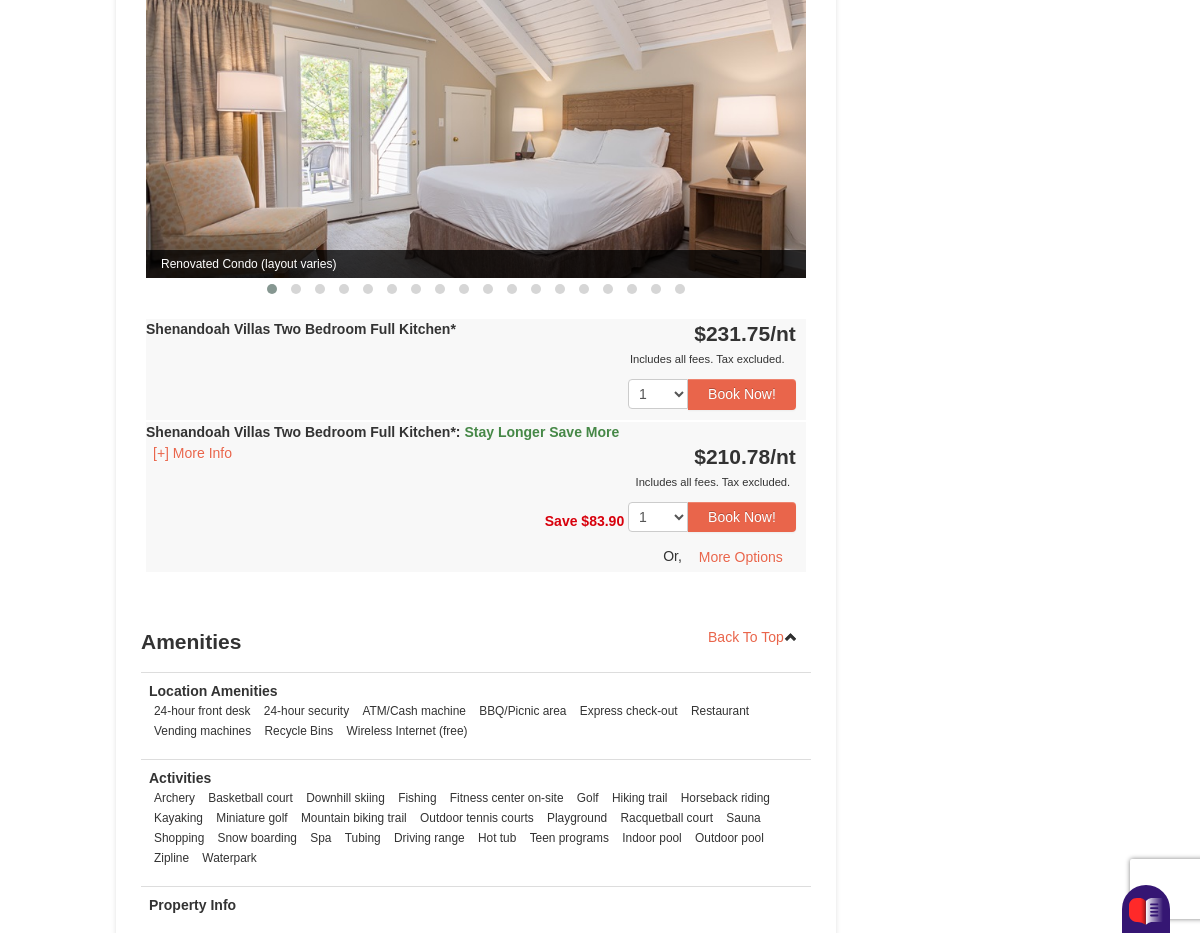 scroll, scrollTop: 2738, scrollLeft: 0, axis: vertical 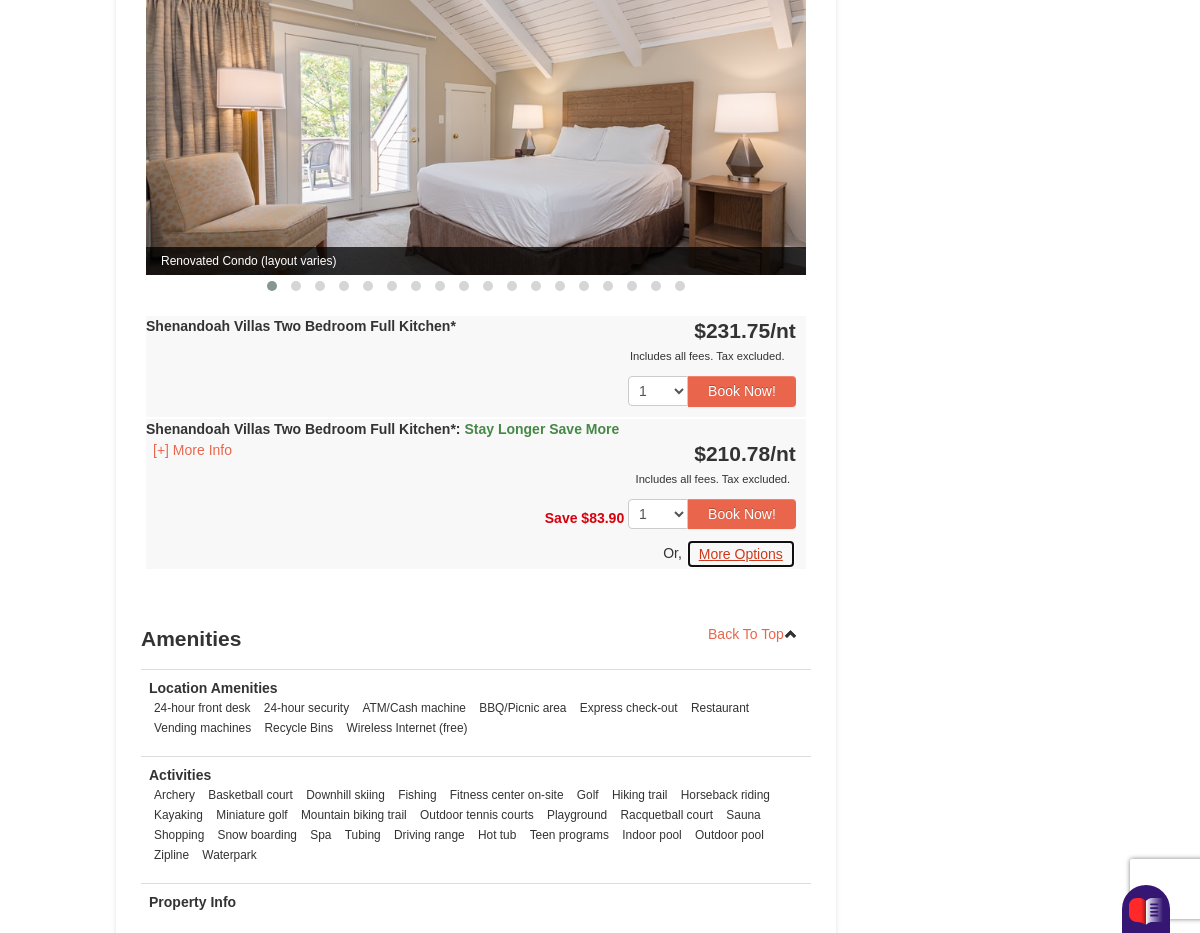 click on "More Options" at bounding box center [741, 554] 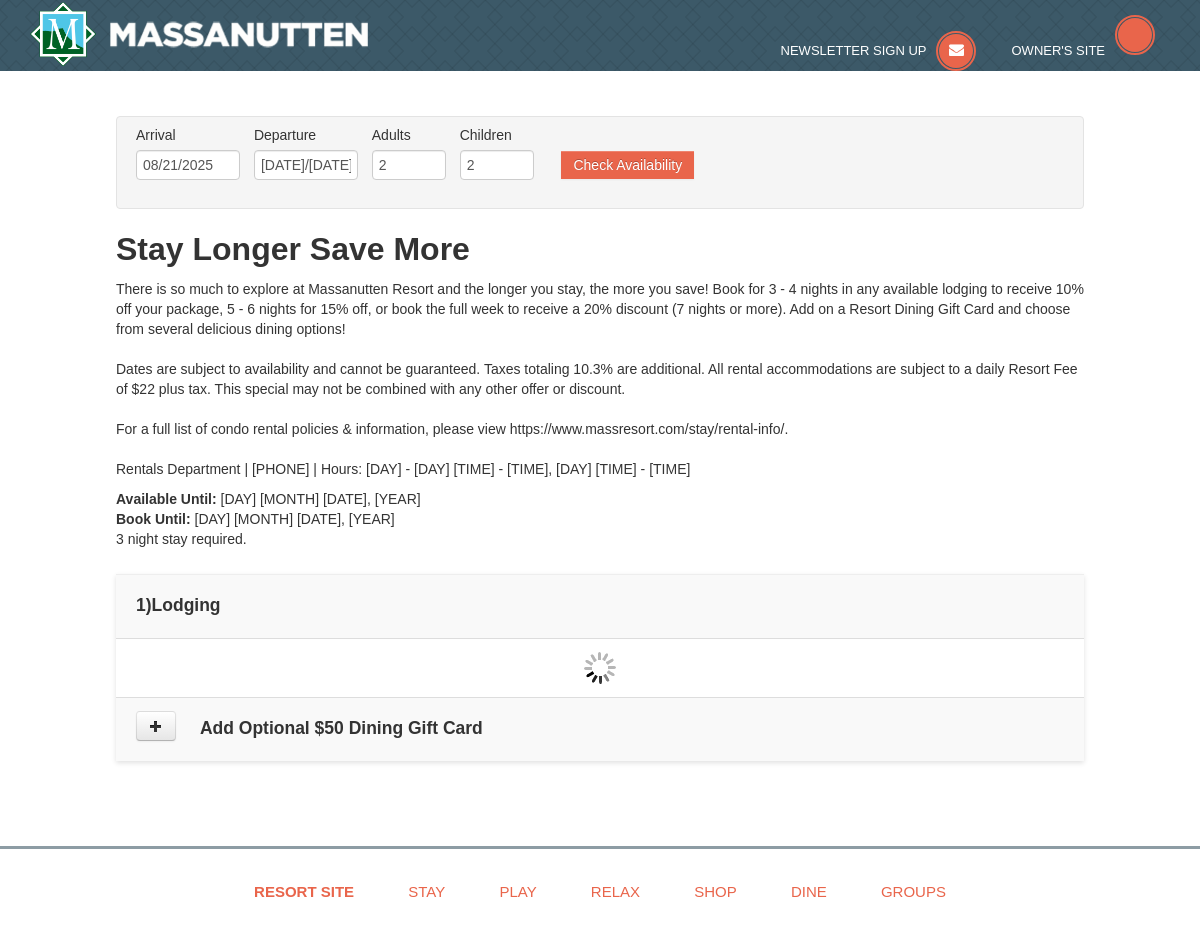 scroll, scrollTop: 0, scrollLeft: 0, axis: both 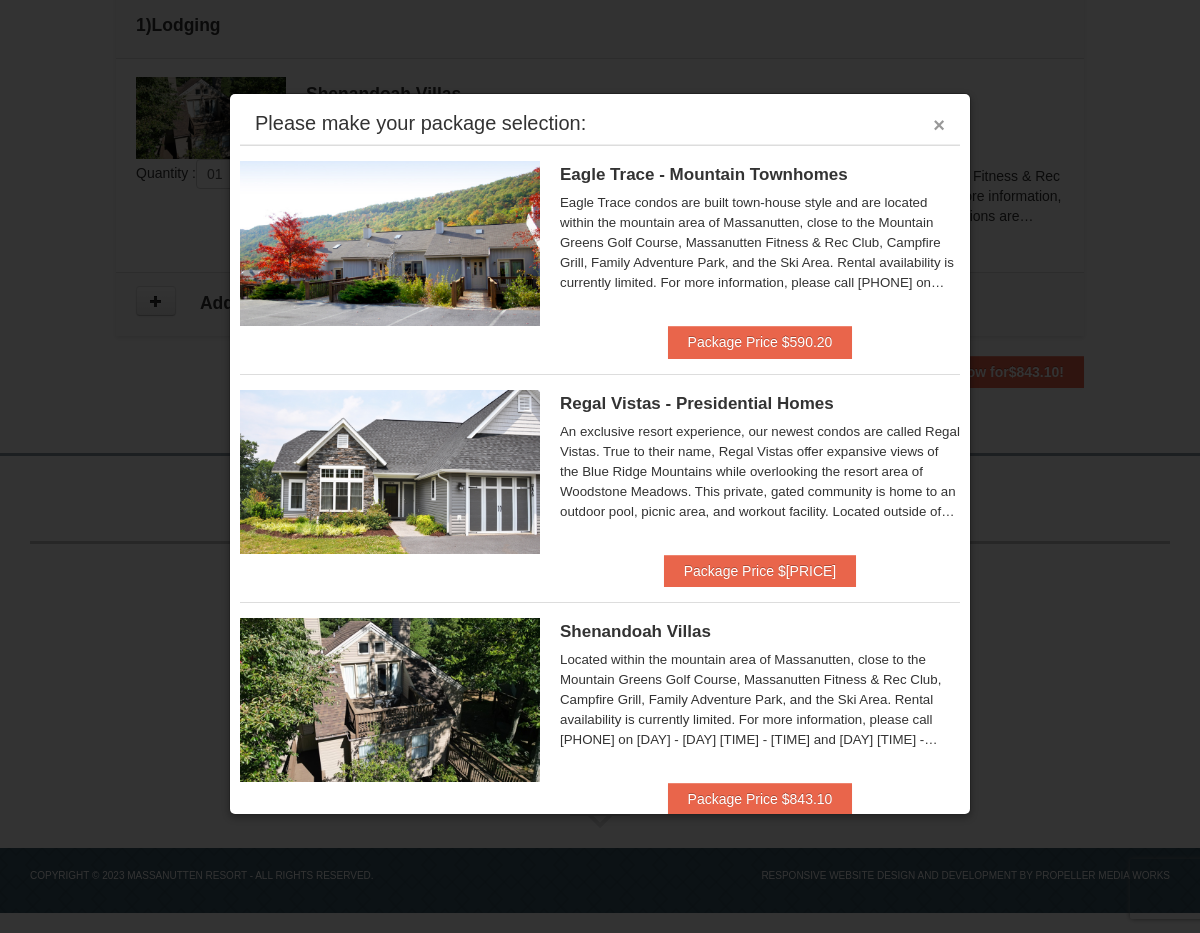 click on "×" at bounding box center (939, 125) 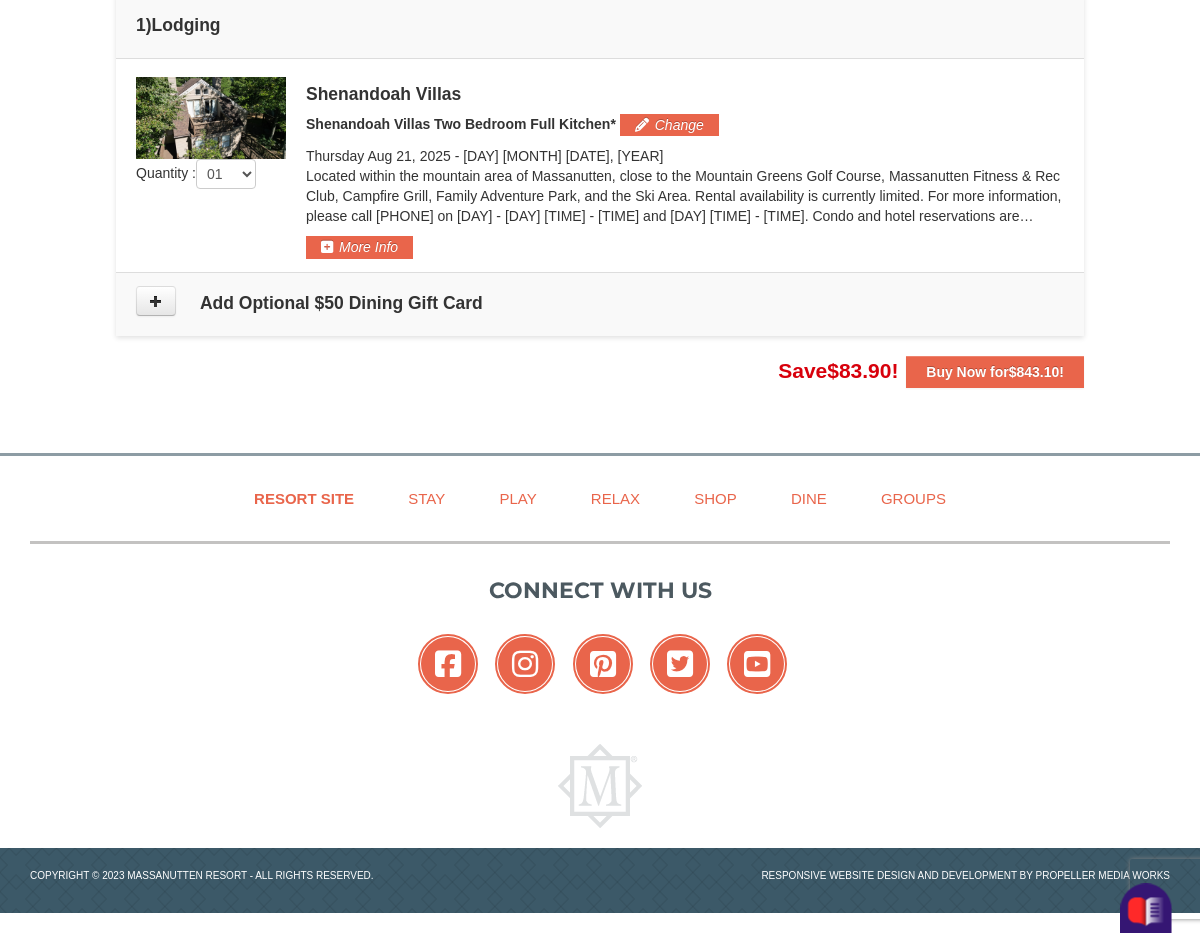 scroll, scrollTop: 0, scrollLeft: 0, axis: both 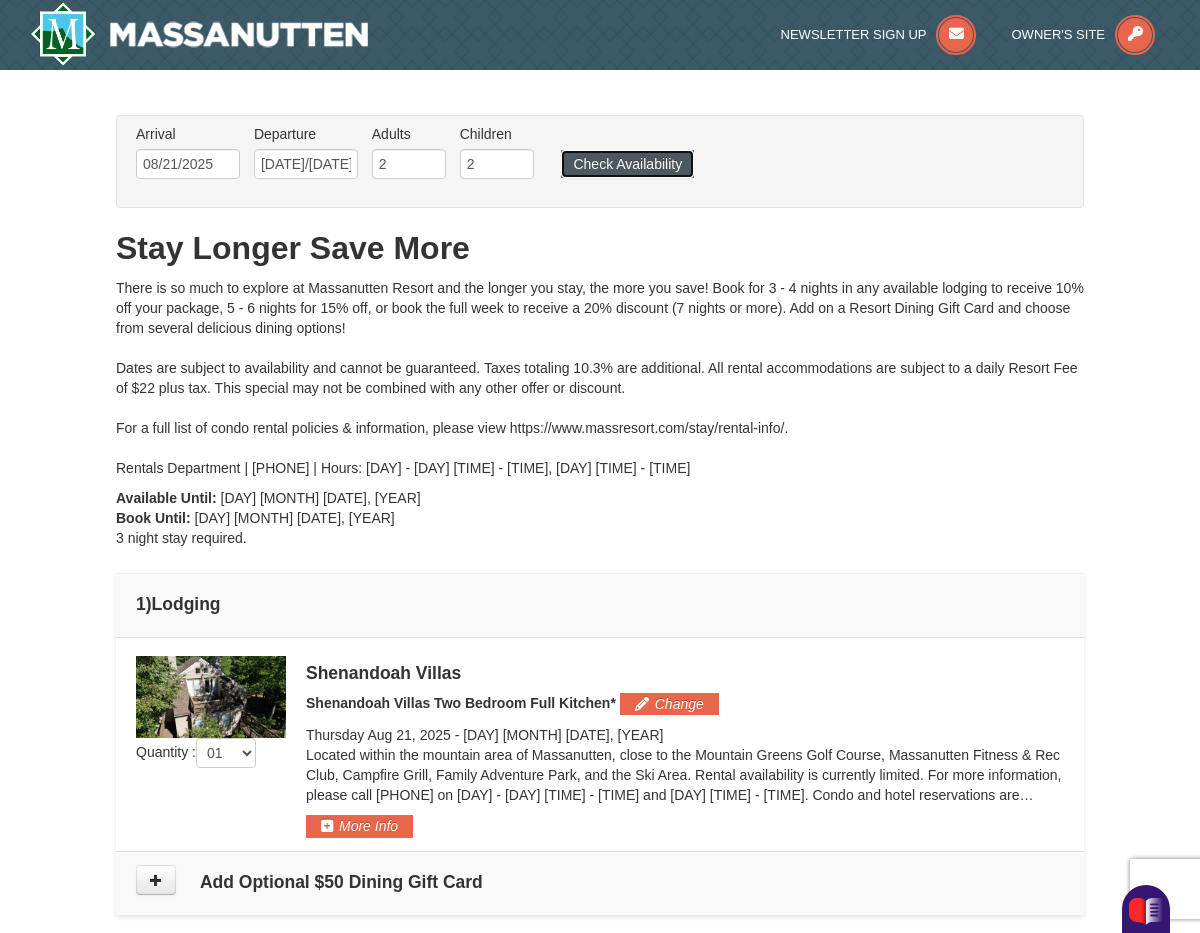 click on "Check Availability" at bounding box center (627, 164) 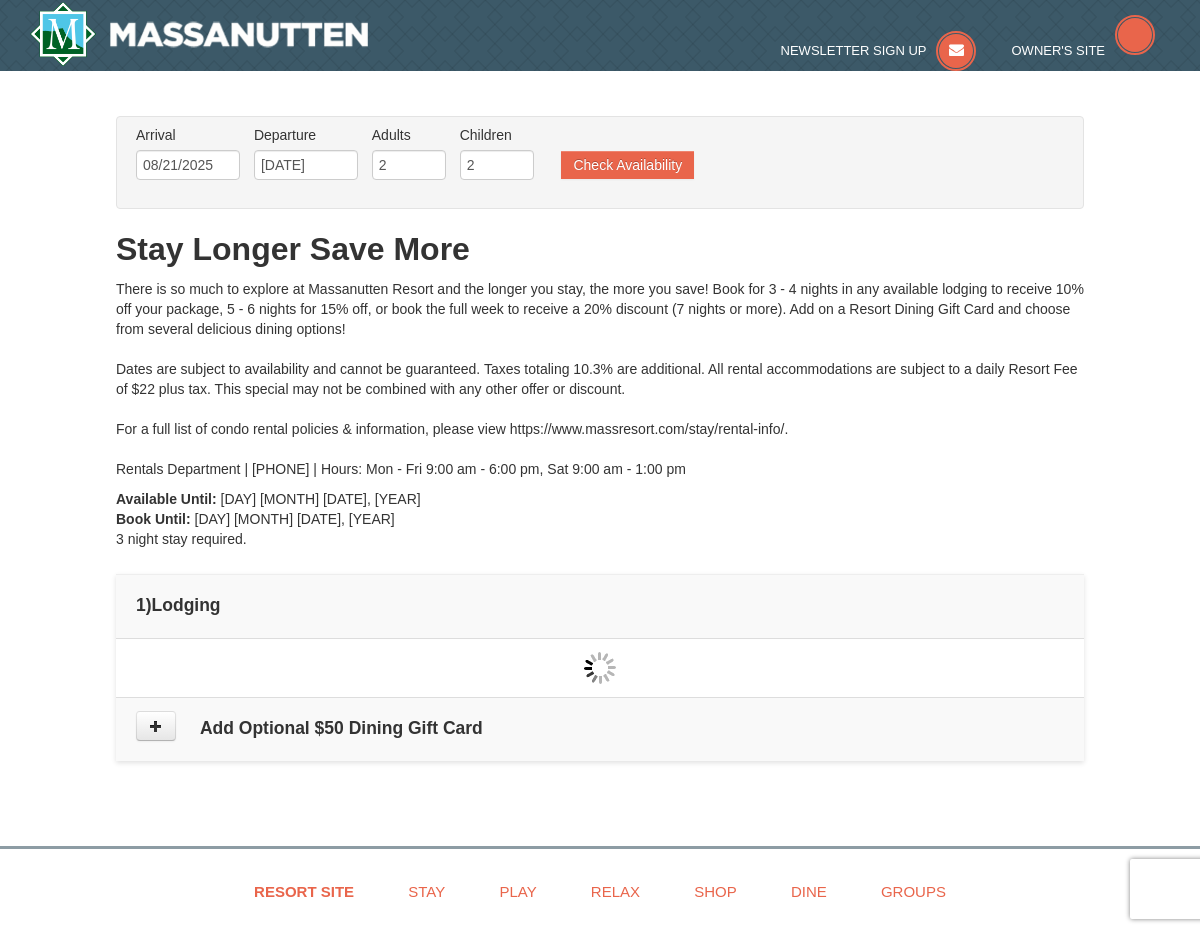 scroll, scrollTop: 35, scrollLeft: 0, axis: vertical 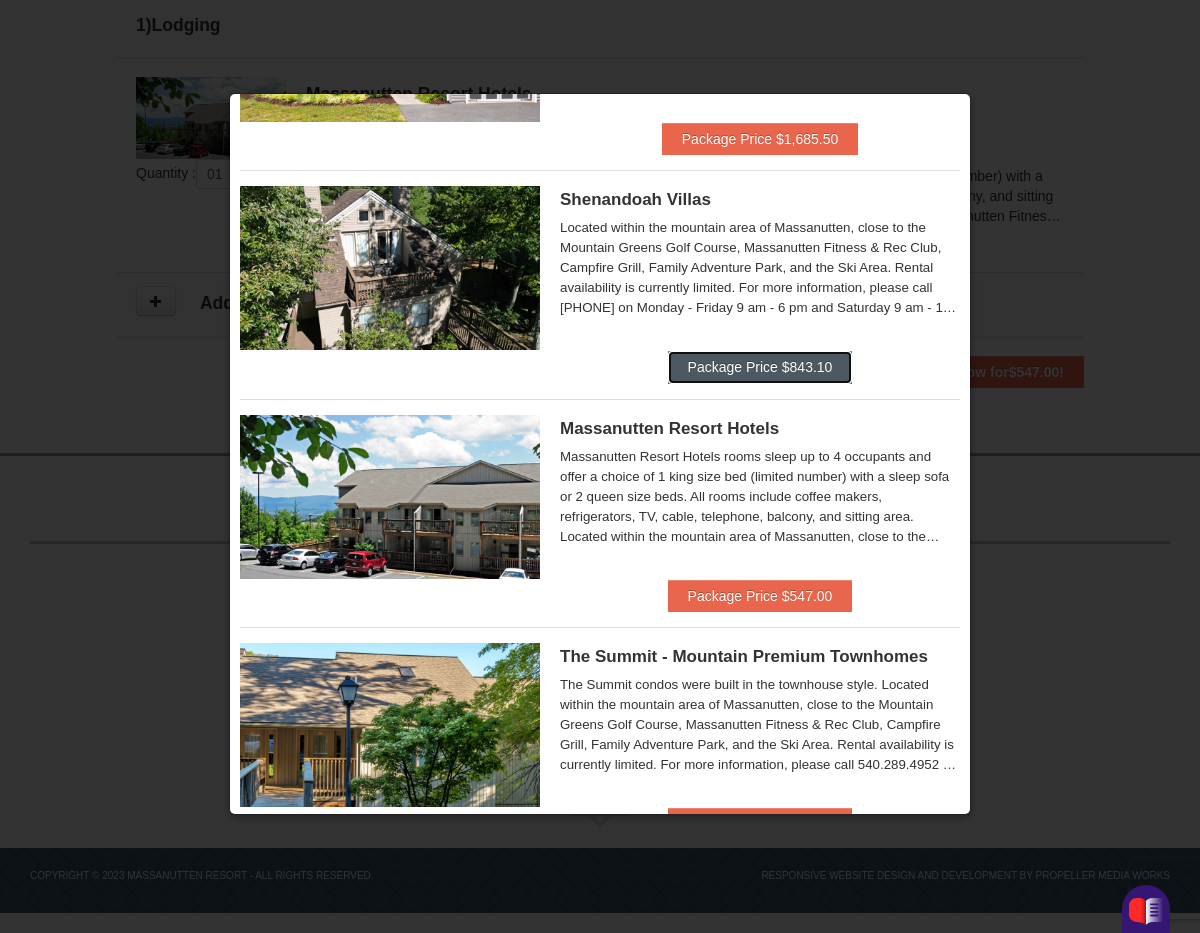 click on "Package Price $843.10" at bounding box center [760, 367] 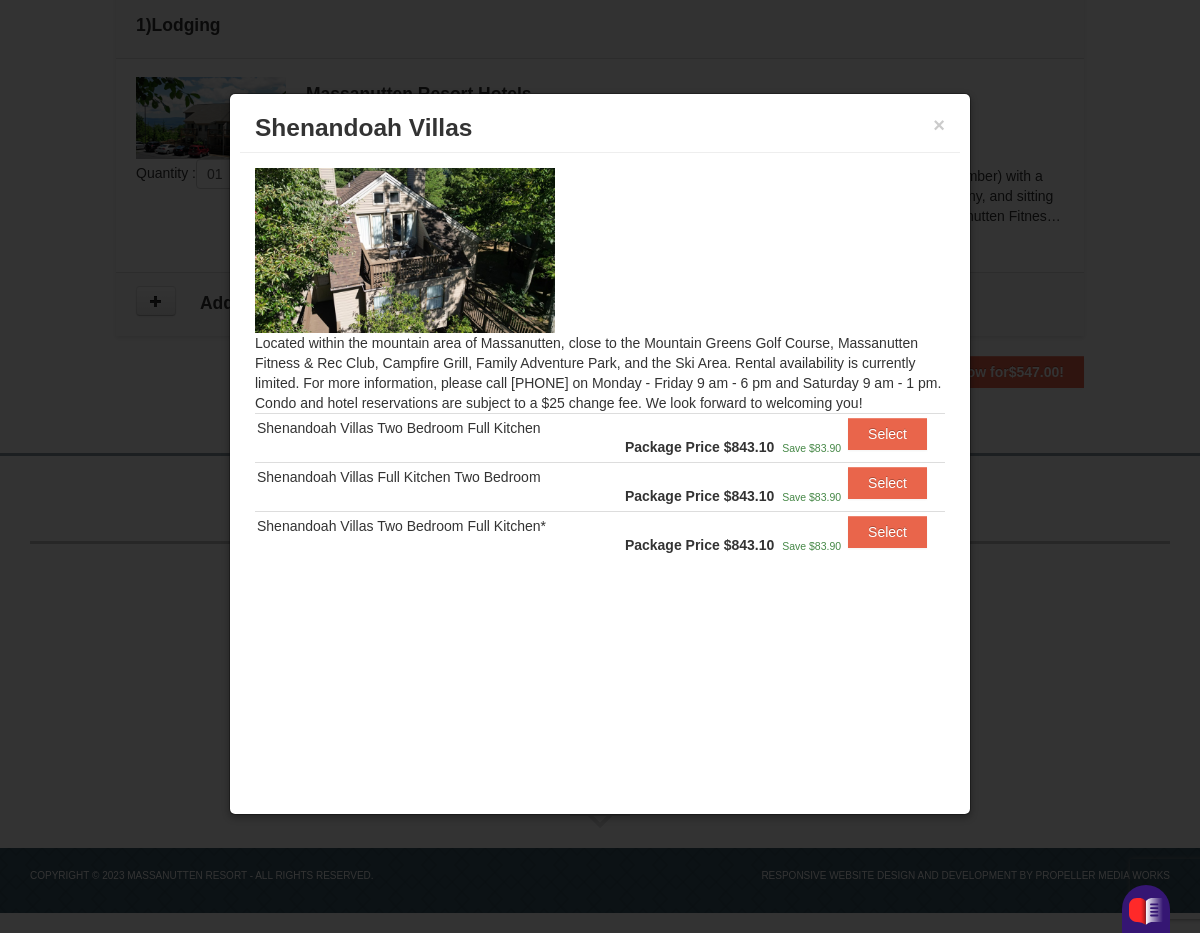 click on "Shenandoah Villas Two Bedroom Full Kitchen*" at bounding box center (423, 526) 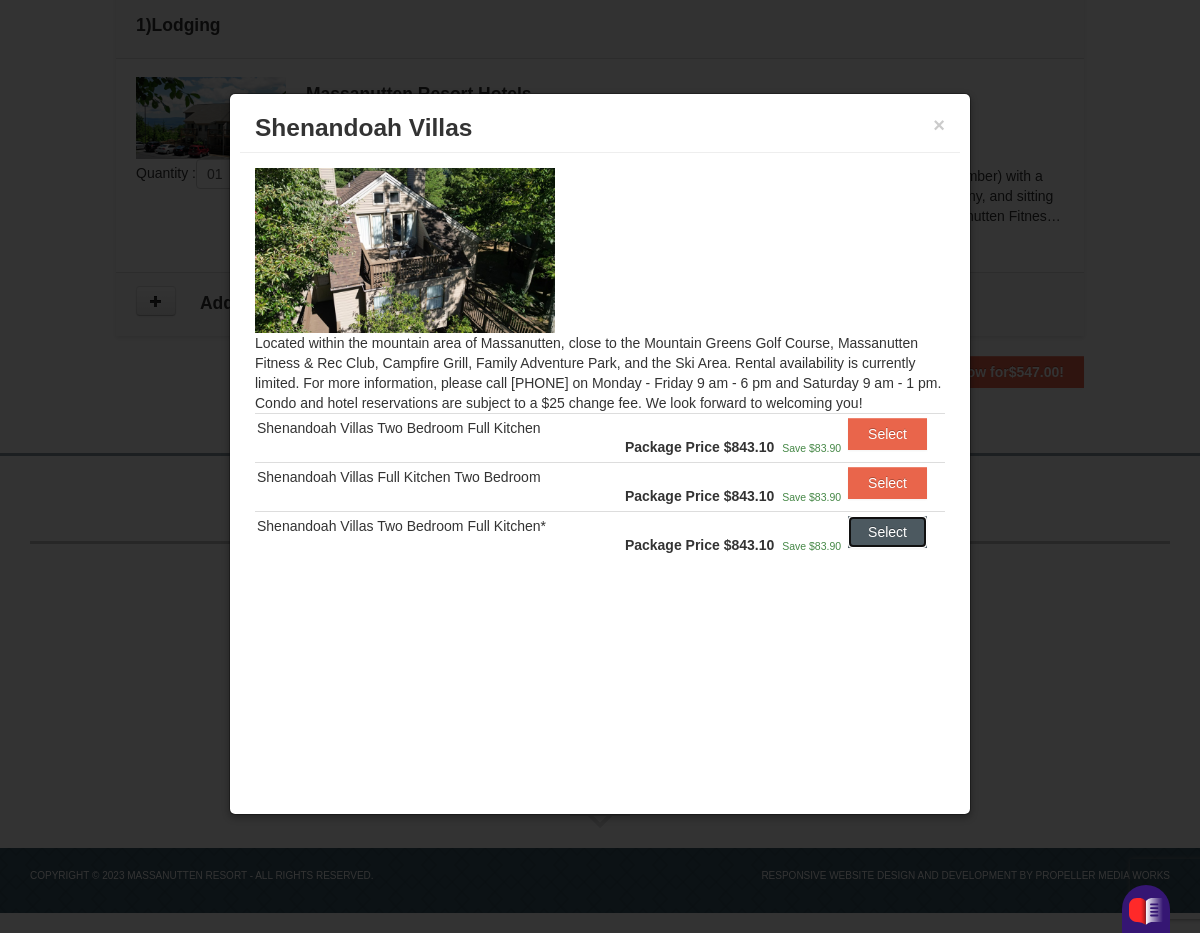 click on "Select" at bounding box center (887, 532) 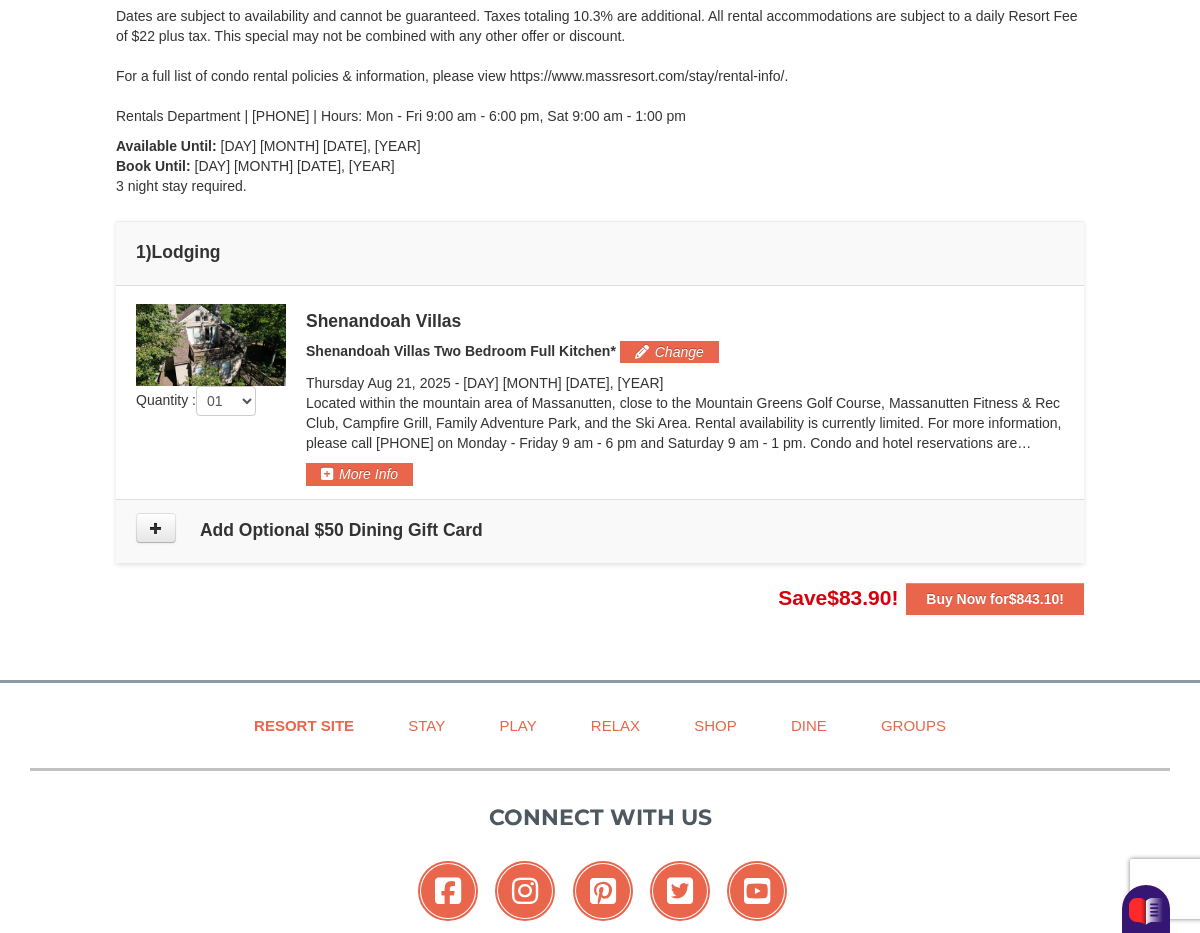 scroll, scrollTop: 344, scrollLeft: 0, axis: vertical 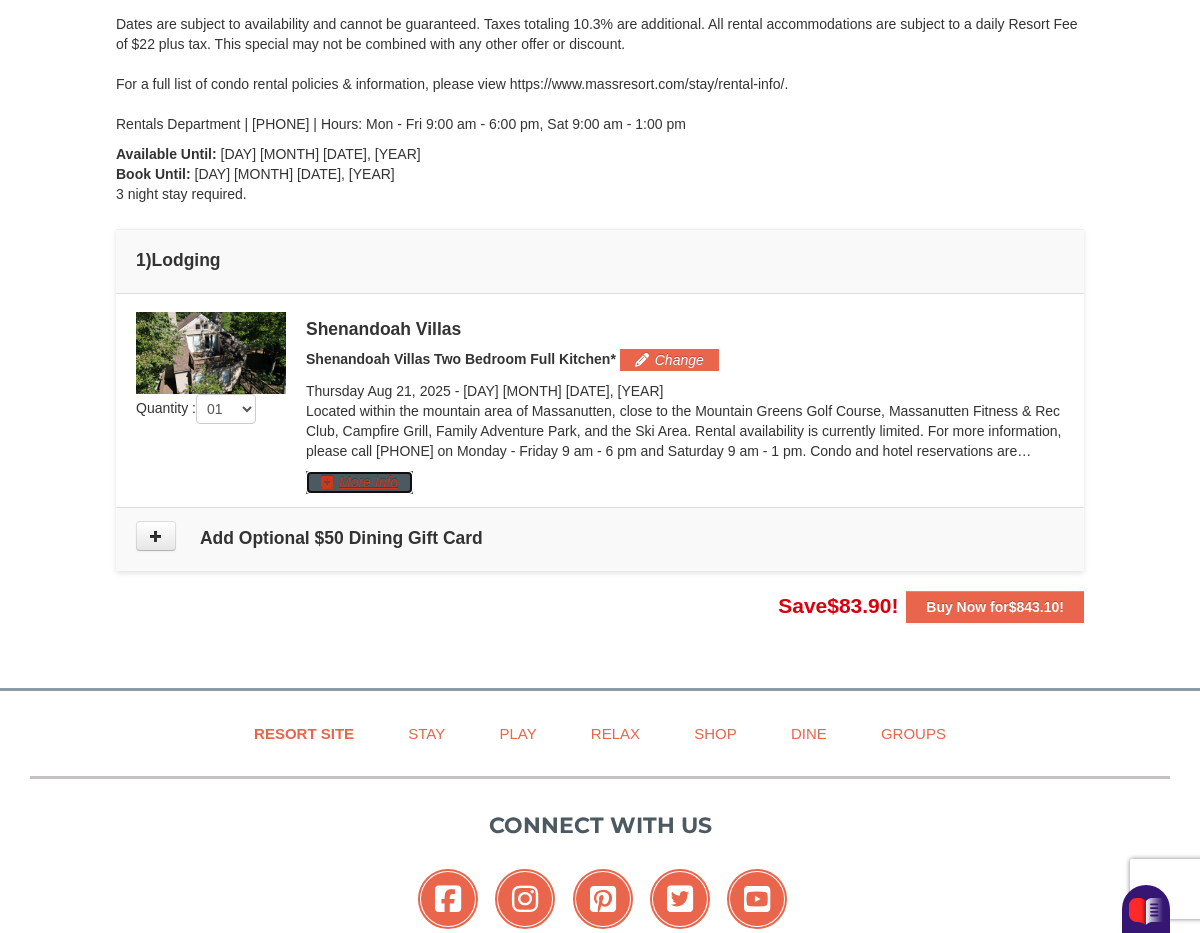click on "More Info" at bounding box center [359, 482] 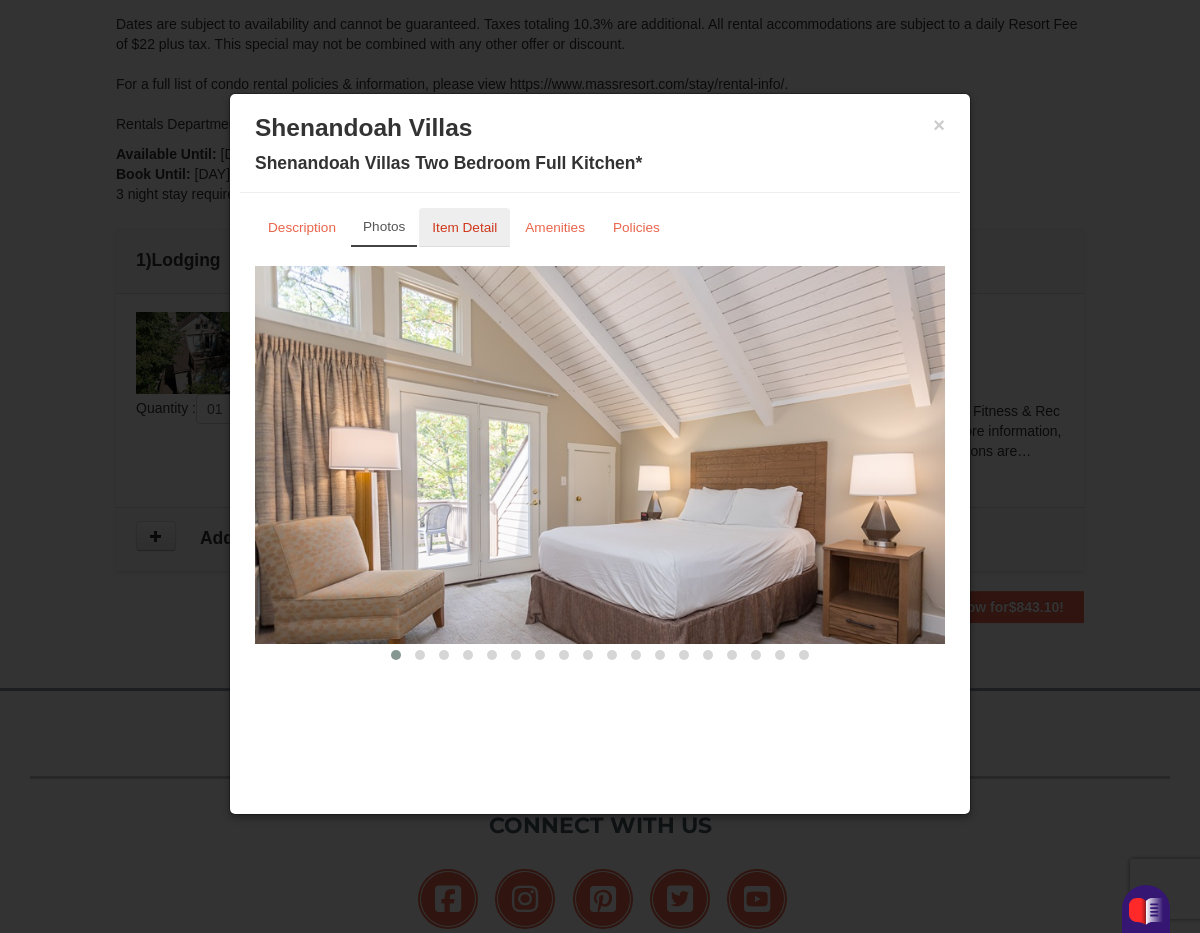click on "Item Detail" at bounding box center (464, 227) 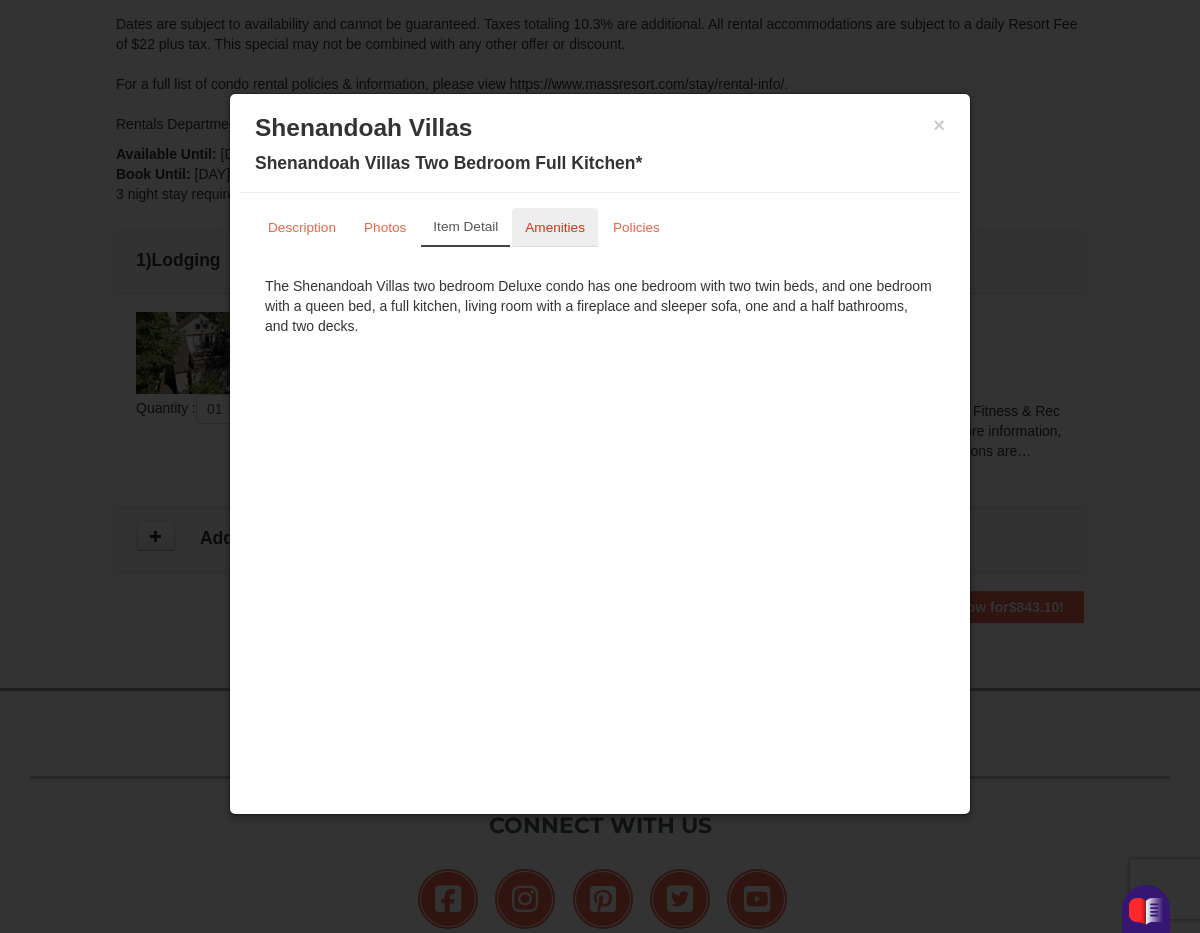 click on "Amenities" at bounding box center (555, 227) 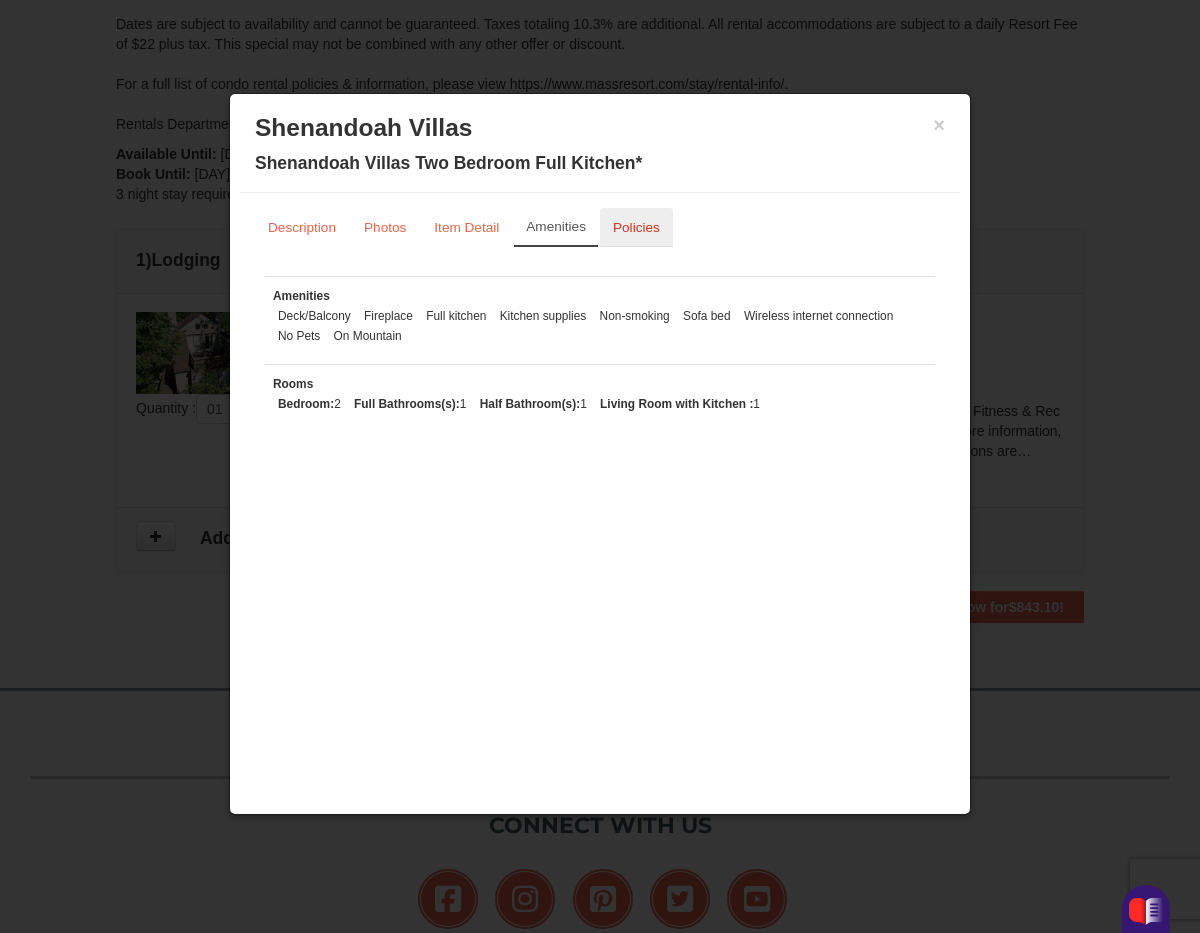 click on "Policies" at bounding box center [636, 227] 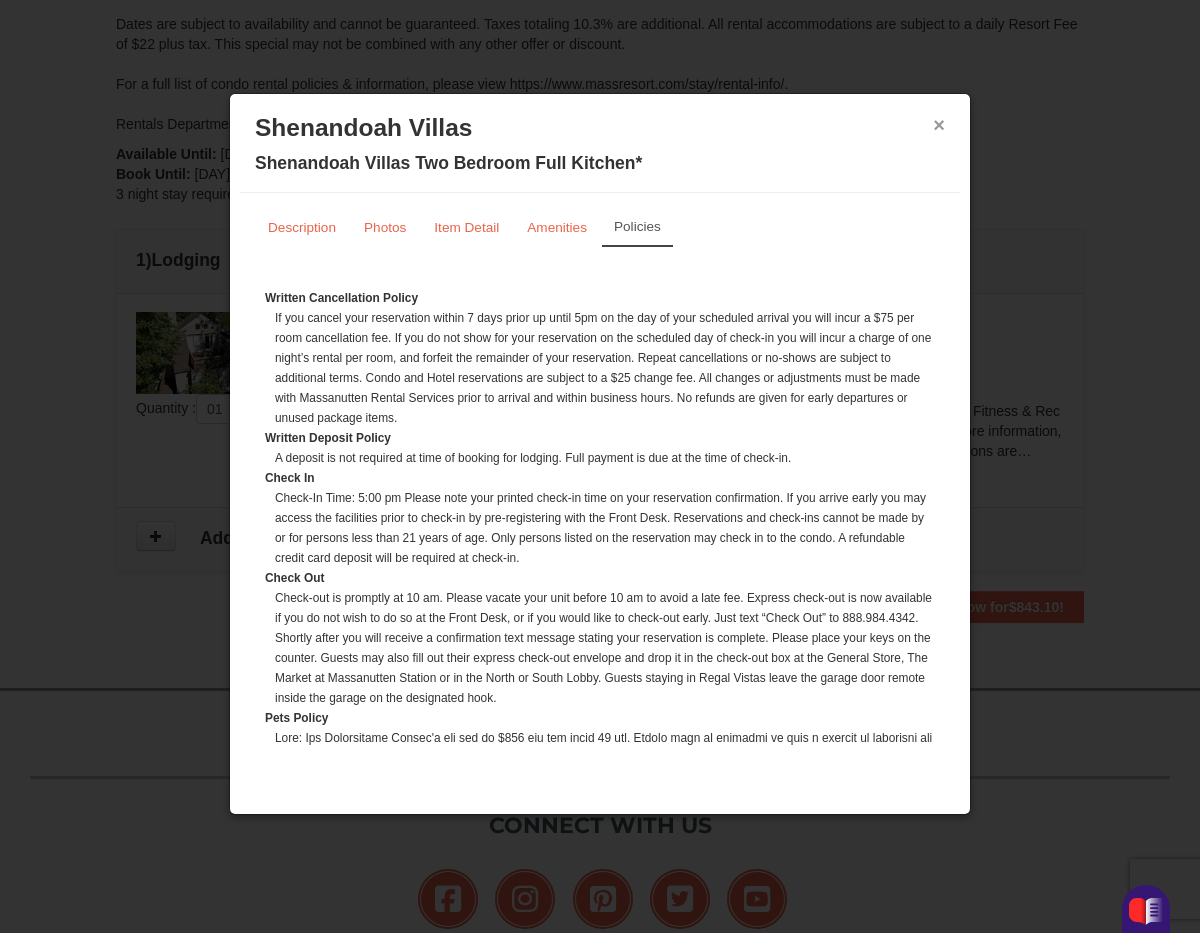 drag, startPoint x: 938, startPoint y: 128, endPoint x: 890, endPoint y: 173, distance: 65.795135 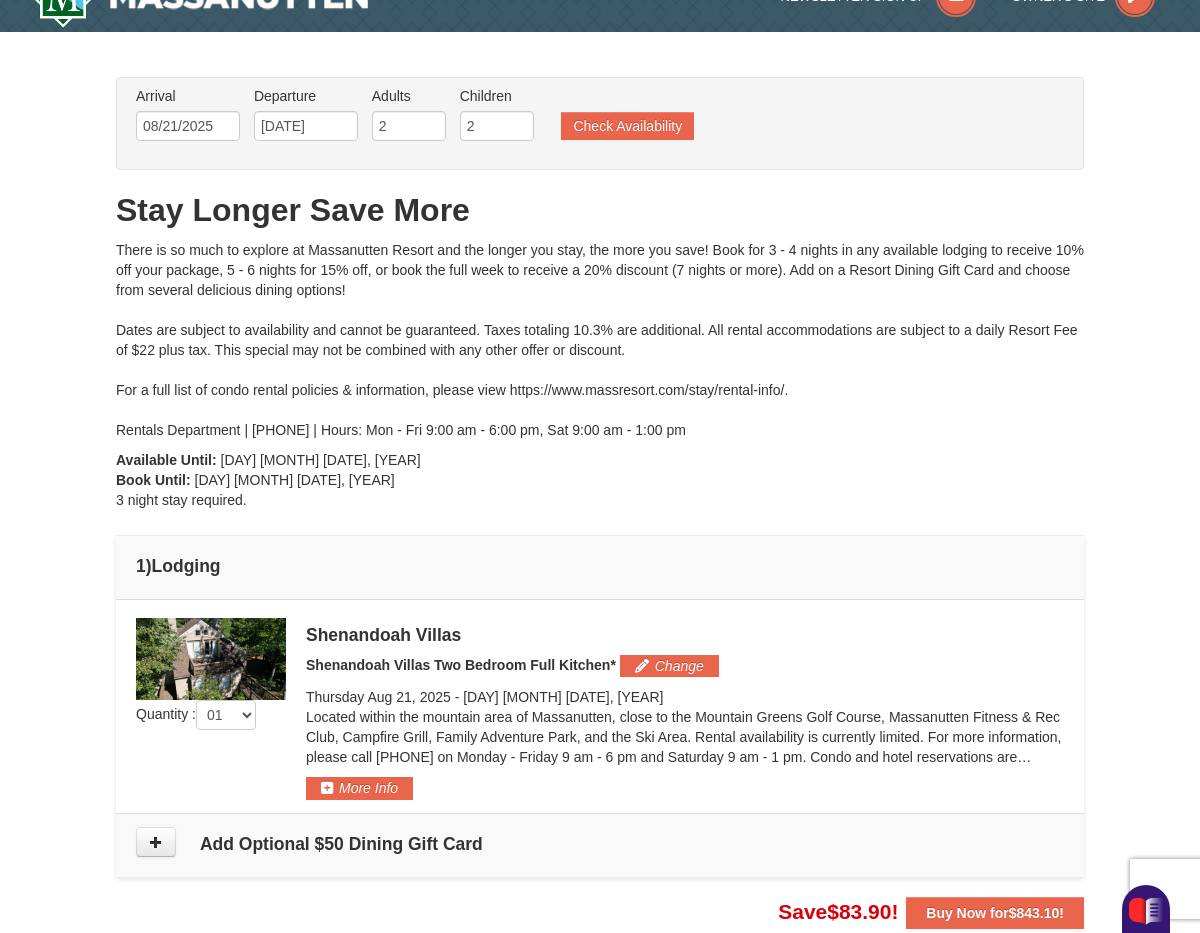 scroll, scrollTop: 0, scrollLeft: 0, axis: both 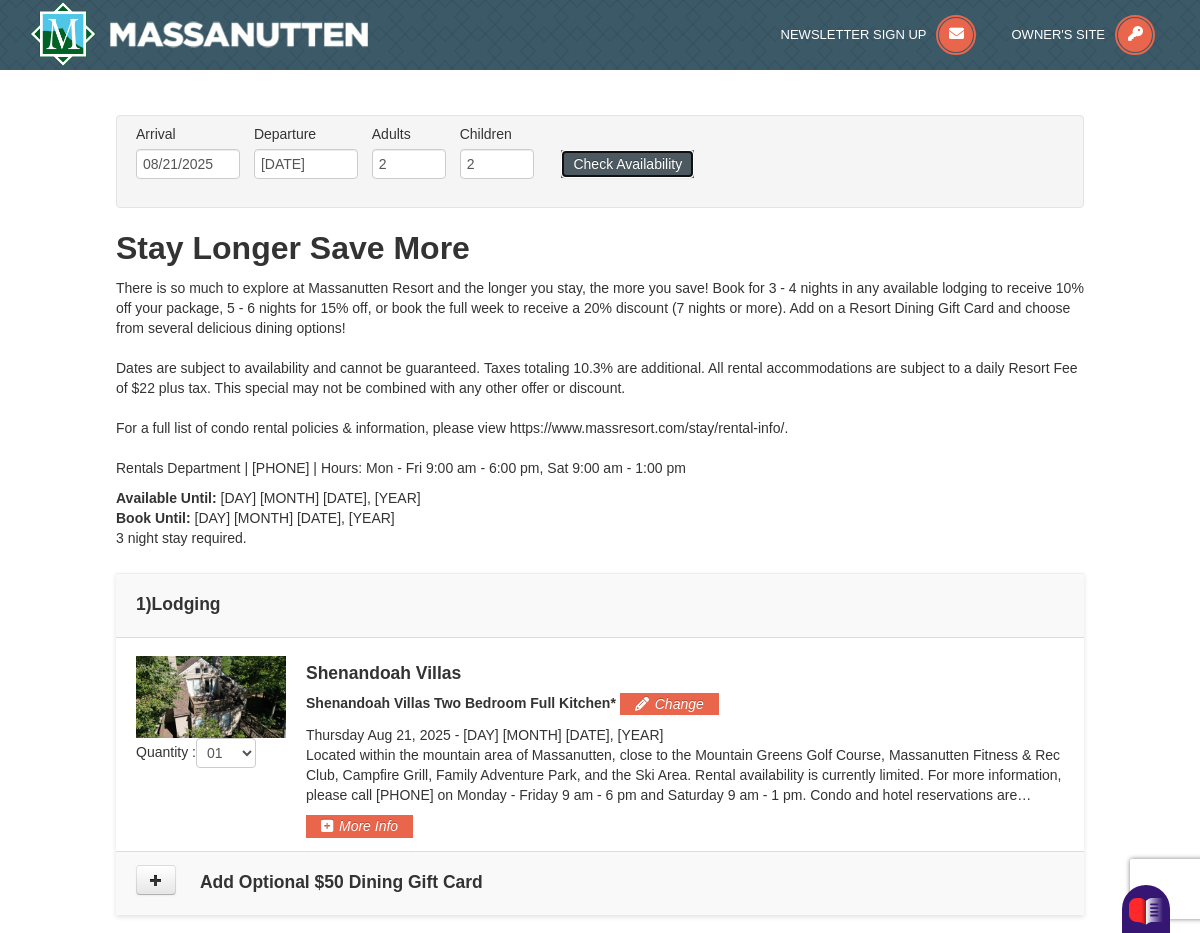 click on "Check Availability" at bounding box center [627, 164] 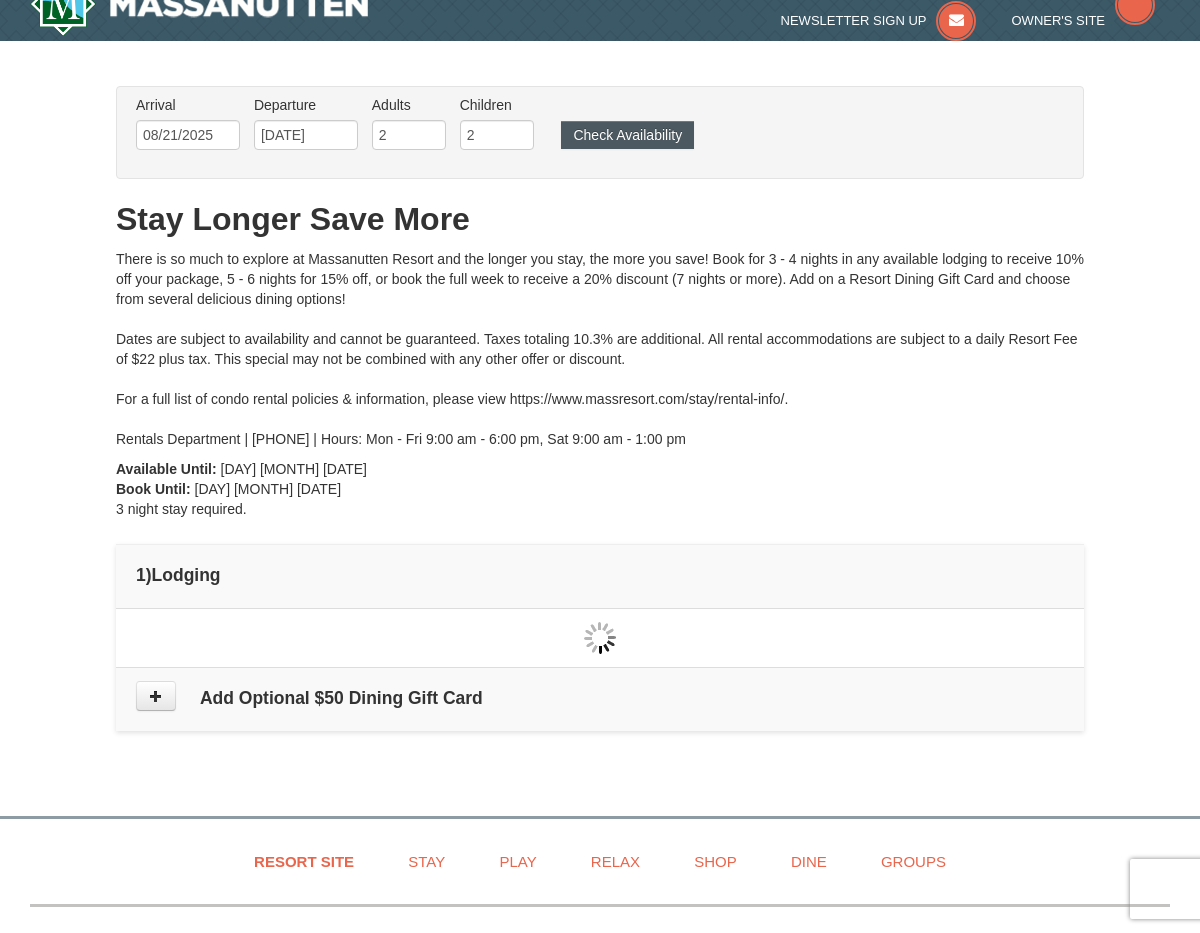 scroll, scrollTop: 0, scrollLeft: 0, axis: both 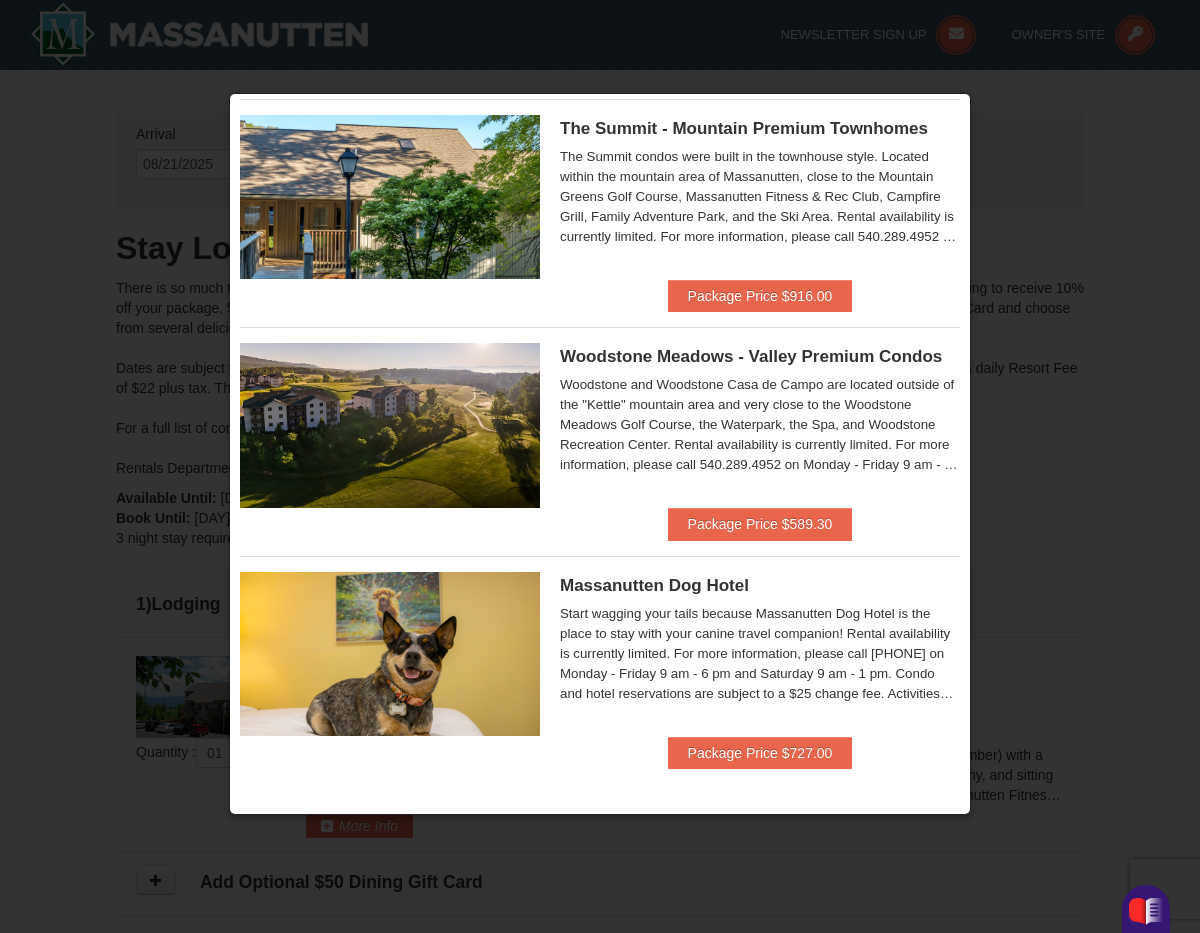 click at bounding box center (390, 425) 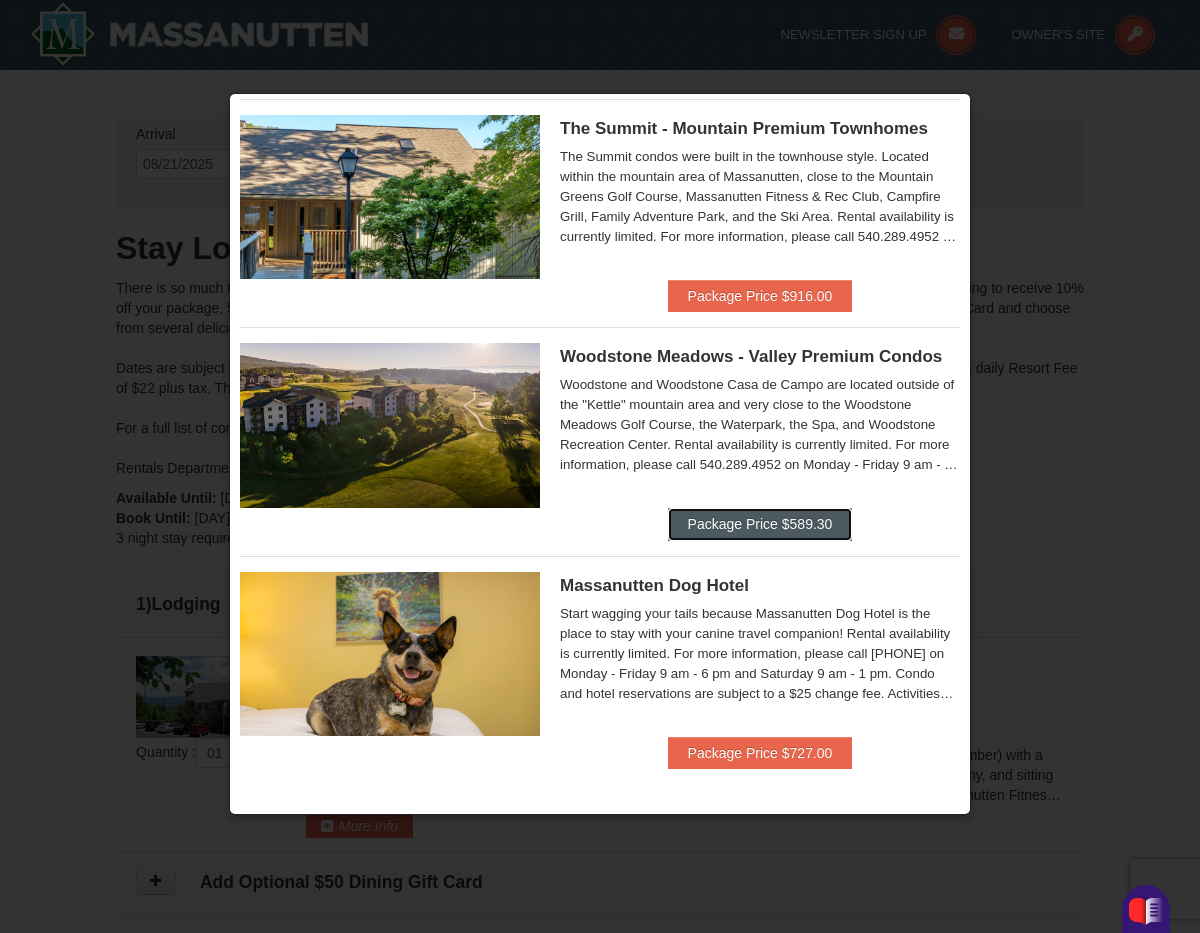 click on "Package Price $589.30" at bounding box center [760, 524] 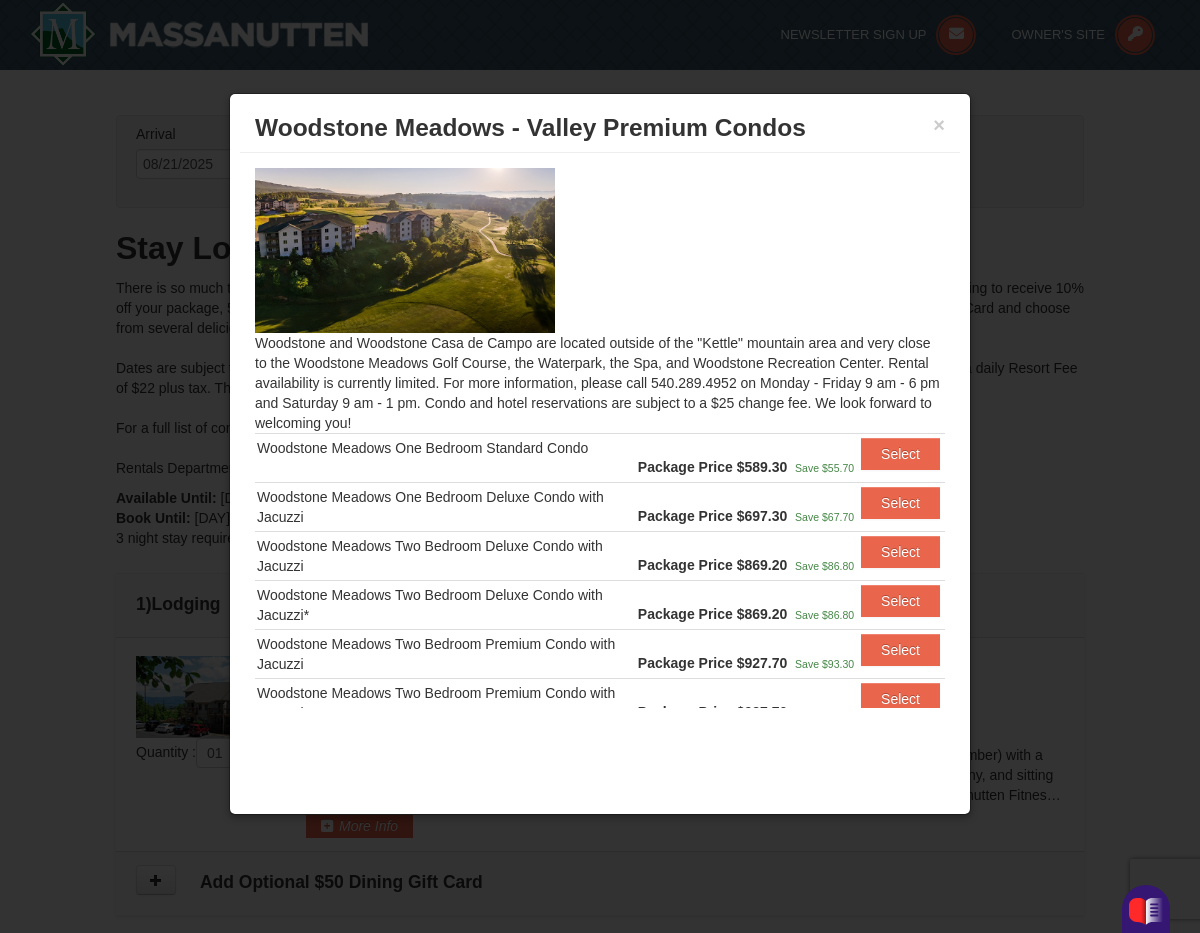 scroll, scrollTop: 53, scrollLeft: 0, axis: vertical 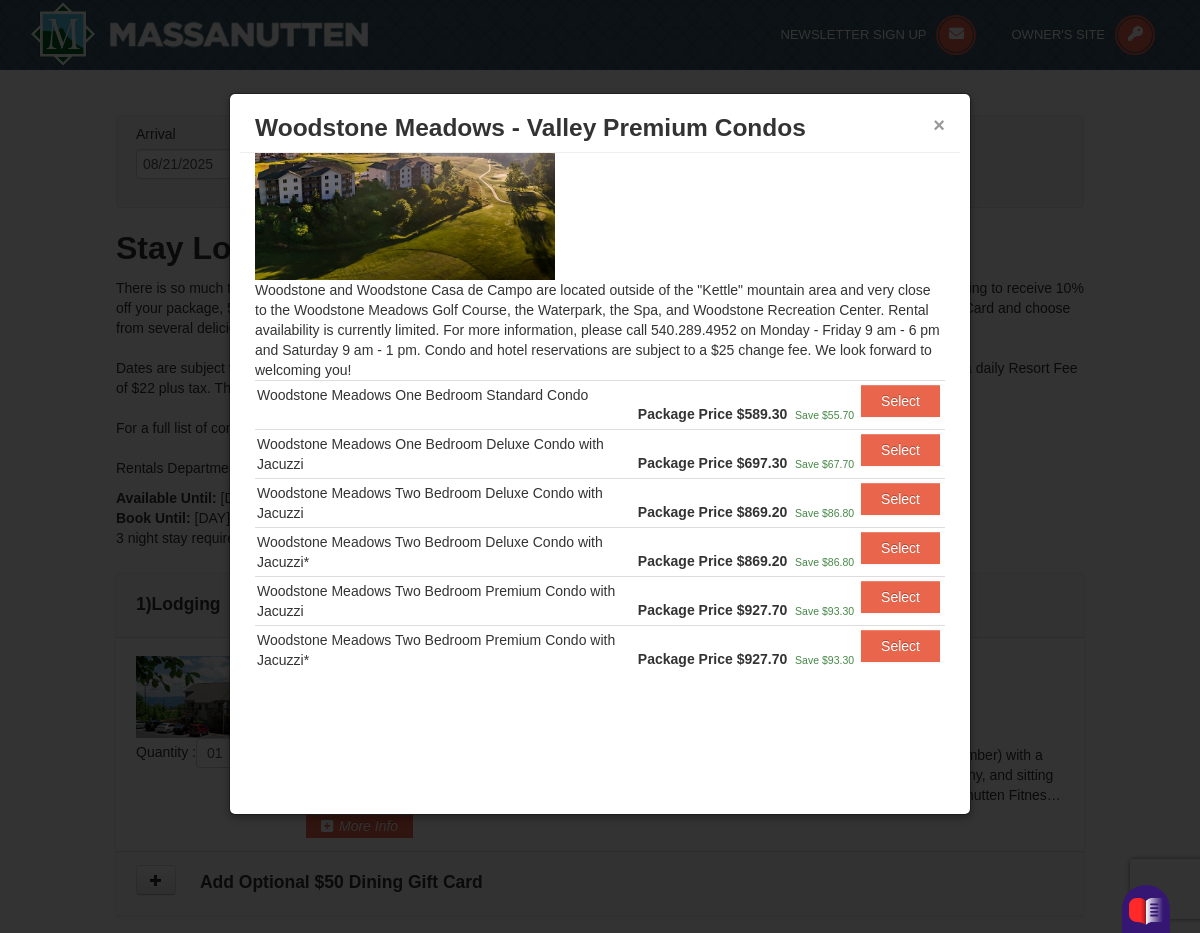 click on "×" at bounding box center (939, 125) 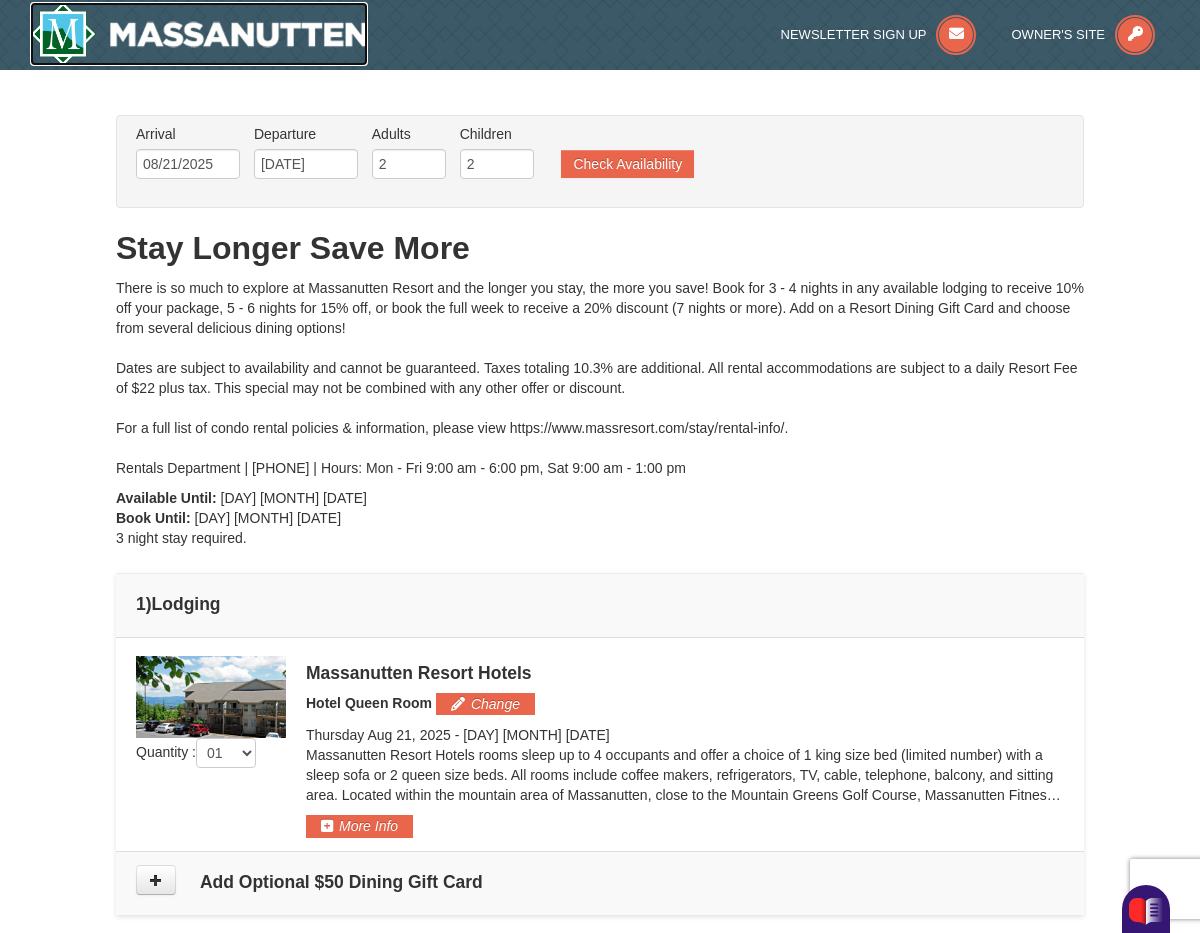 click at bounding box center [199, 34] 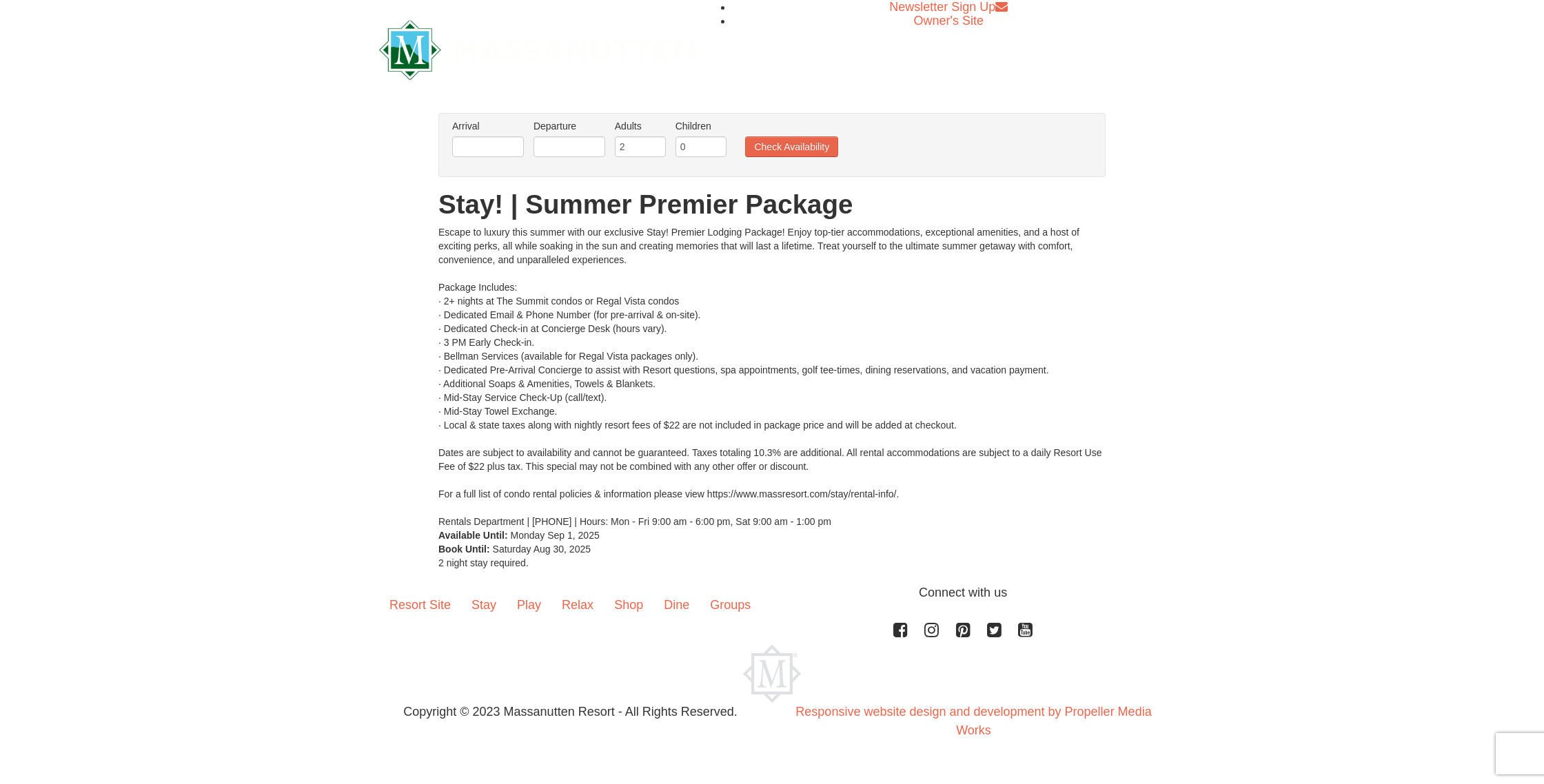 scroll, scrollTop: 0, scrollLeft: 0, axis: both 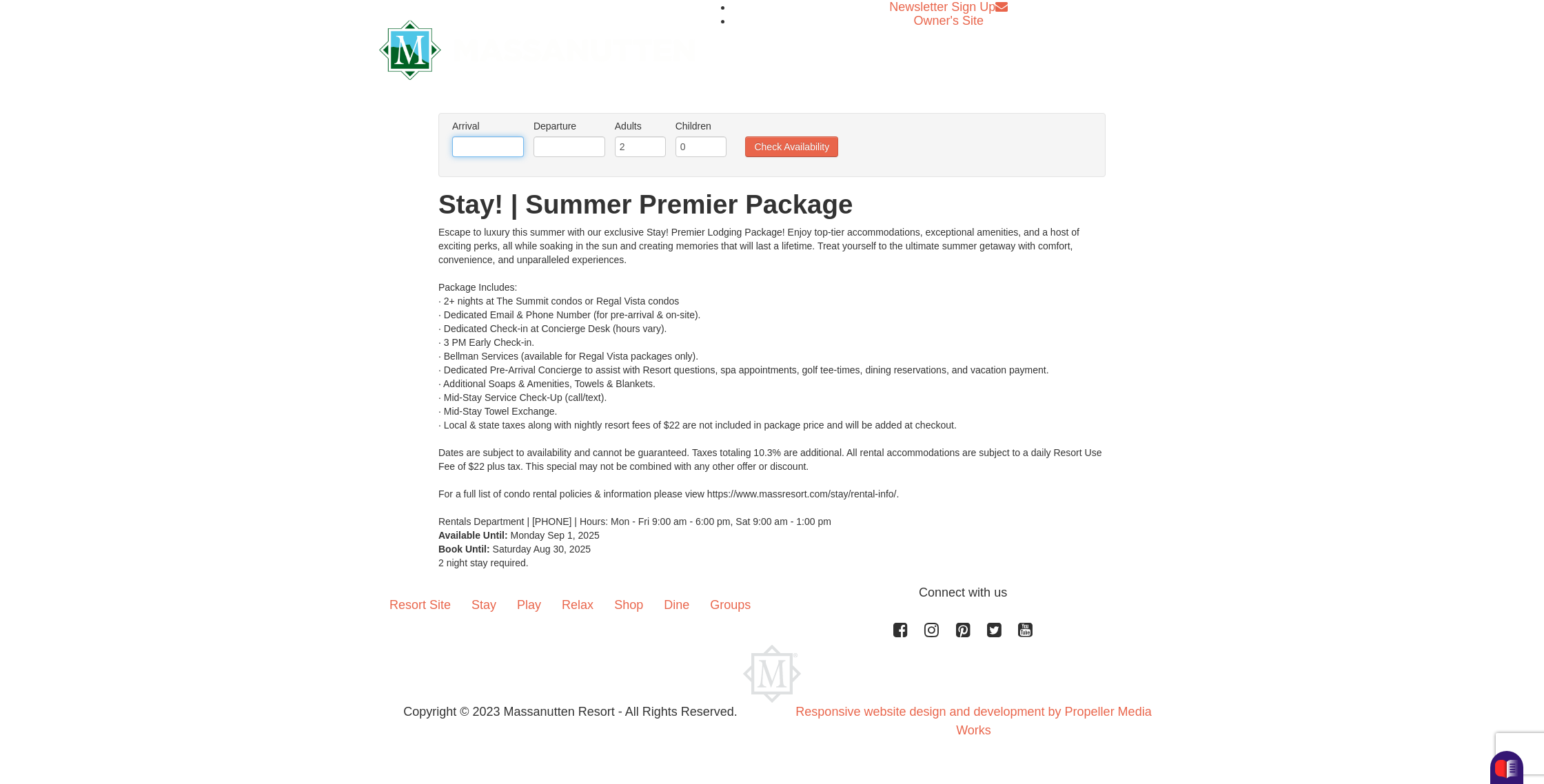 click at bounding box center [488, 147] 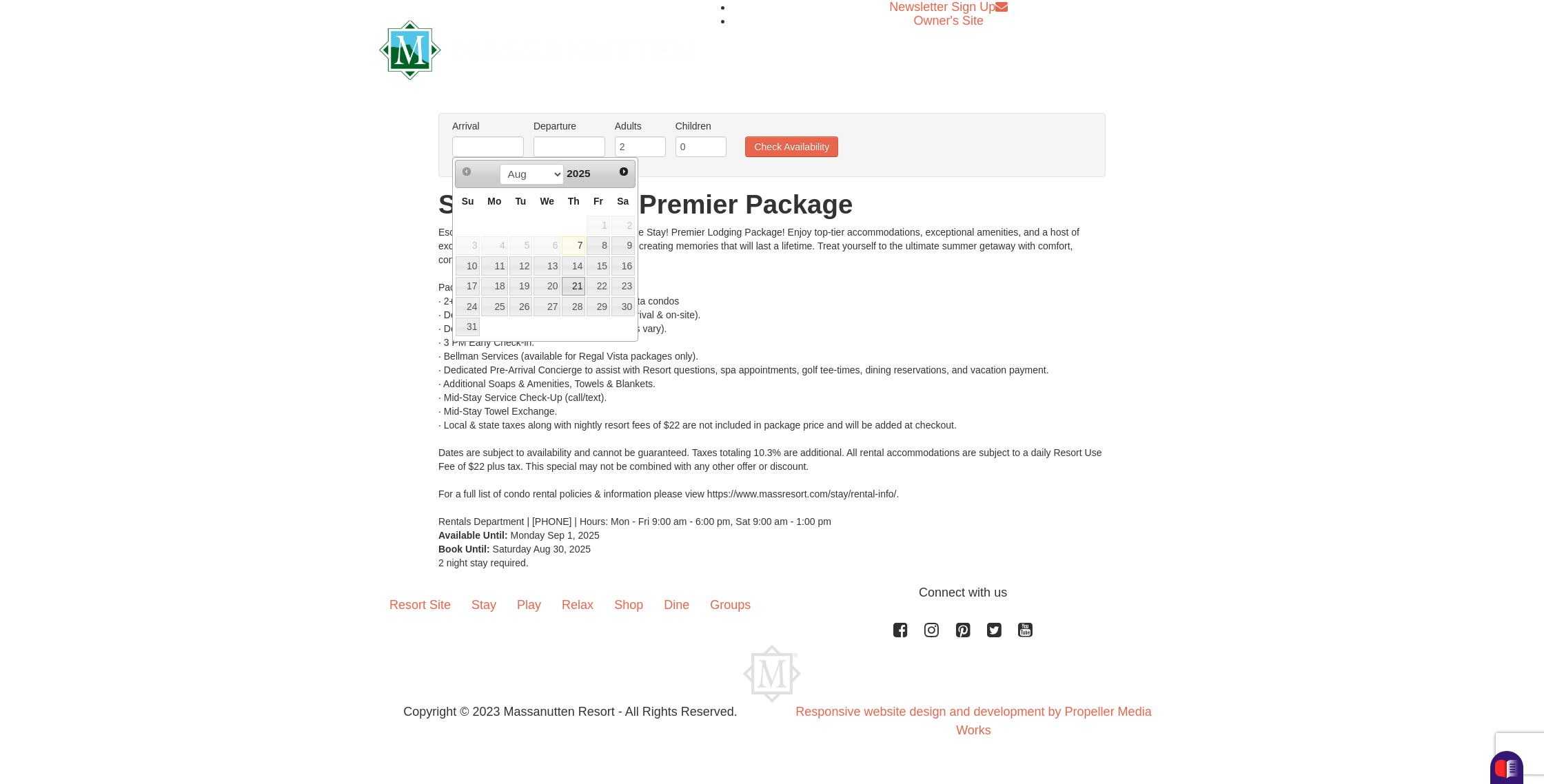 click on "21" at bounding box center (573, 287) 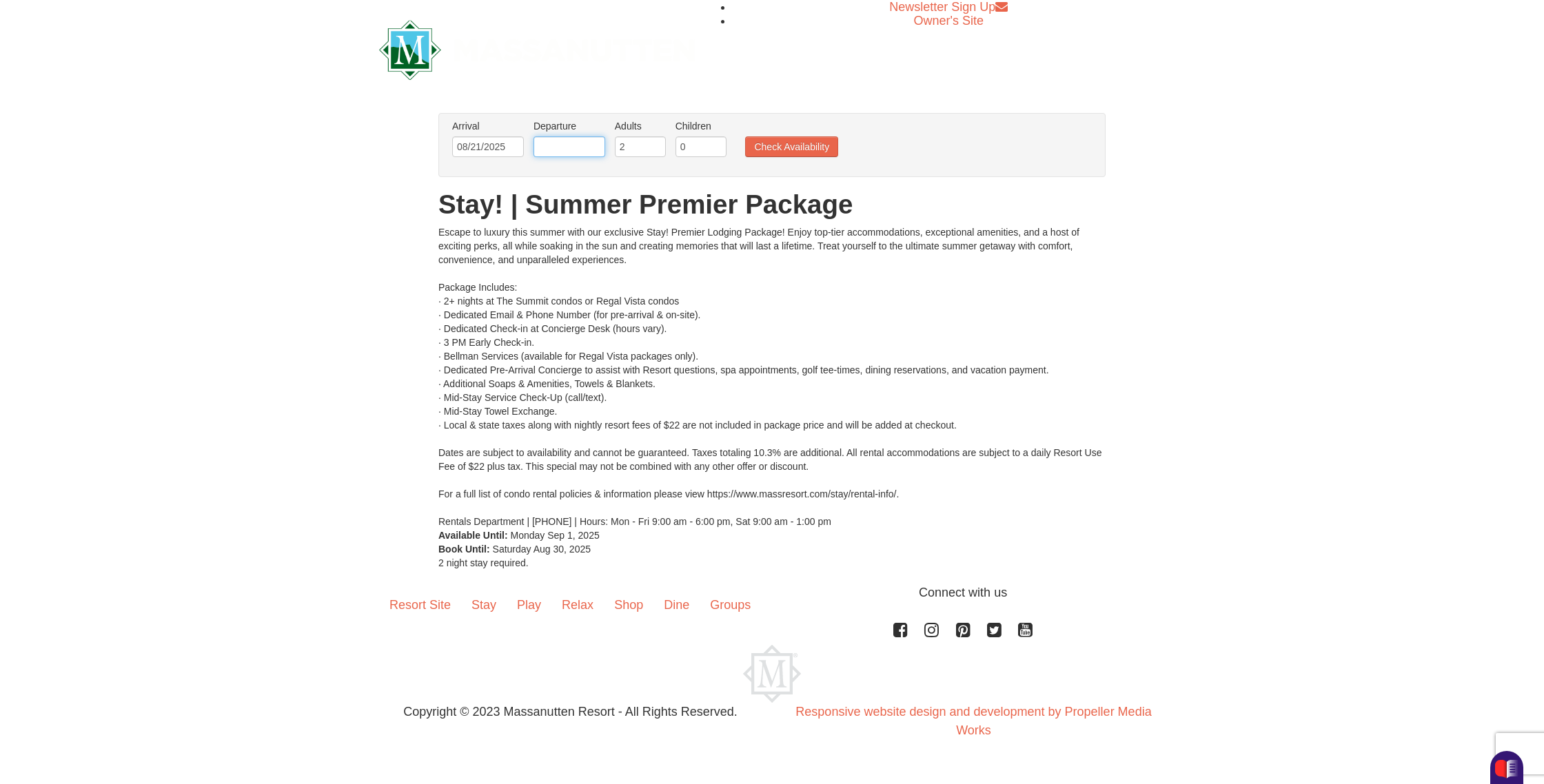 drag, startPoint x: 578, startPoint y: 150, endPoint x: 580, endPoint y: 158, distance: 8.246211 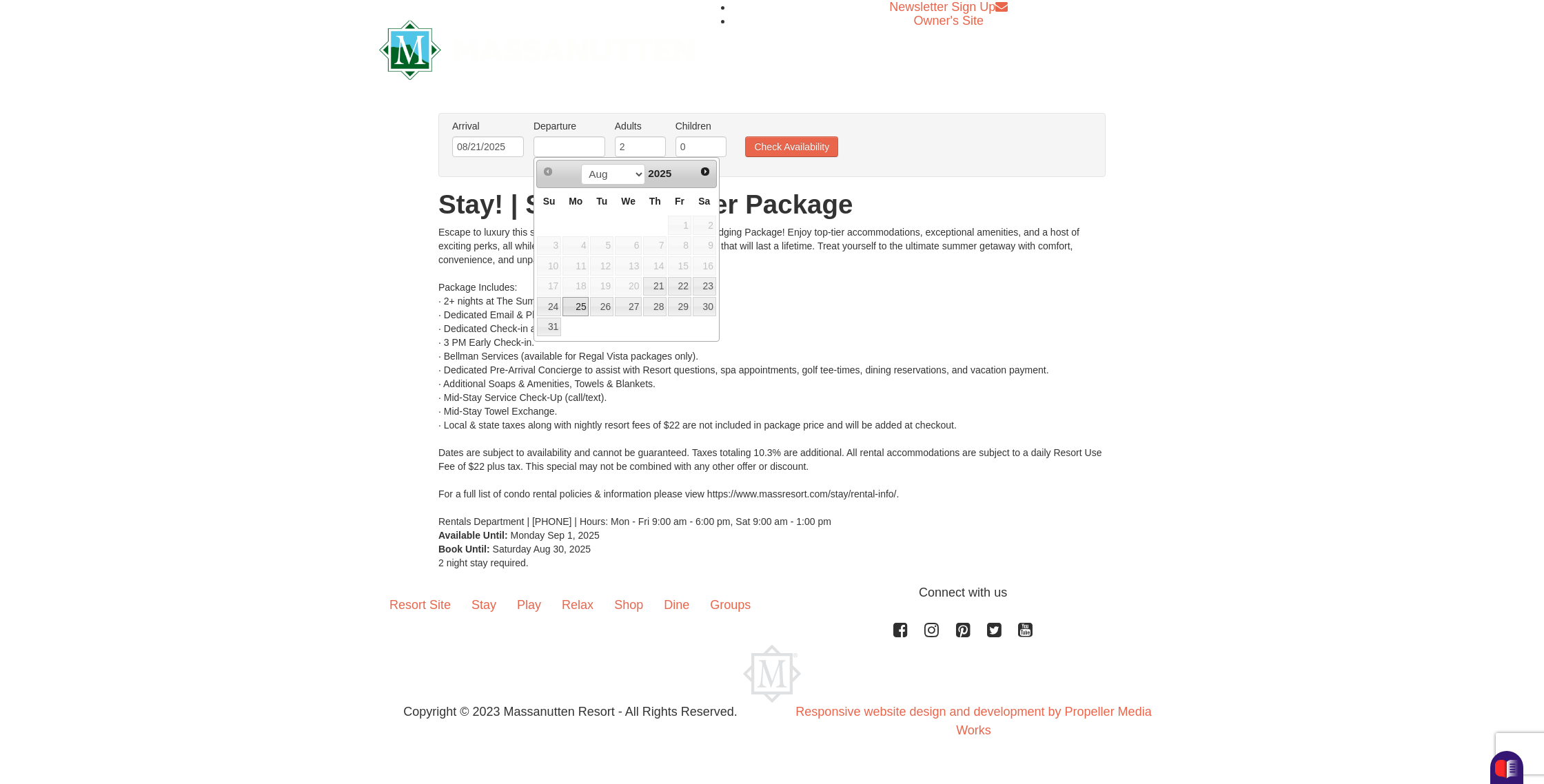 click on "25" at bounding box center (576, 307) 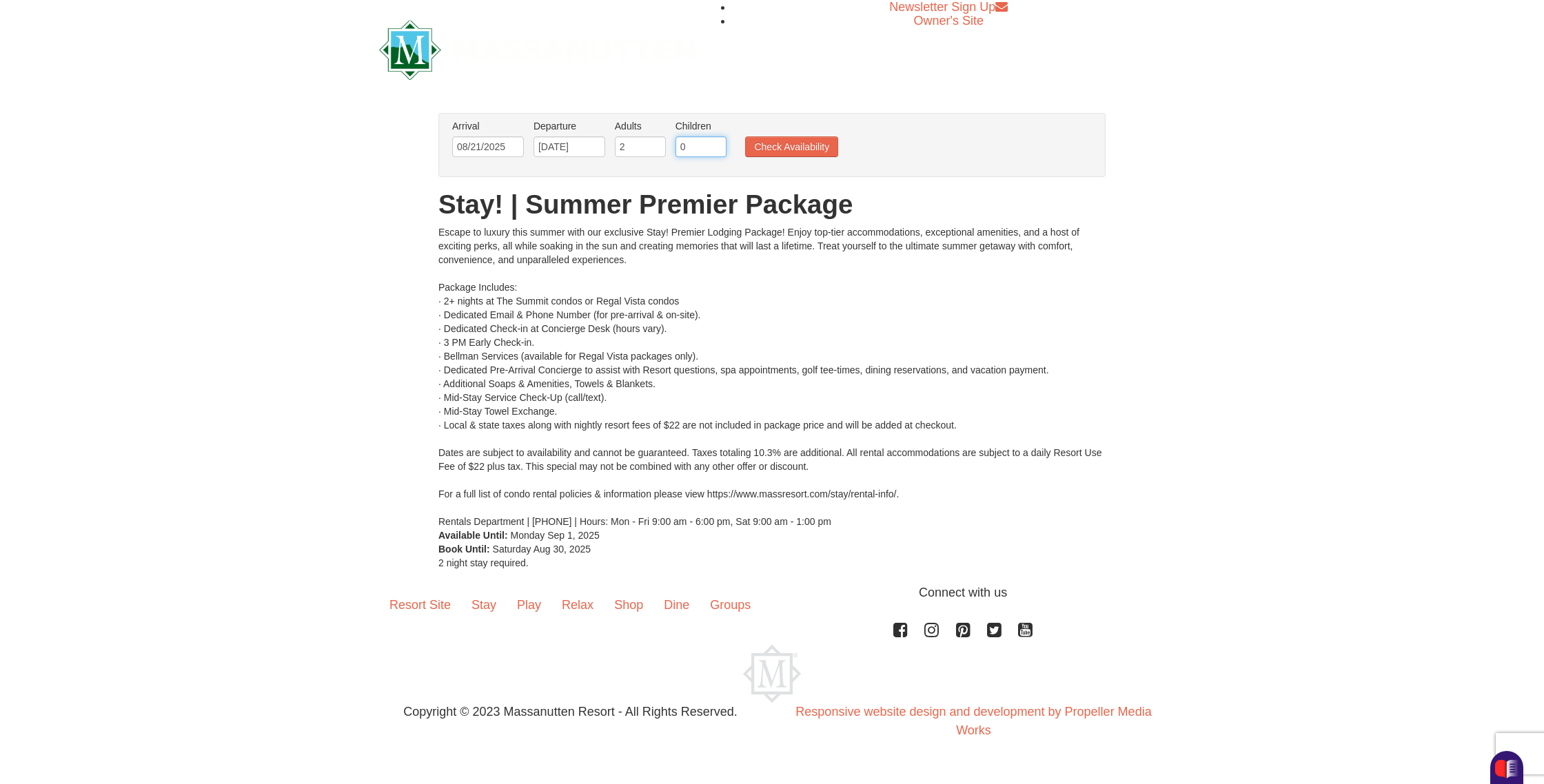 drag, startPoint x: 695, startPoint y: 146, endPoint x: 702, endPoint y: 147, distance: 7.071068 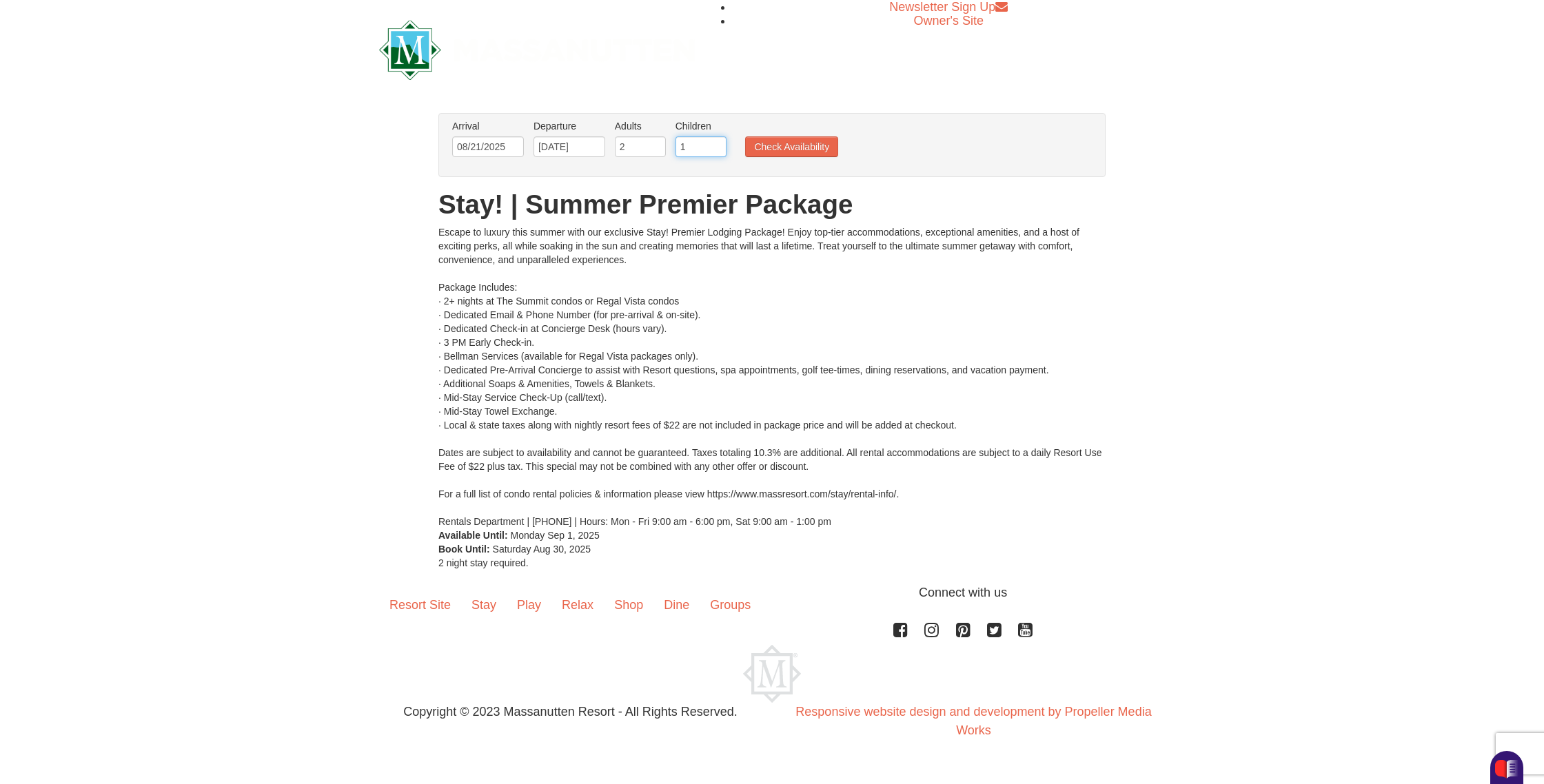 click on "1" at bounding box center (701, 147) 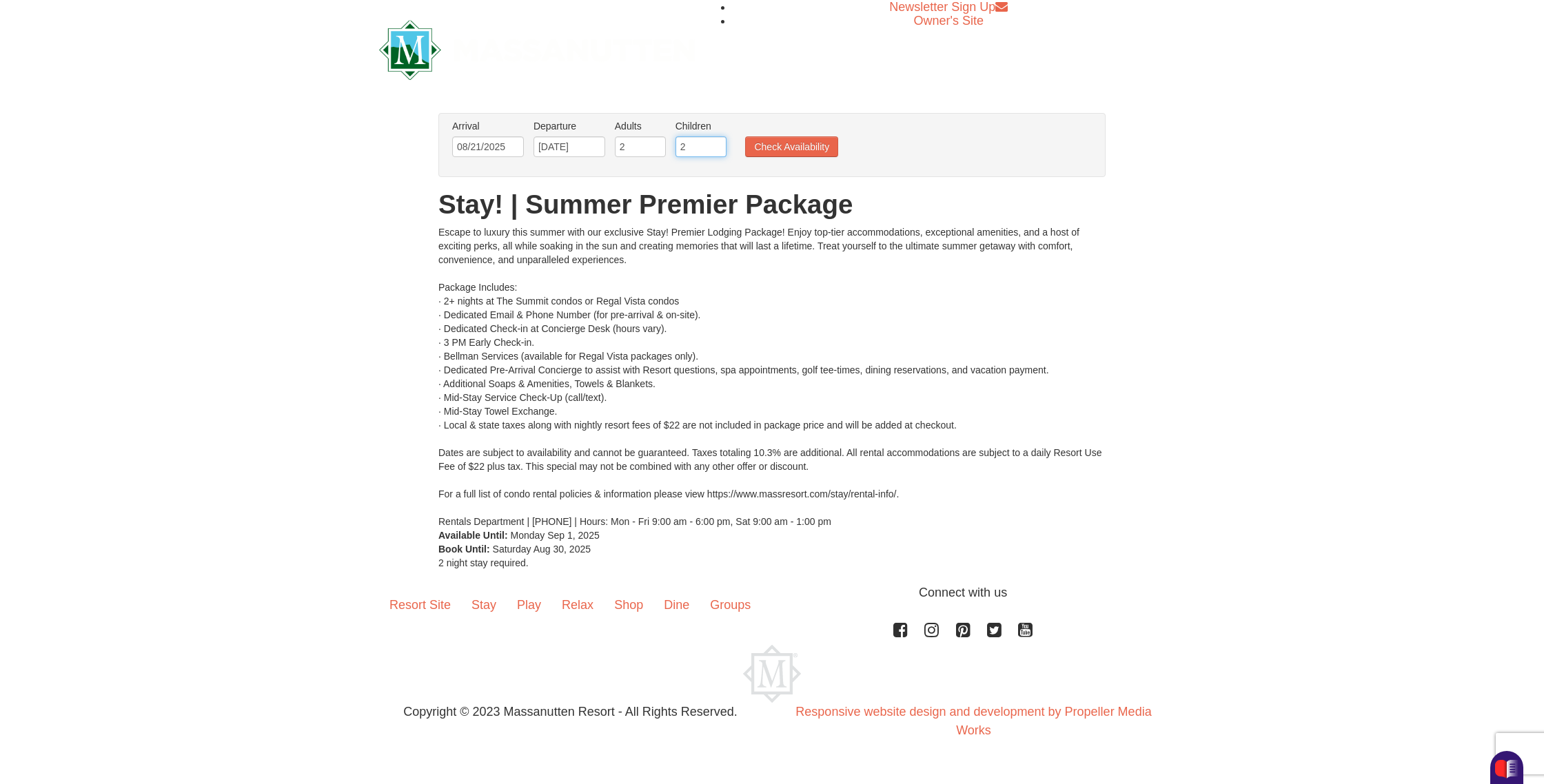 type on "2" 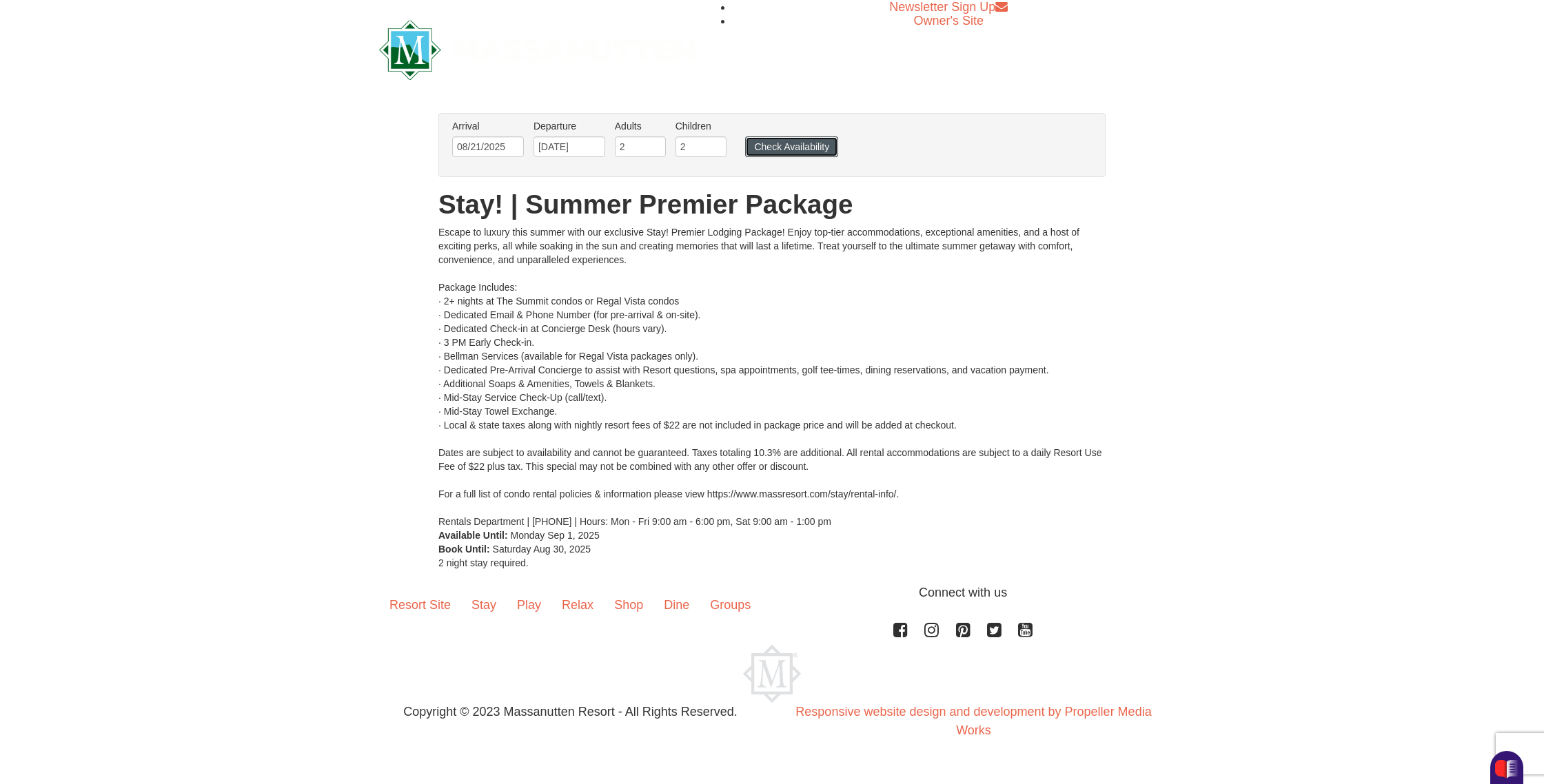 click on "Check Availability" at bounding box center [791, 147] 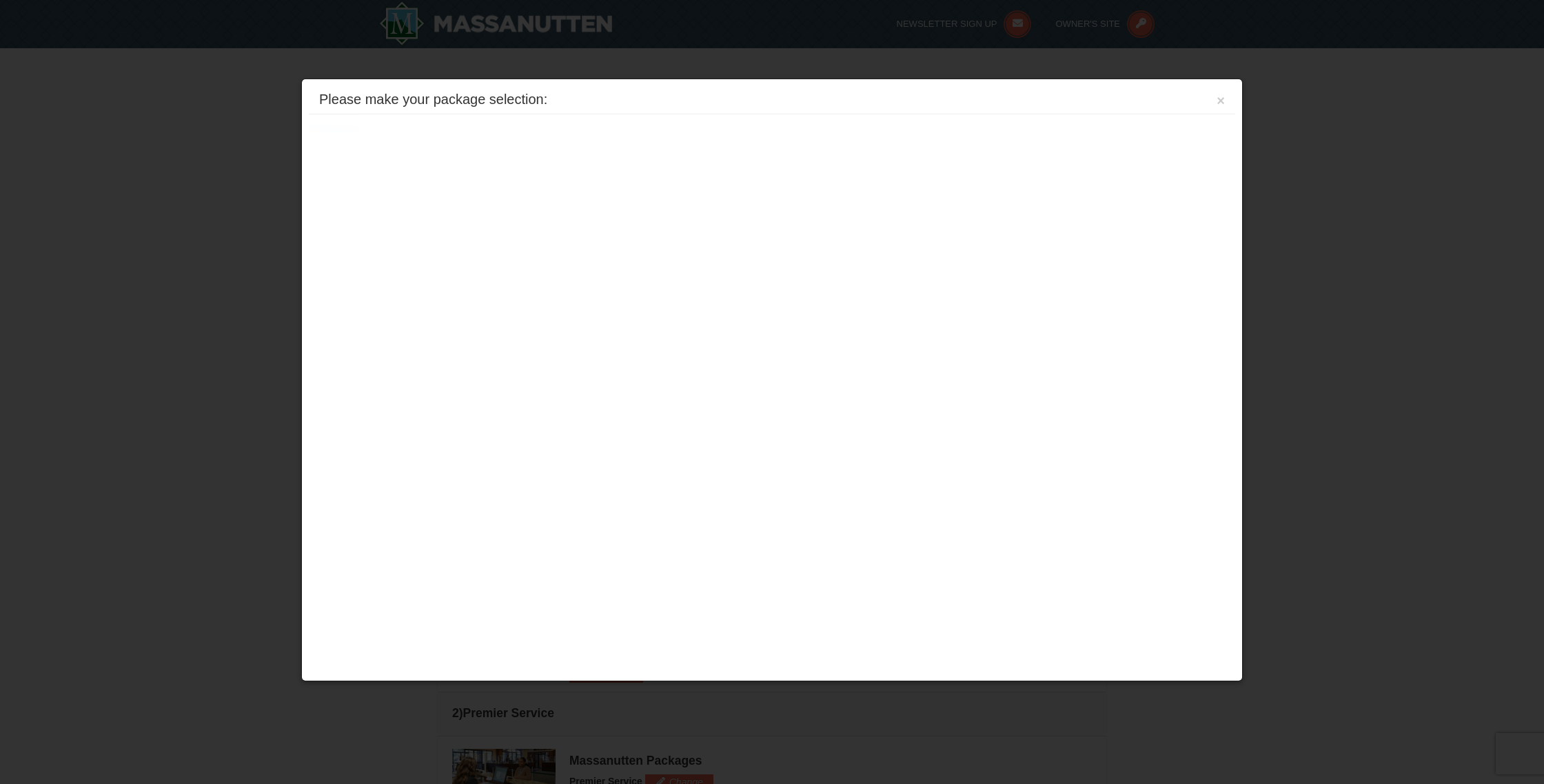 scroll, scrollTop: 577, scrollLeft: 0, axis: vertical 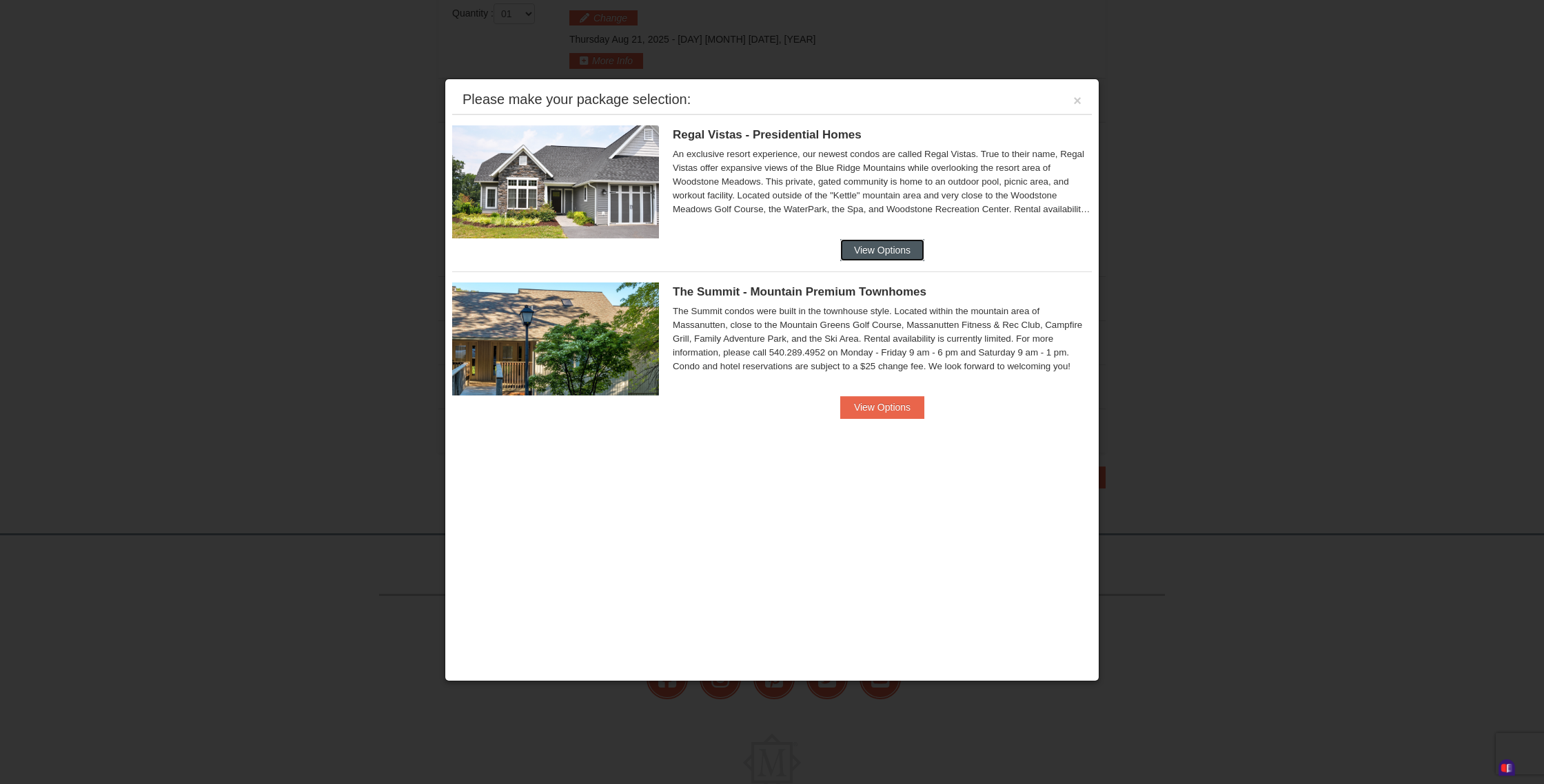 click on "View Options" at bounding box center (882, 250) 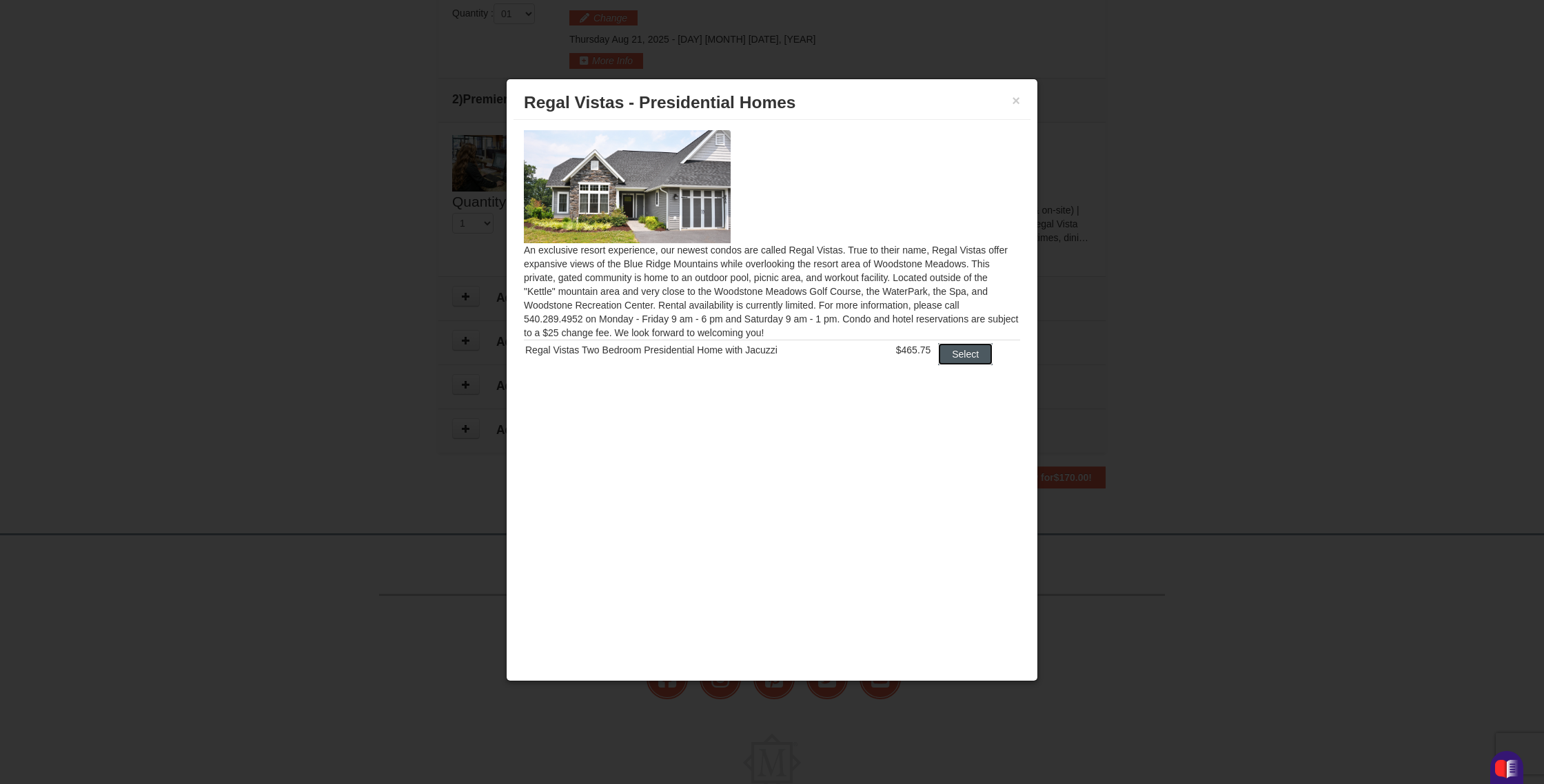 click on "Select" at bounding box center [965, 354] 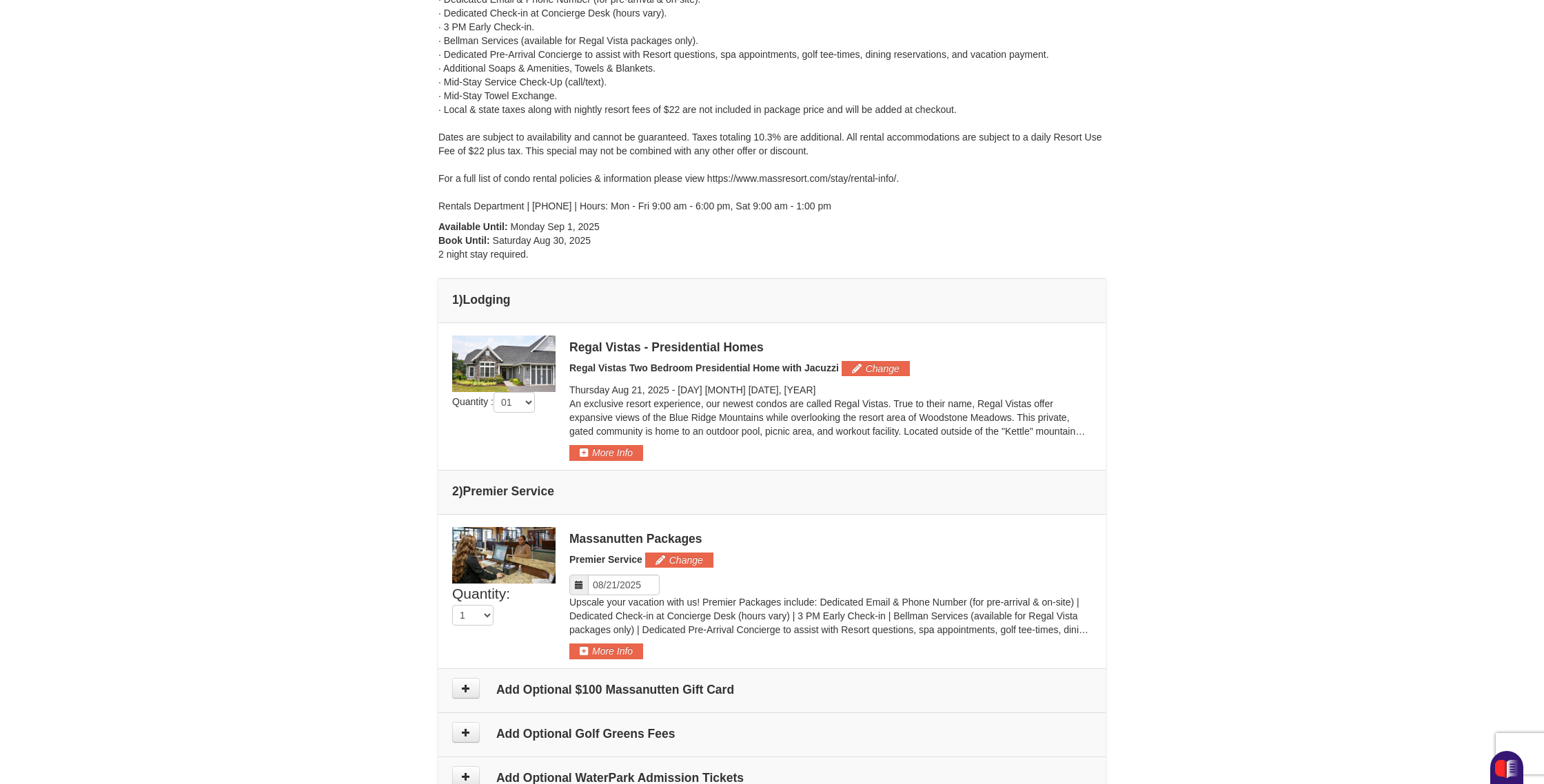 scroll, scrollTop: 0, scrollLeft: 0, axis: both 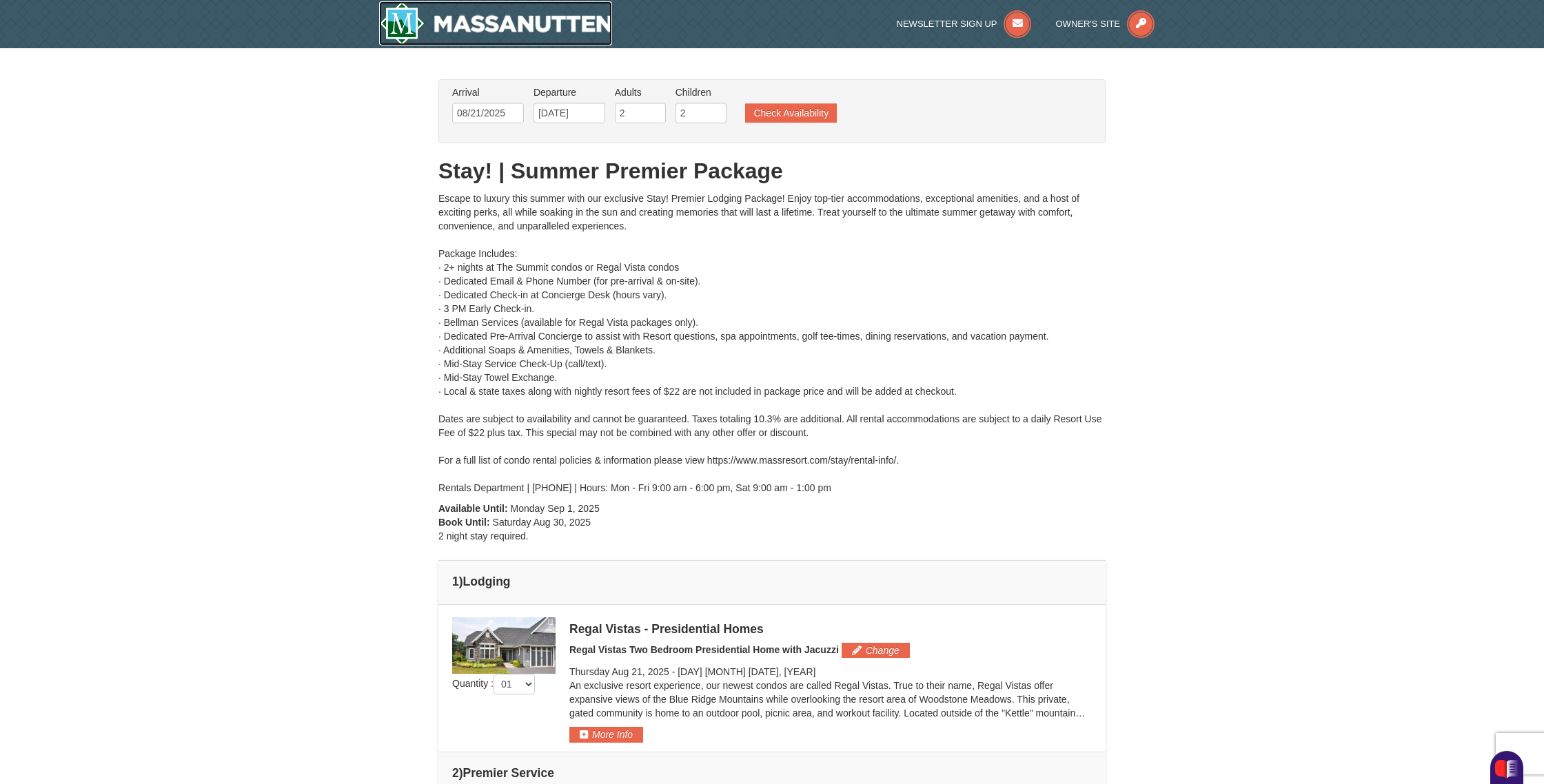 click at bounding box center [496, 23] 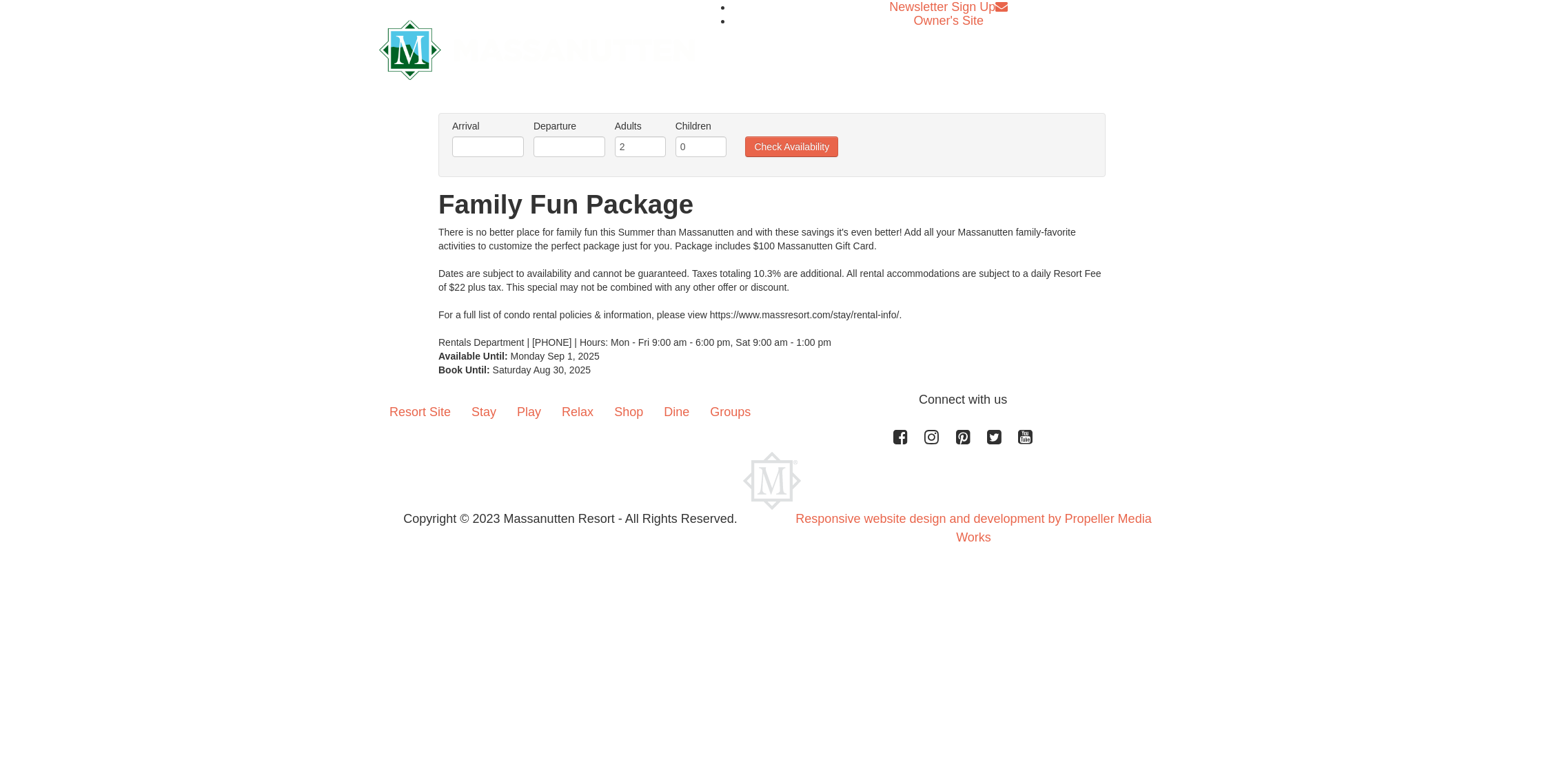 scroll, scrollTop: 0, scrollLeft: 0, axis: both 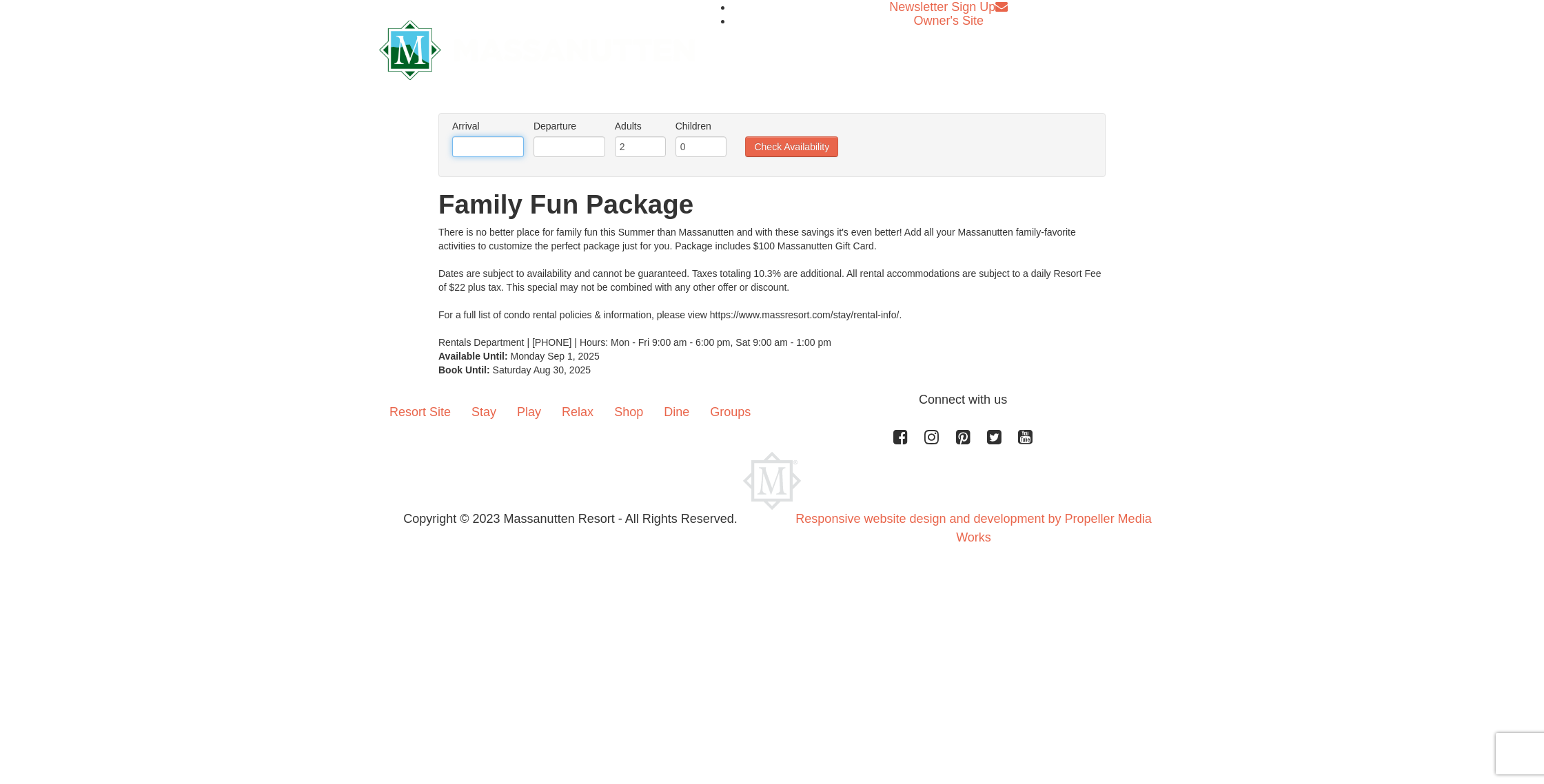 click at bounding box center (488, 147) 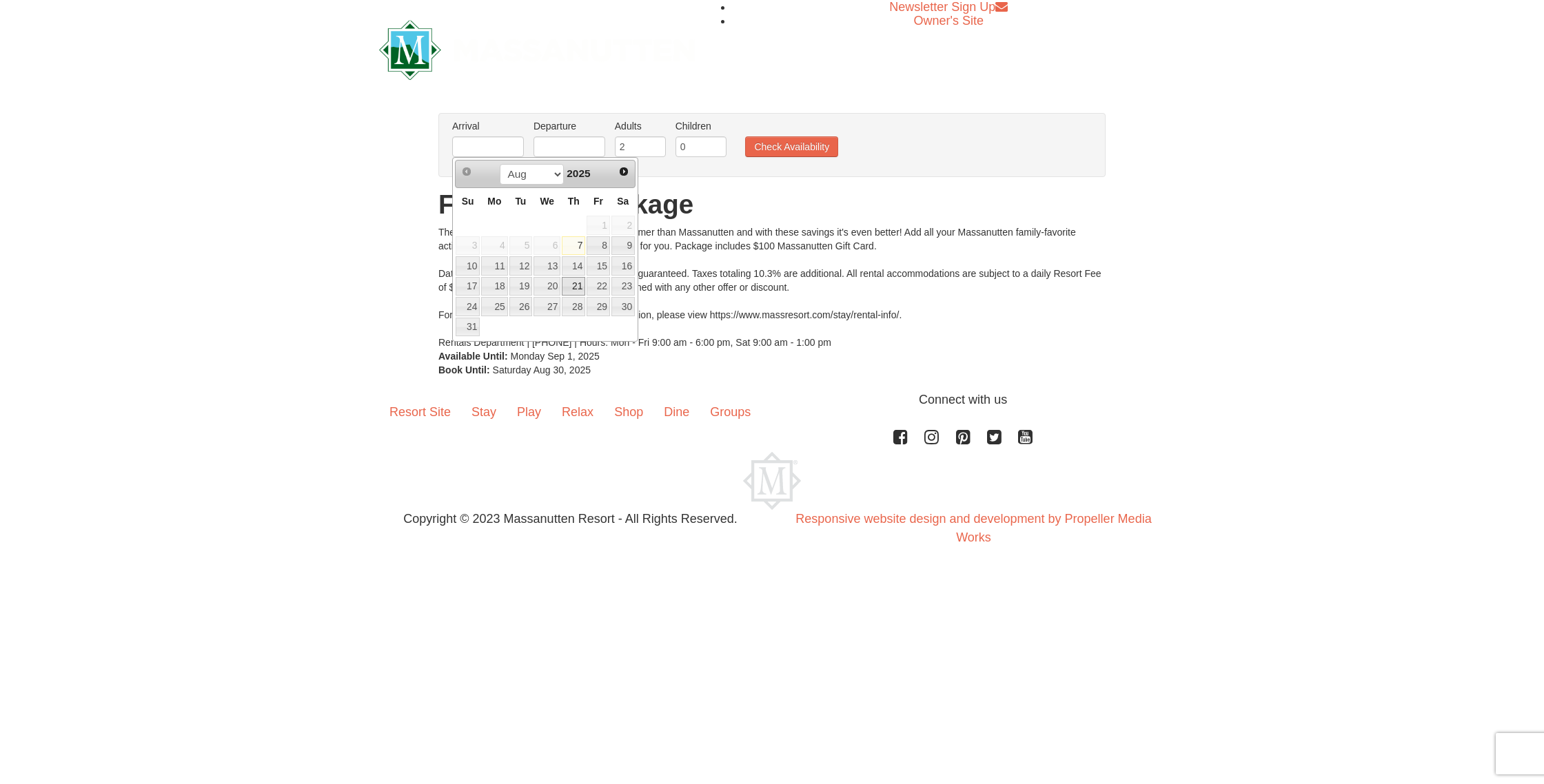 click on "21" at bounding box center [573, 287] 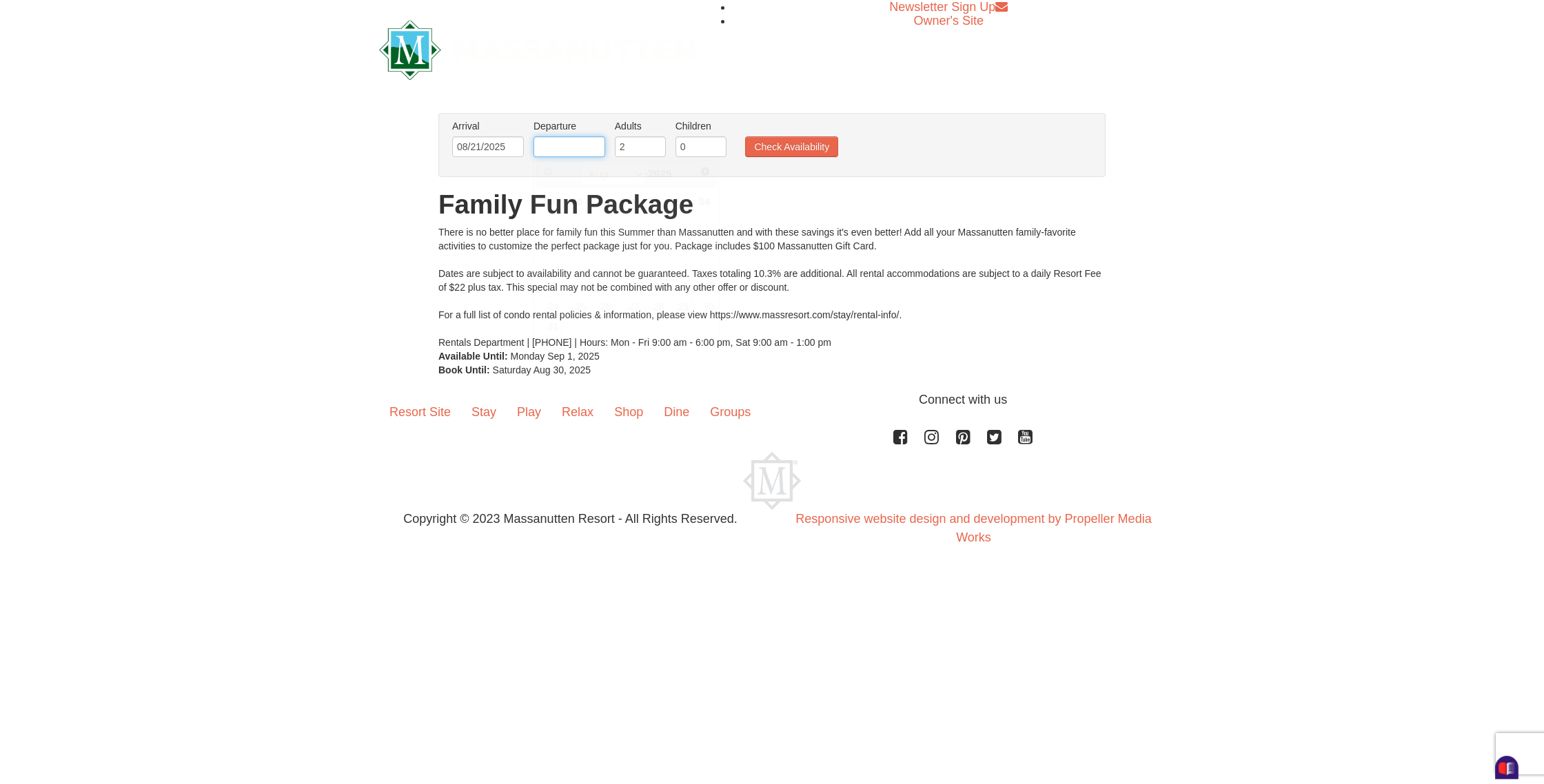click at bounding box center [569, 147] 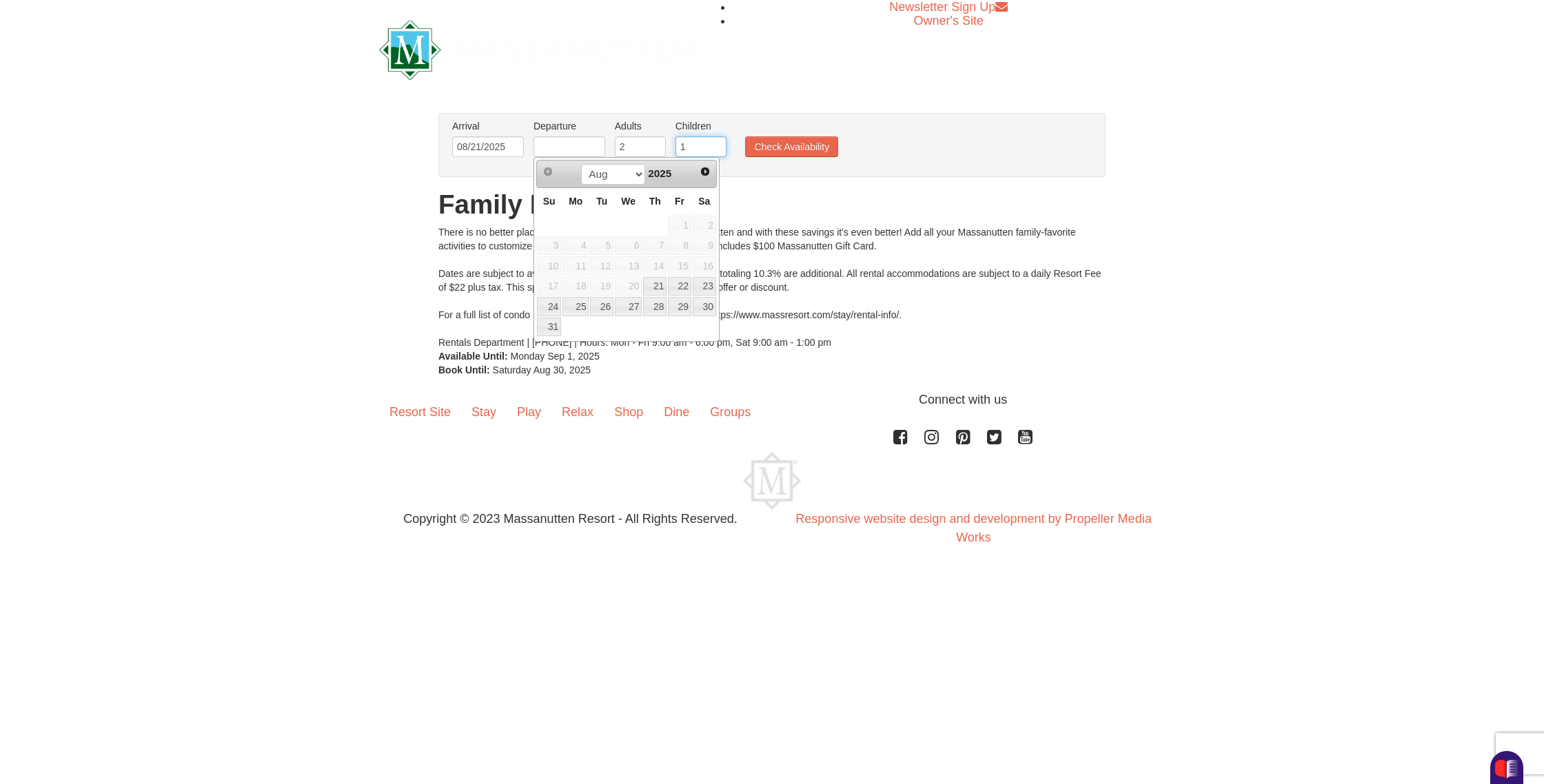 click on "1" at bounding box center [701, 147] 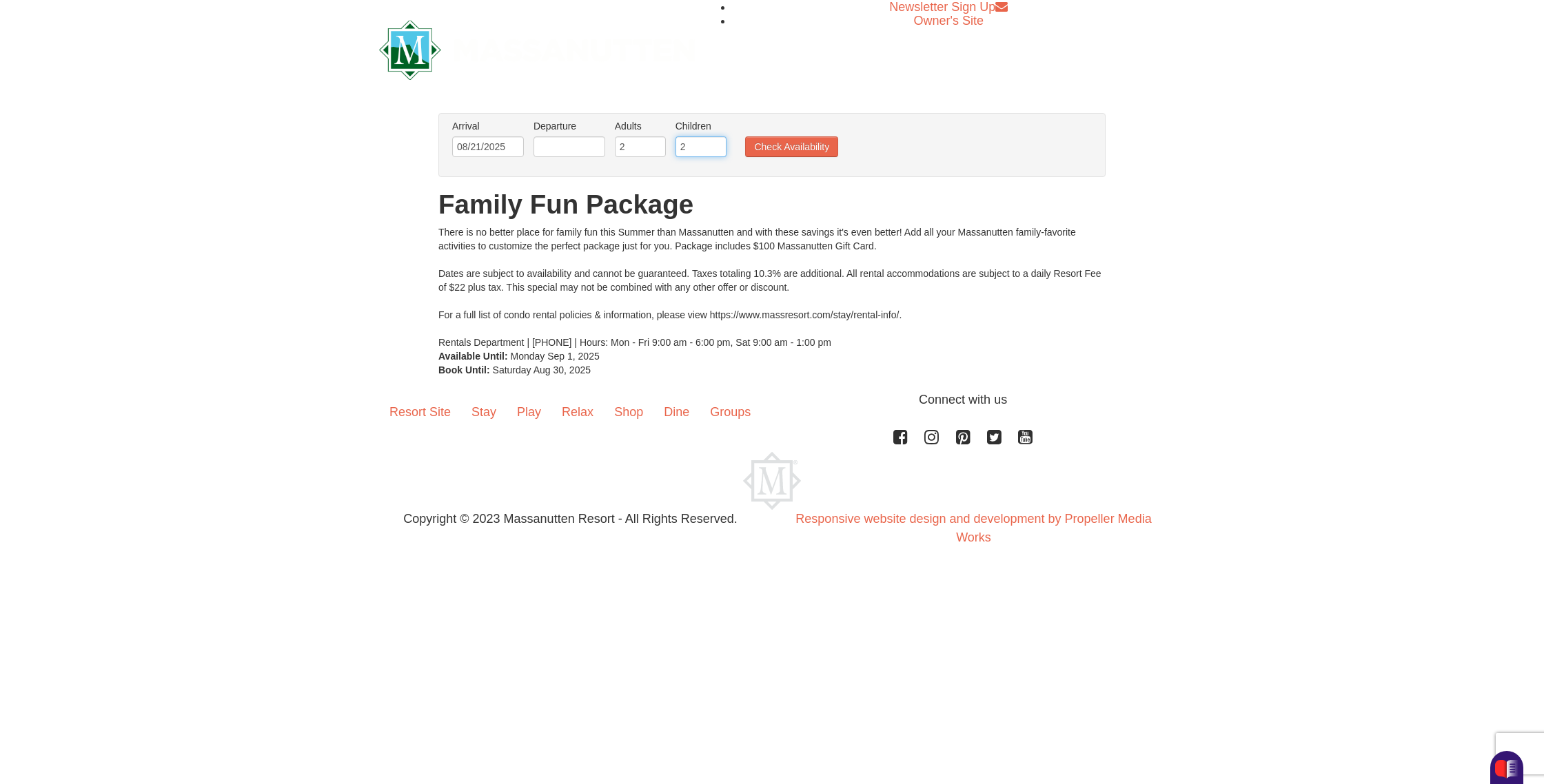 type on "2" 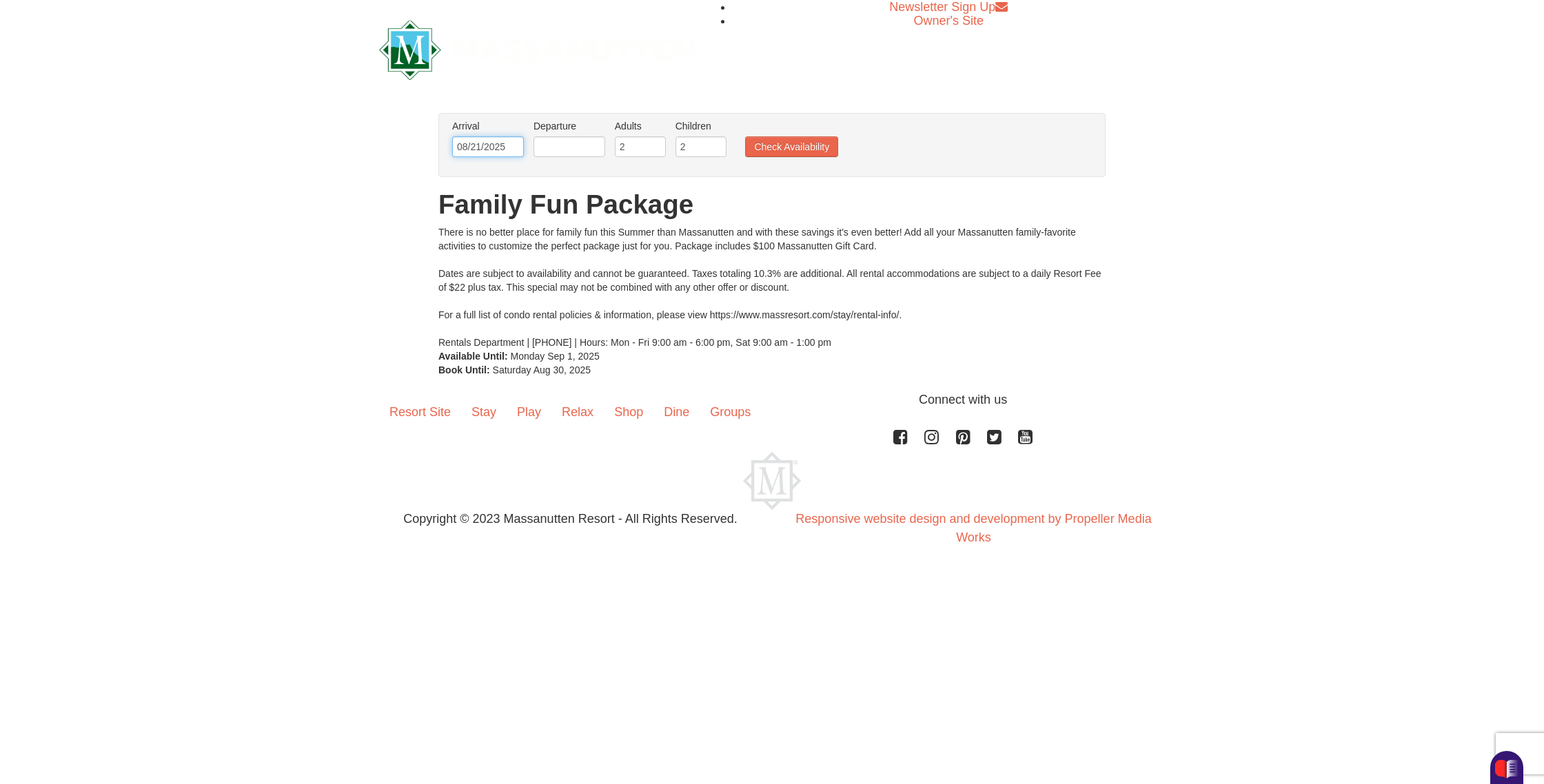 click on "[DATE]" at bounding box center (488, 147) 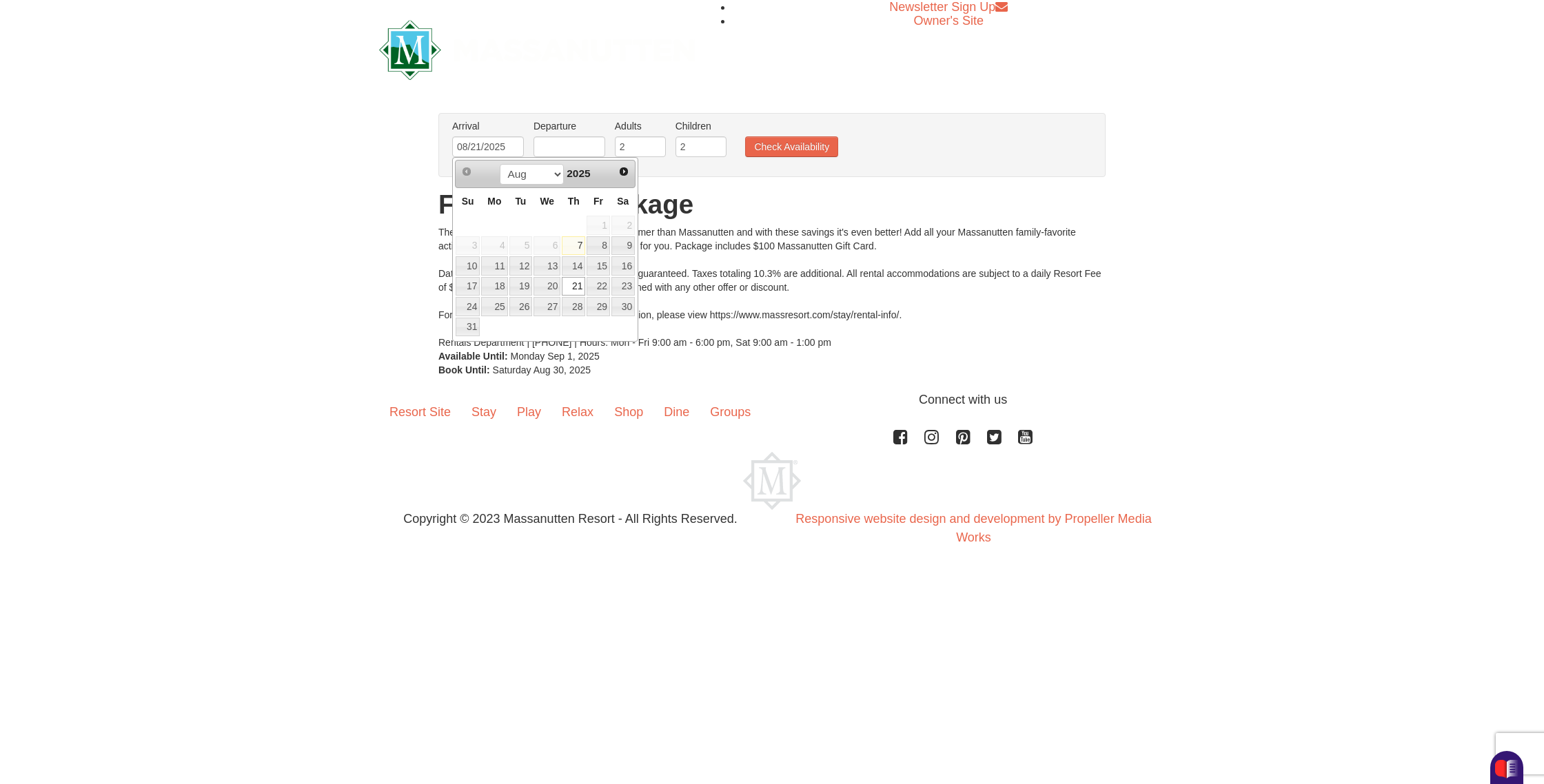 click on "21" at bounding box center (573, 287) 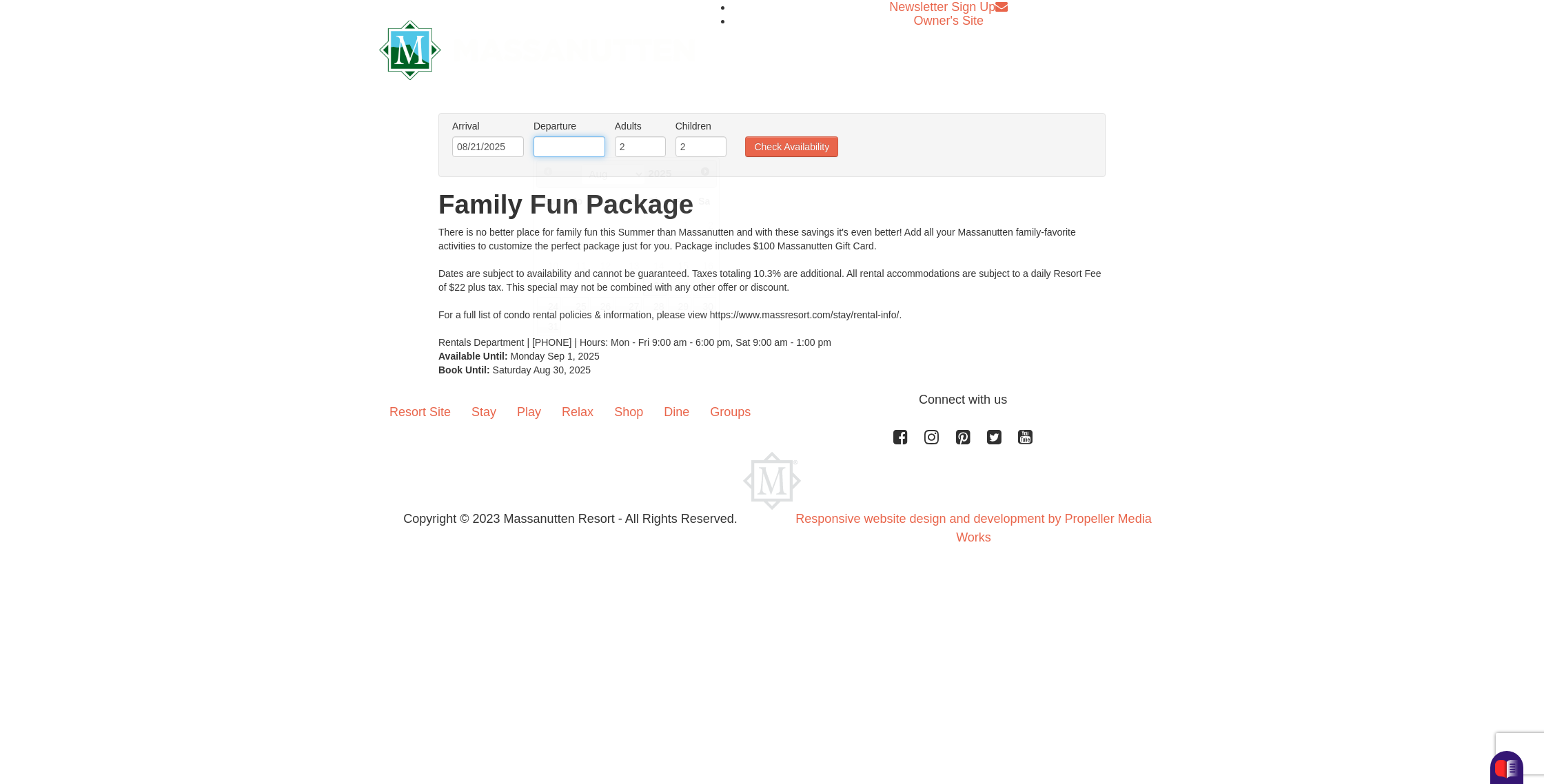 click at bounding box center [569, 147] 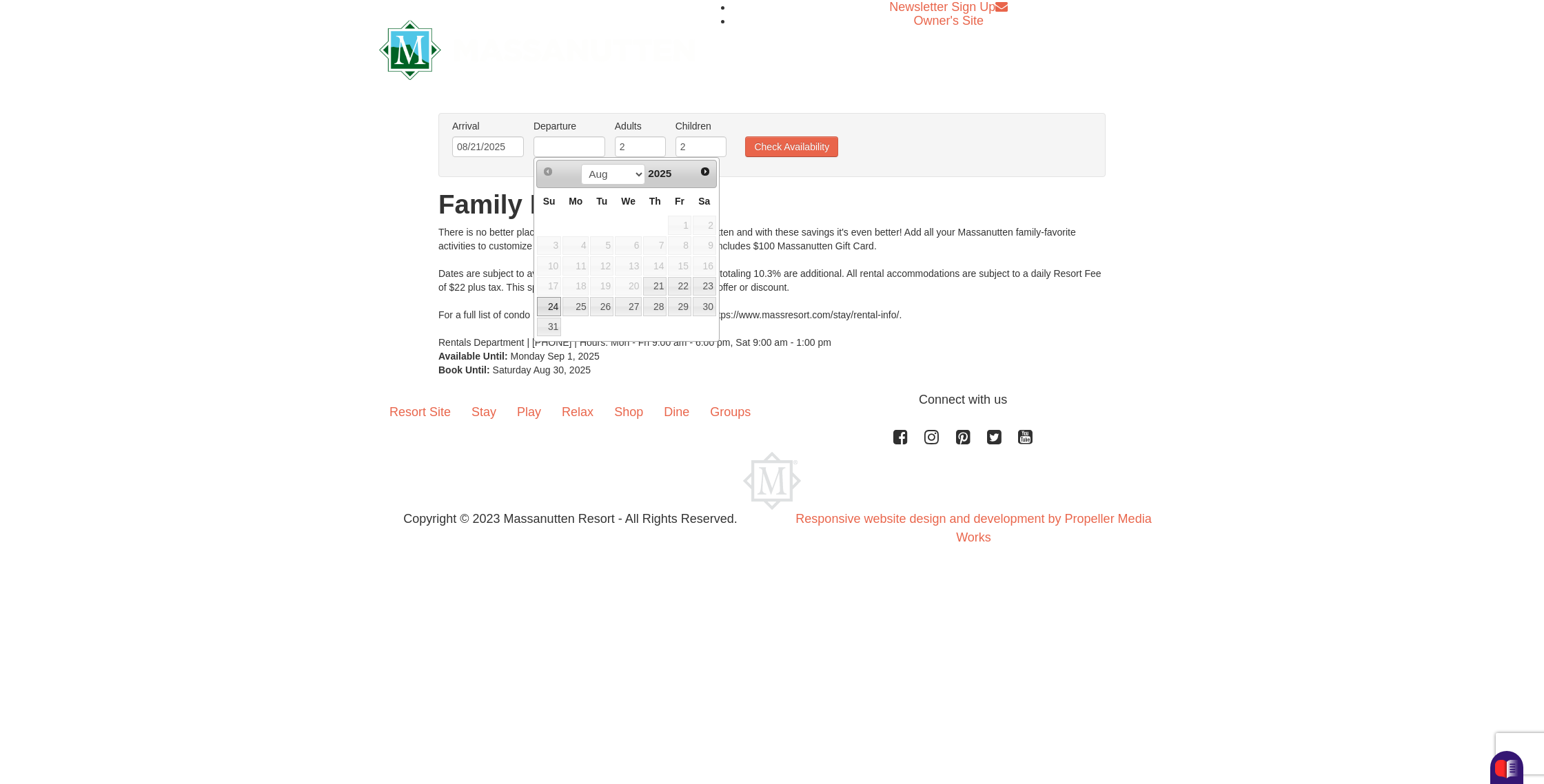 click on "24" at bounding box center [549, 307] 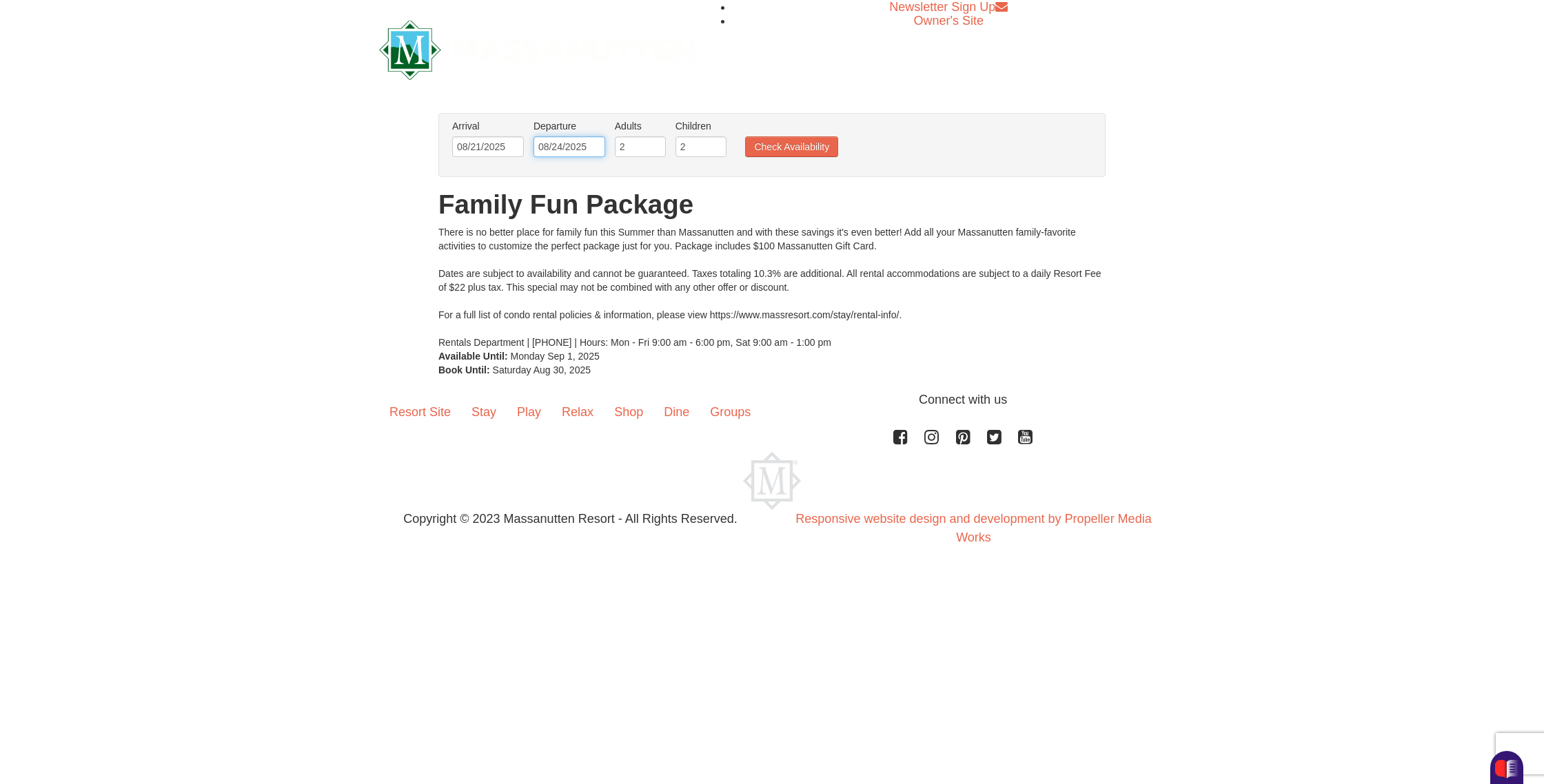 click on "08/24/2025" at bounding box center (569, 147) 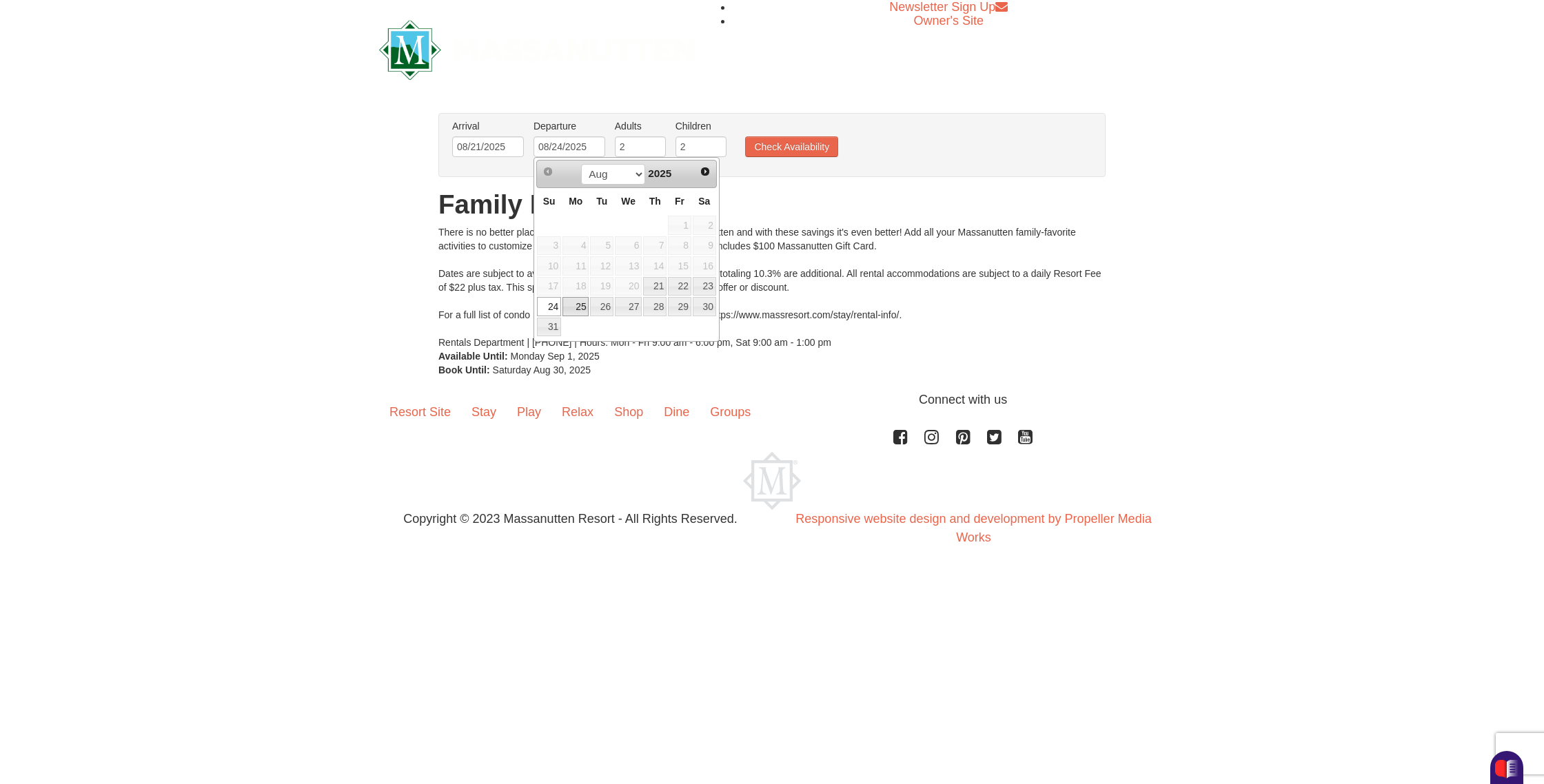 click on "25" at bounding box center [576, 307] 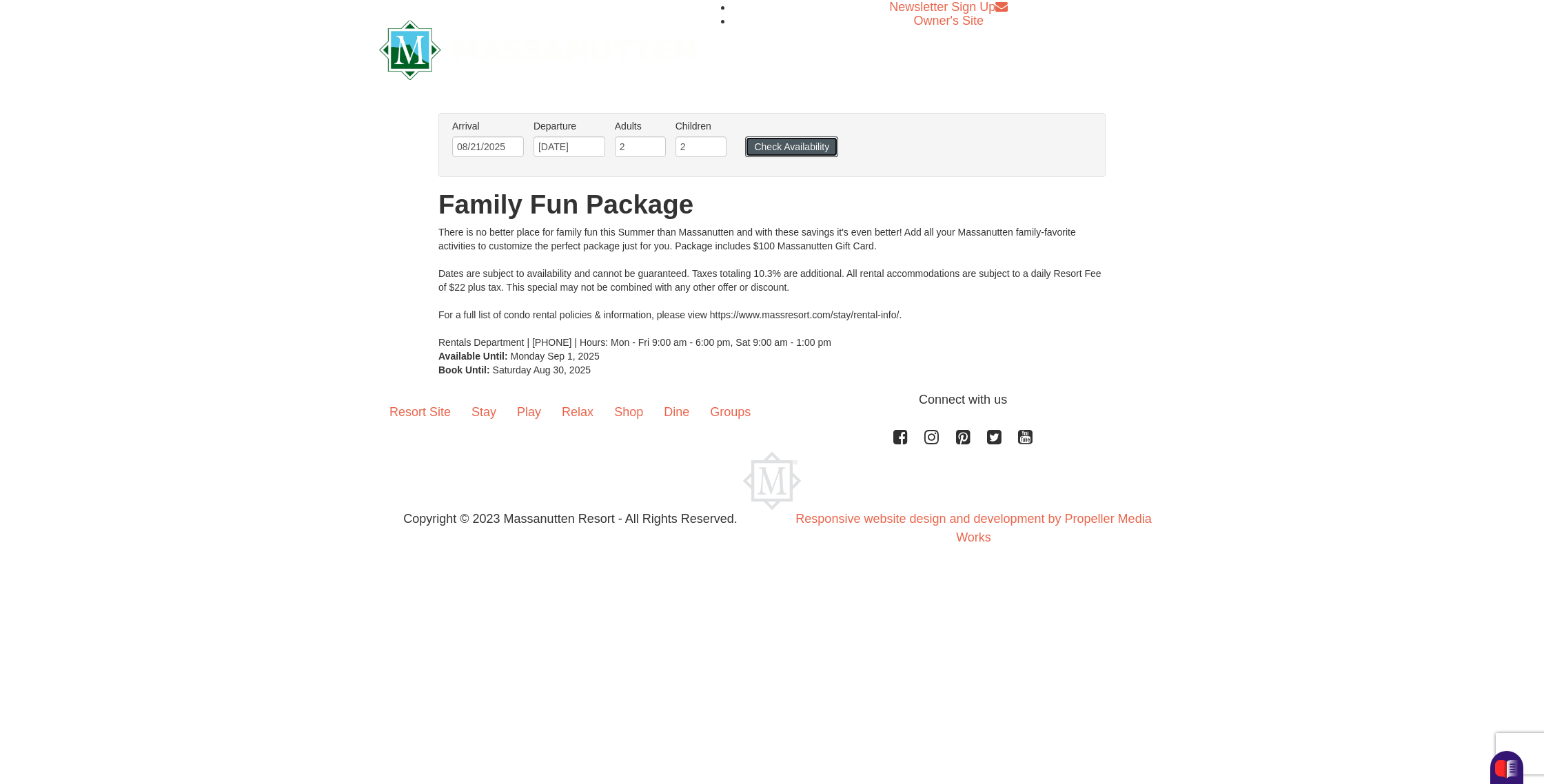click on "Check Availability" at bounding box center [791, 147] 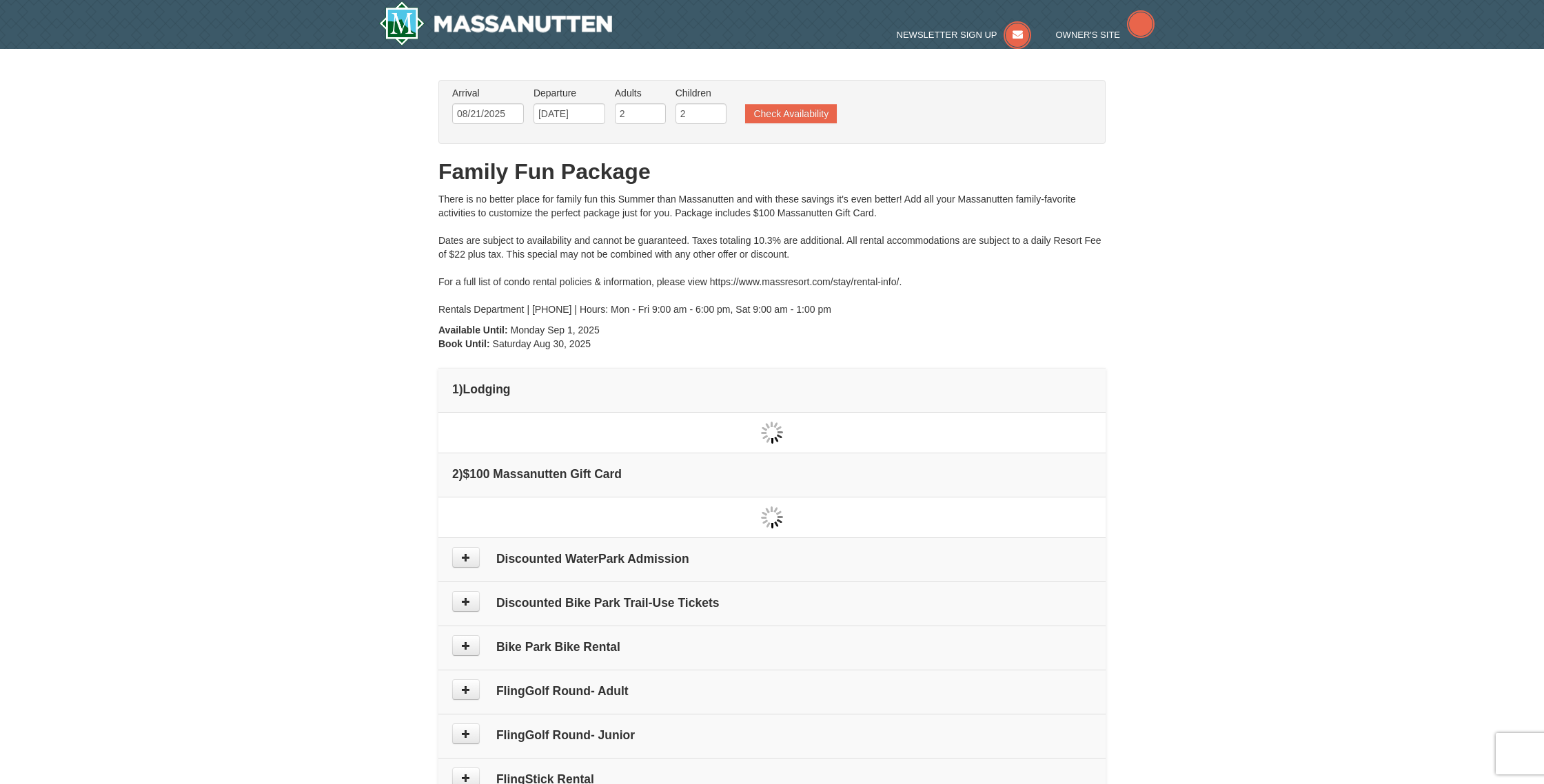 scroll, scrollTop: 0, scrollLeft: 0, axis: both 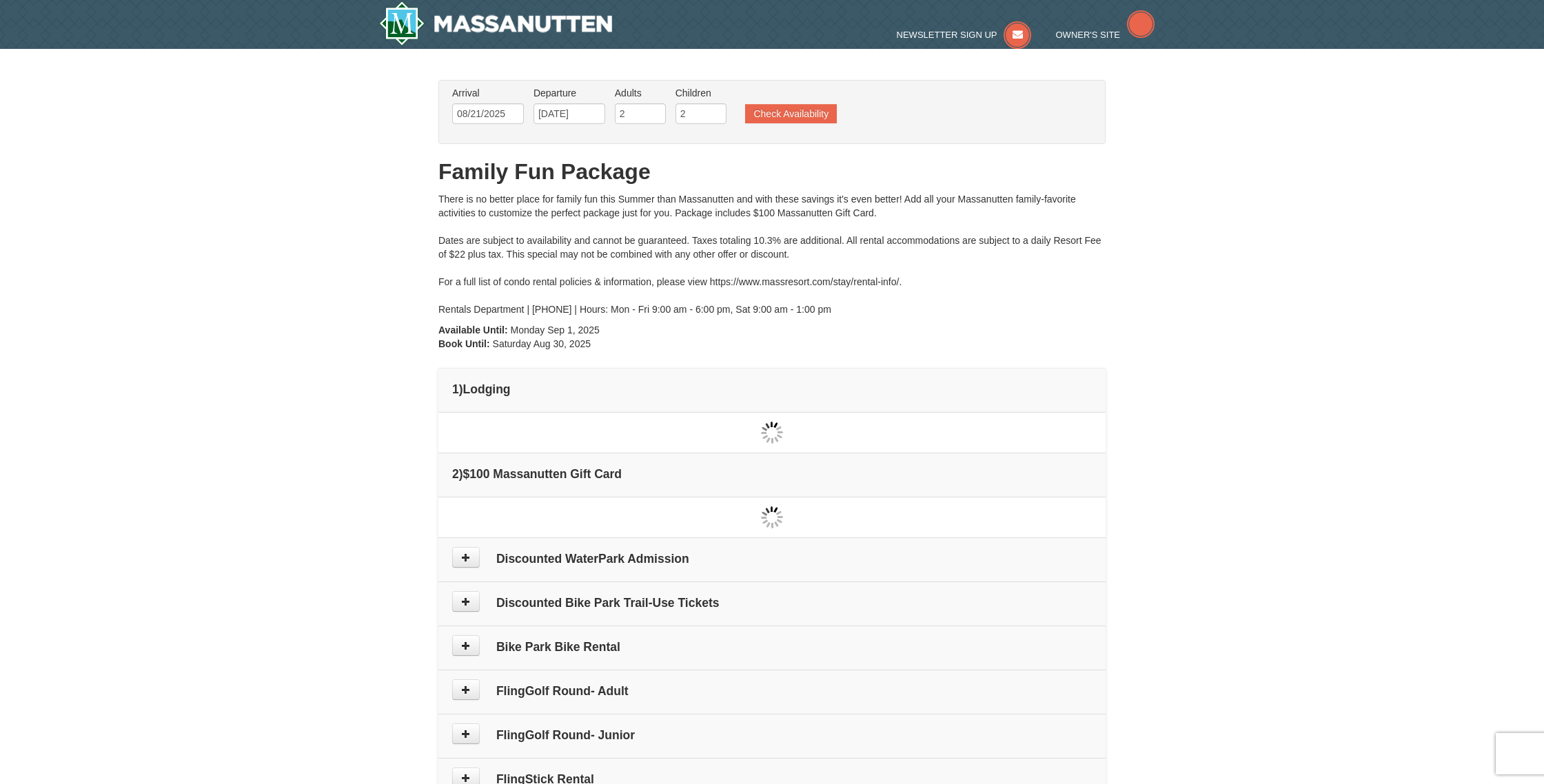 type on "[DATE]" 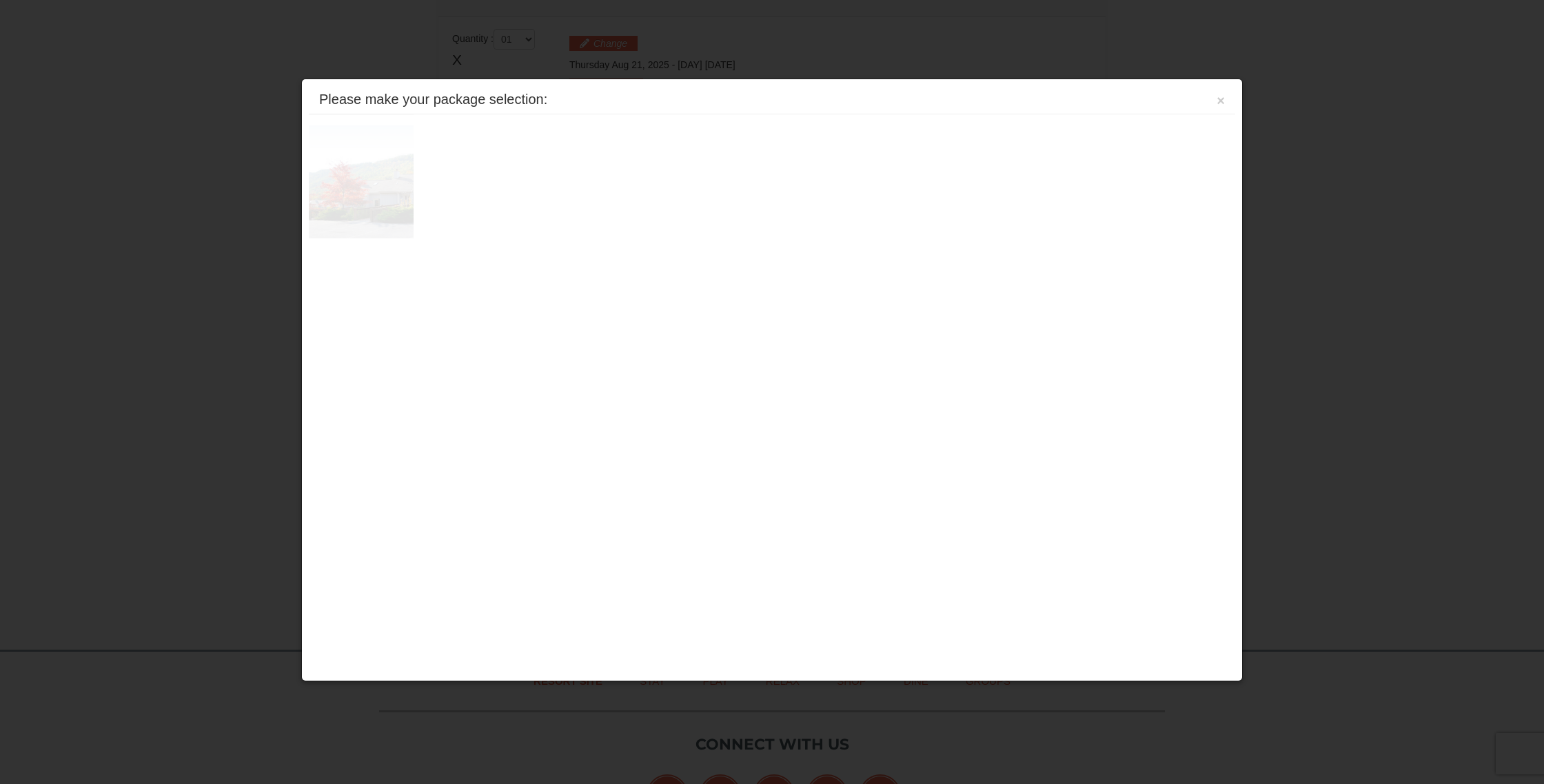 scroll, scrollTop: 421, scrollLeft: 0, axis: vertical 